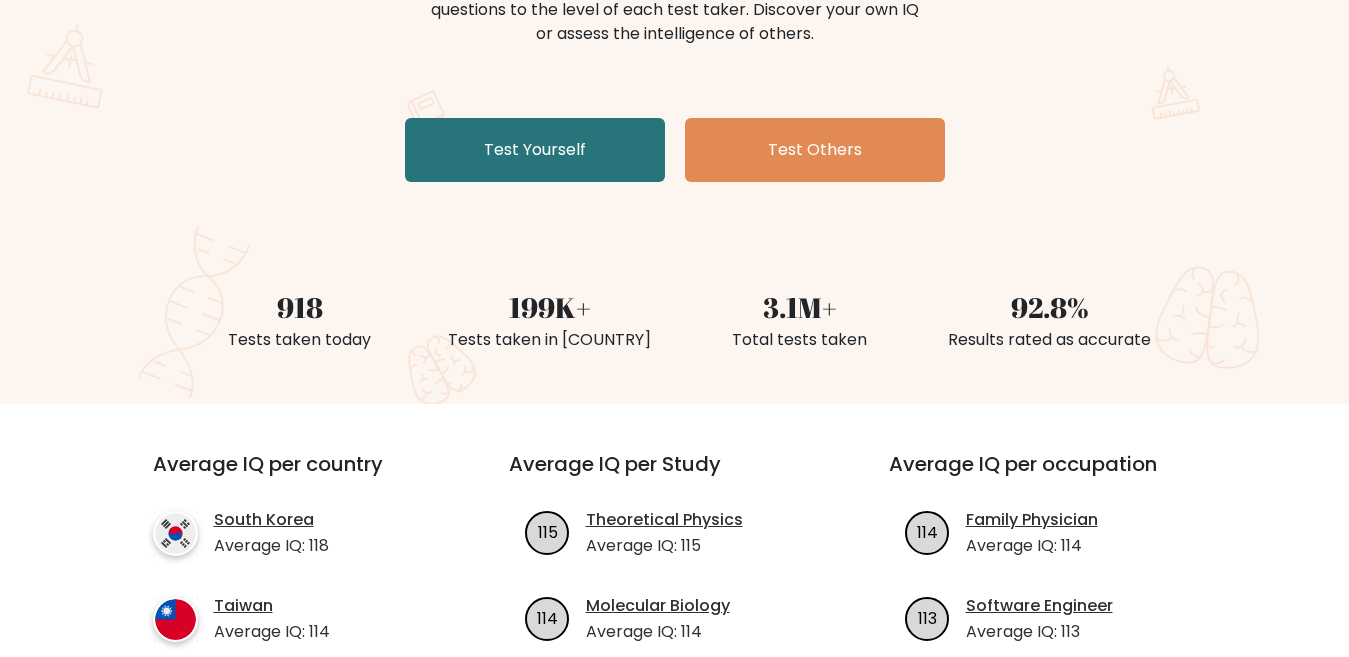 scroll, scrollTop: 200, scrollLeft: 0, axis: vertical 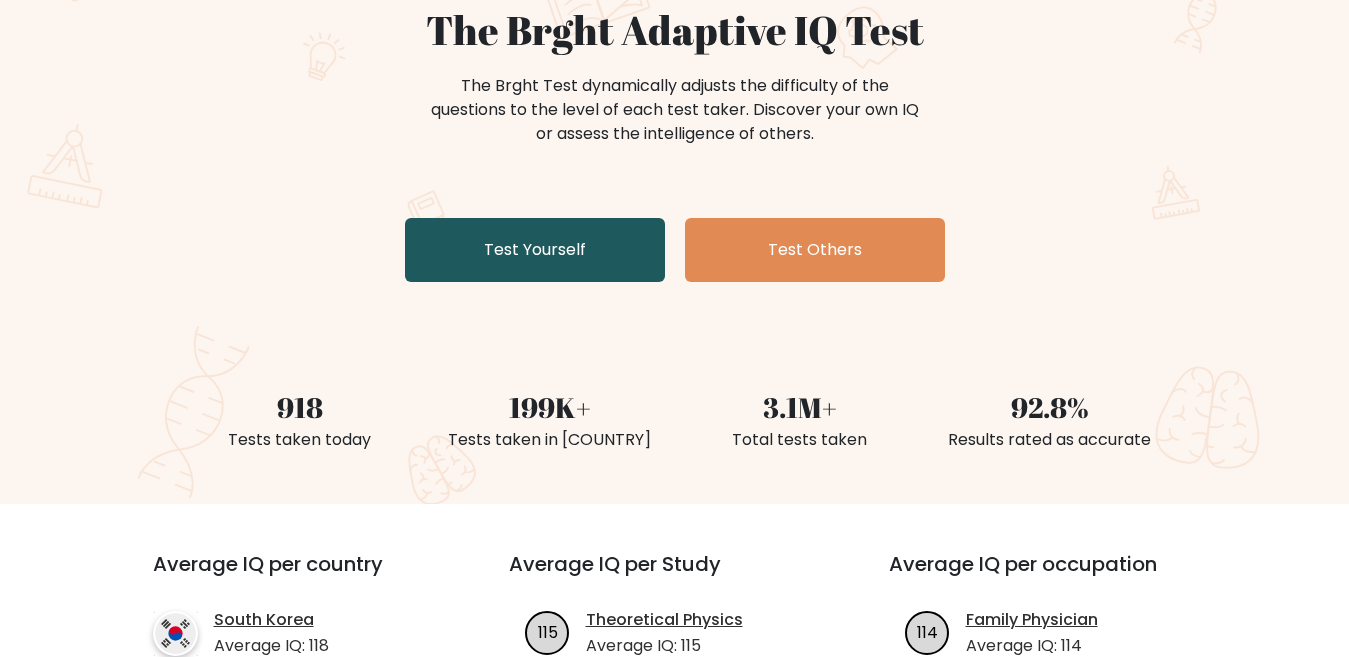 click on "Test Yourself" at bounding box center (535, 250) 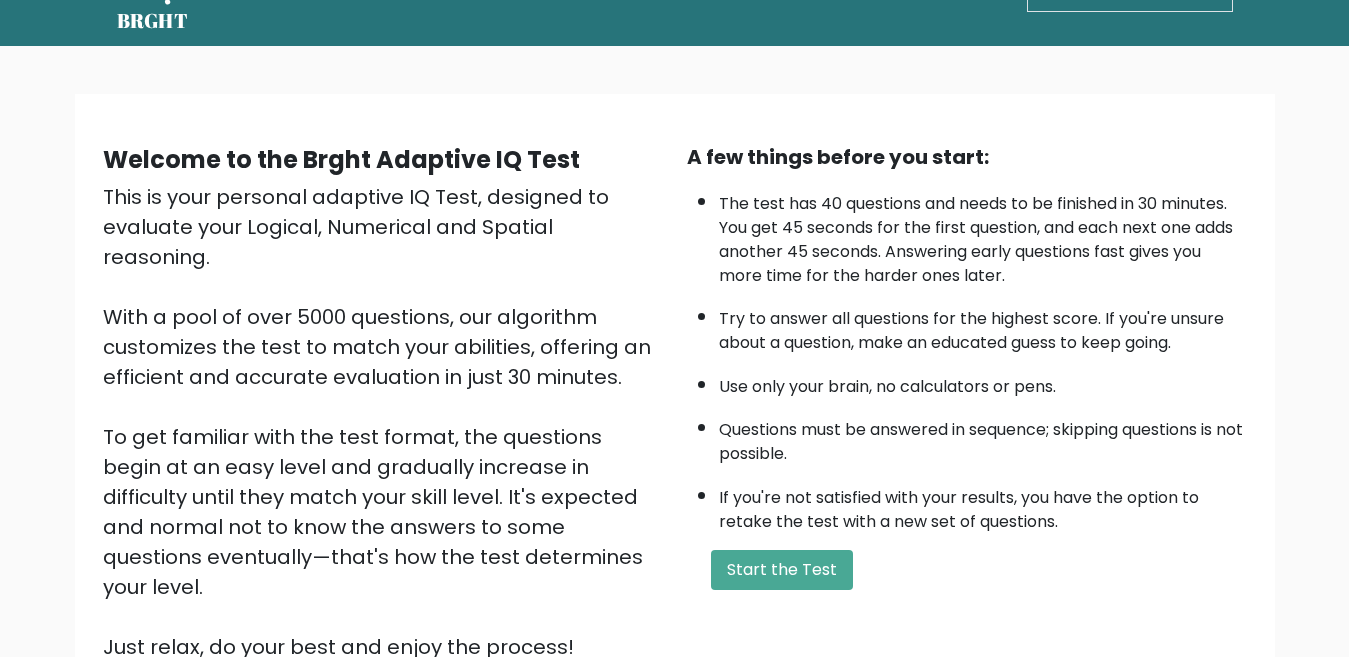 scroll, scrollTop: 100, scrollLeft: 0, axis: vertical 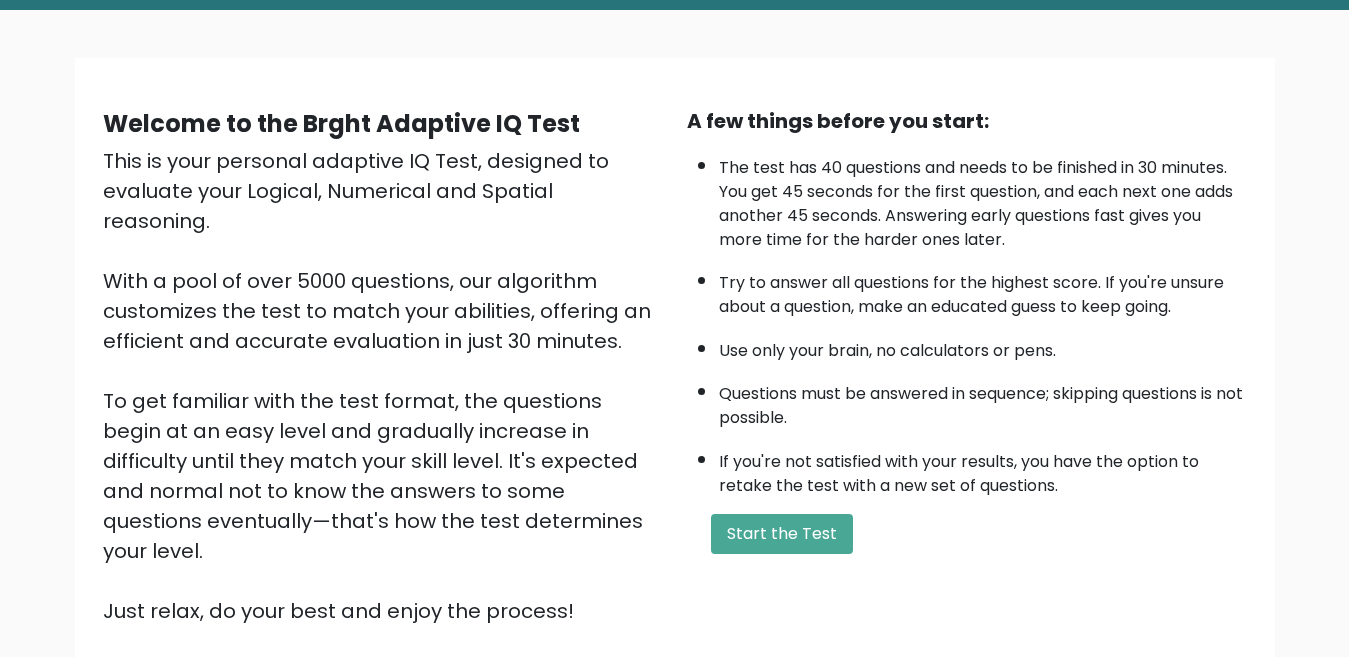 click on "Use only your brain, no calculators or pens." at bounding box center [983, 346] 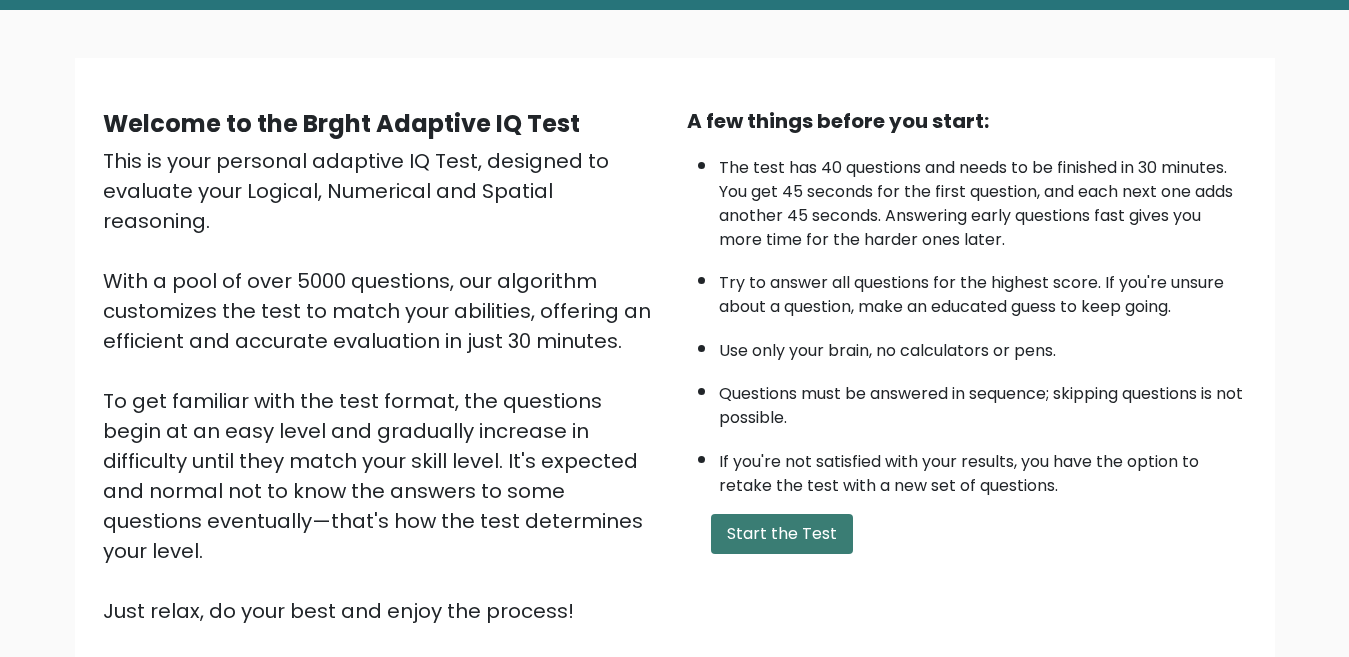 click on "Start the Test" at bounding box center [782, 534] 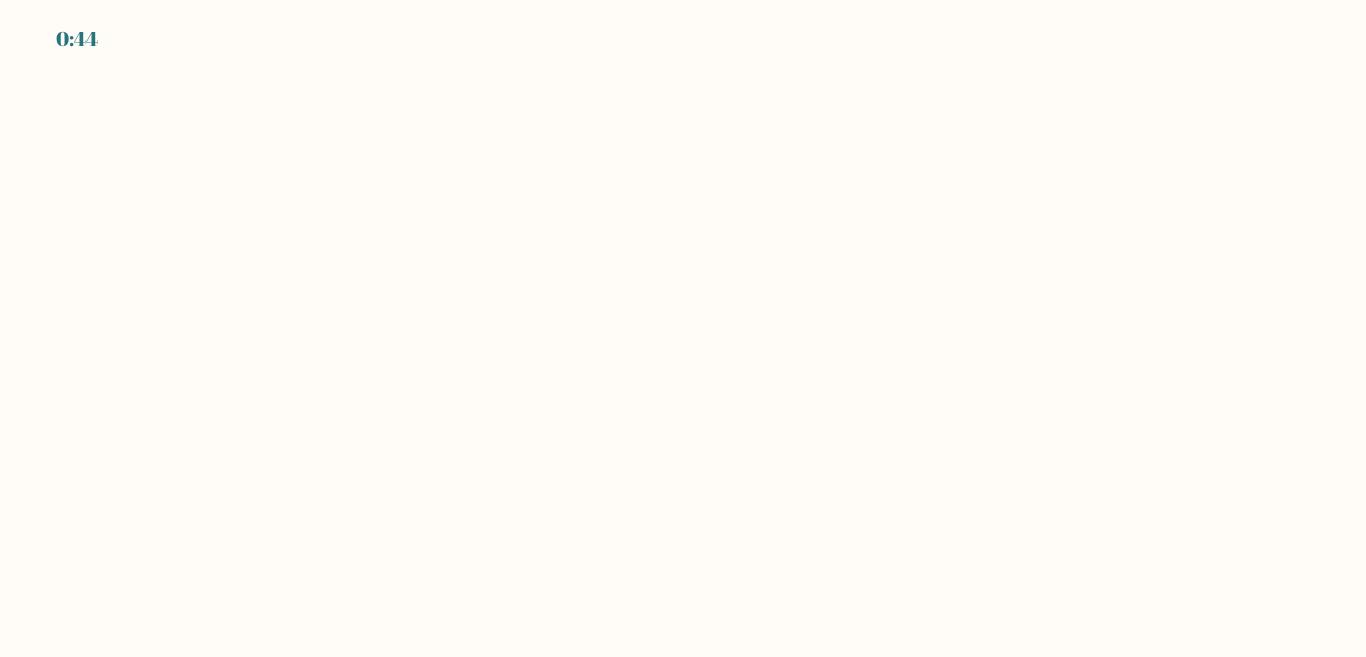 scroll, scrollTop: 0, scrollLeft: 0, axis: both 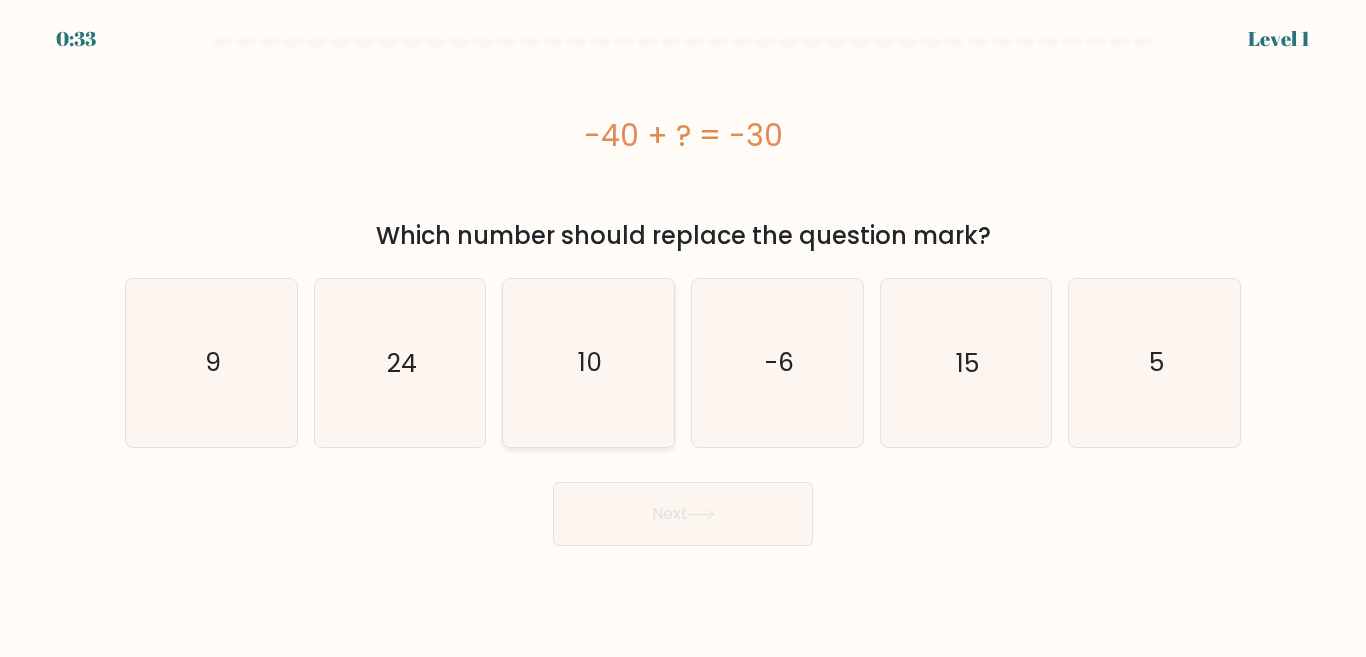 click on "10" 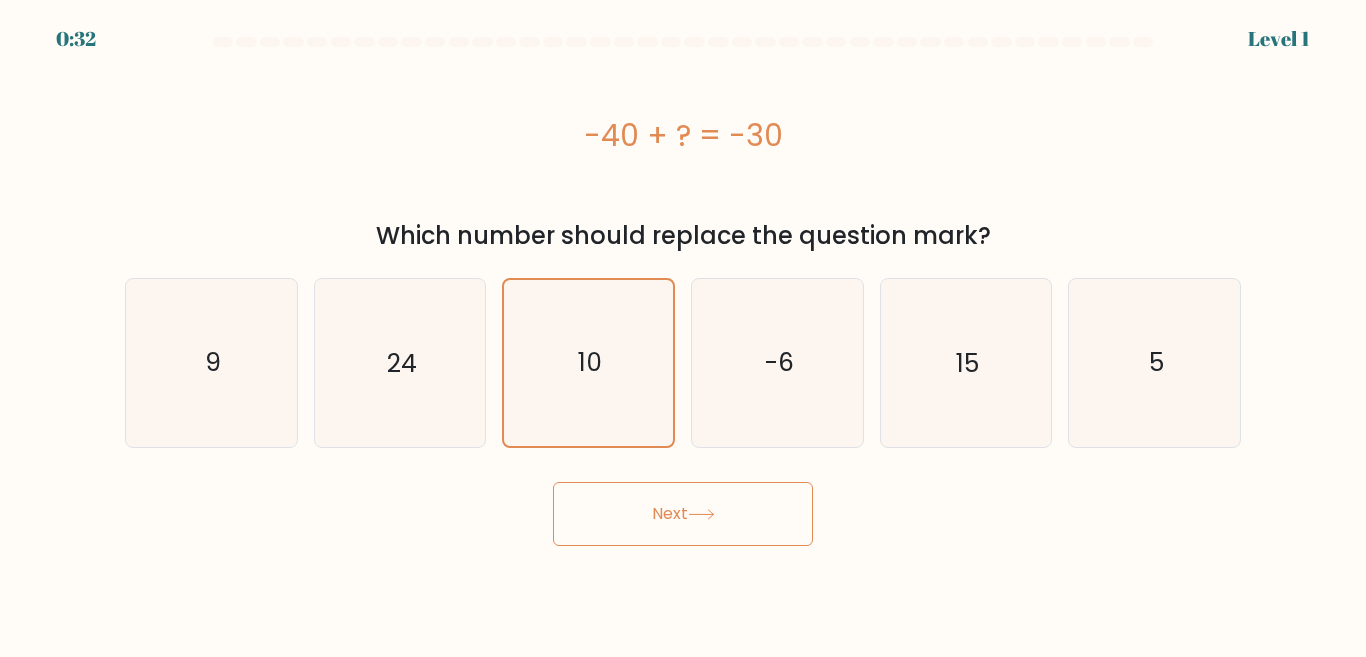 click 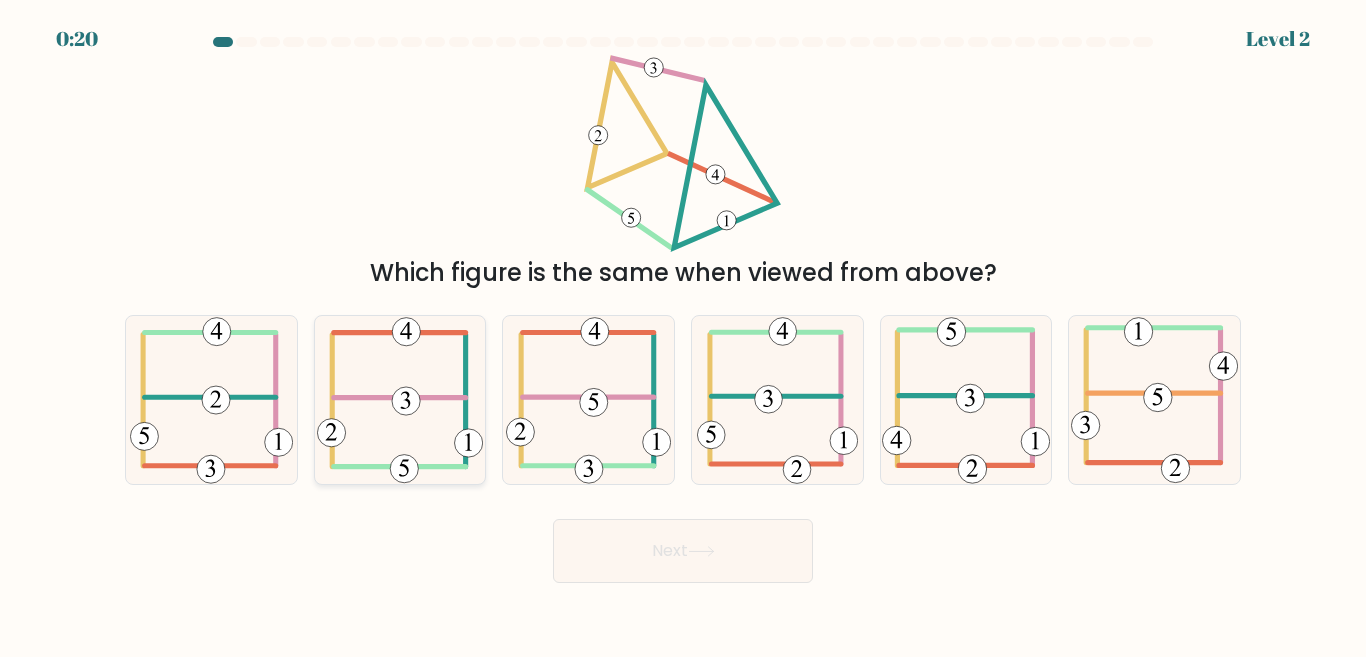 click 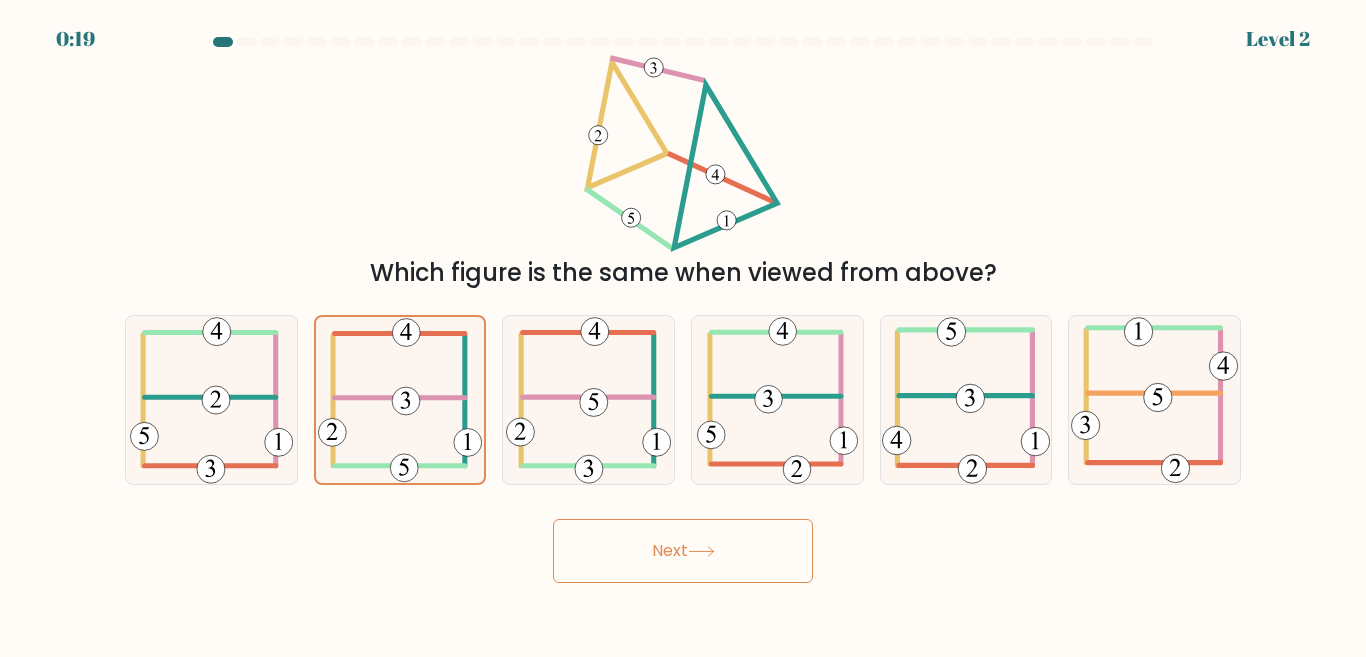 click on "Next" at bounding box center (683, 551) 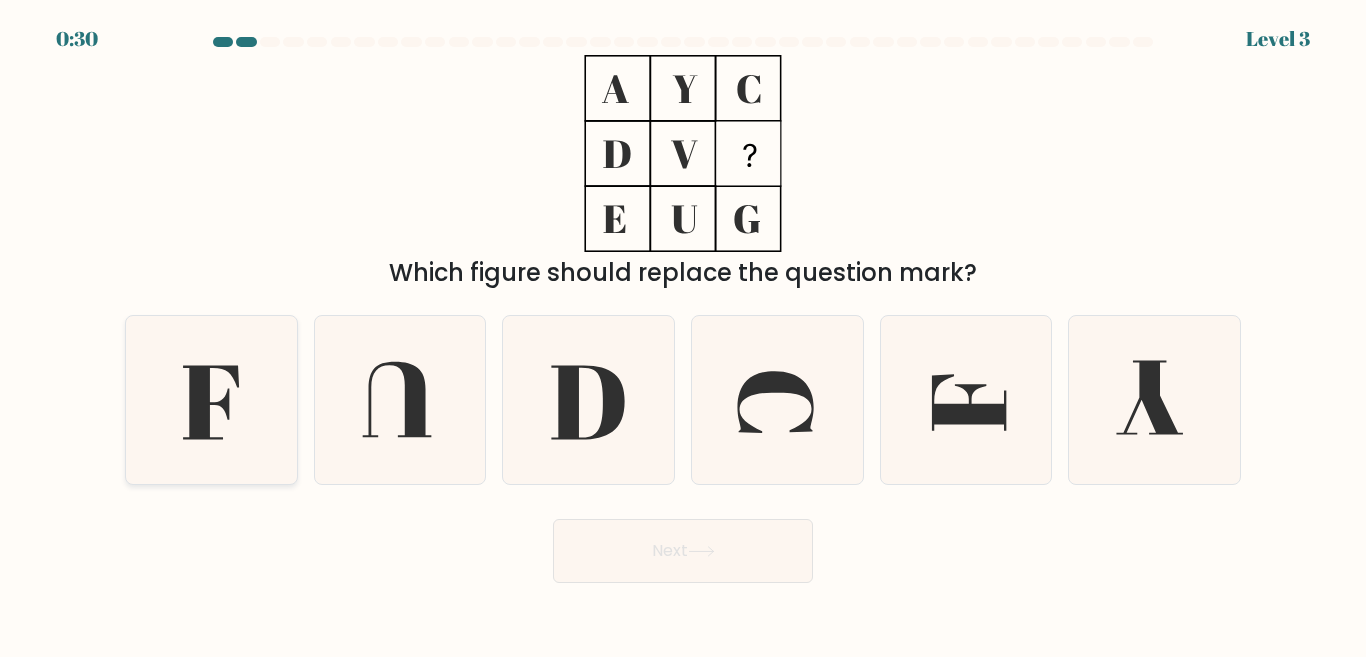 click 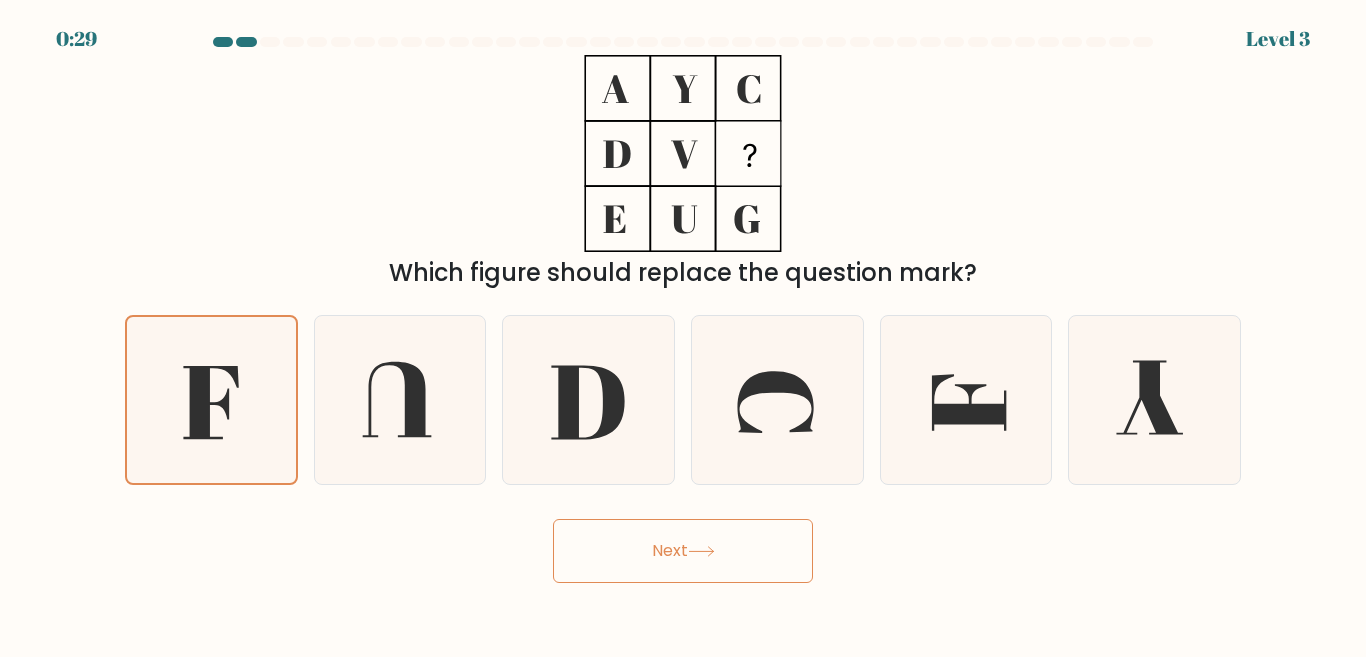 click on "Next" at bounding box center [683, 551] 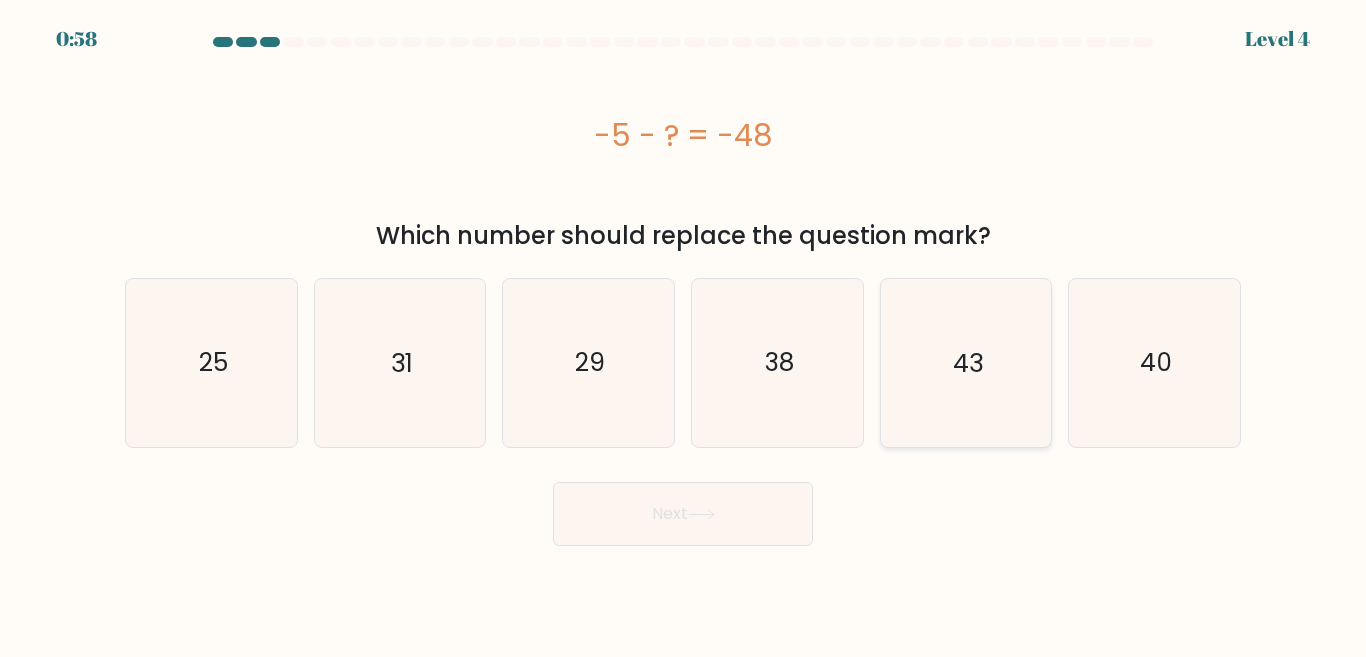 click on "43" 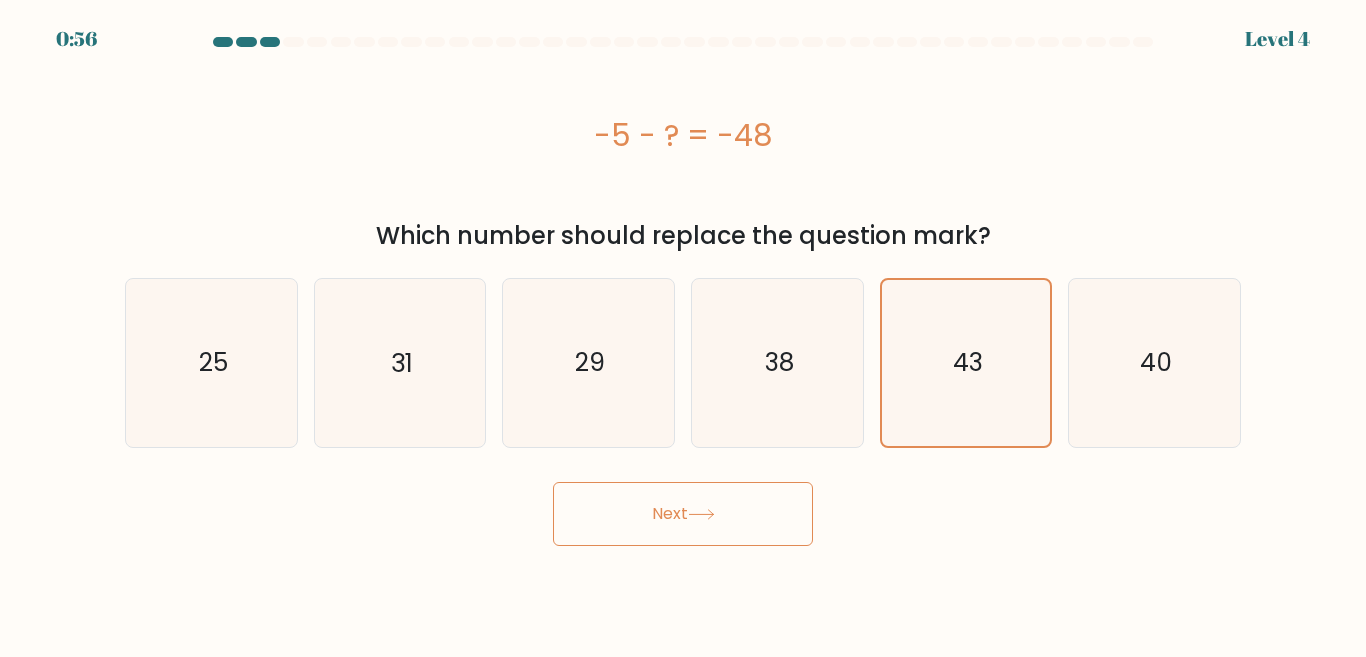 click on "Next" at bounding box center [683, 514] 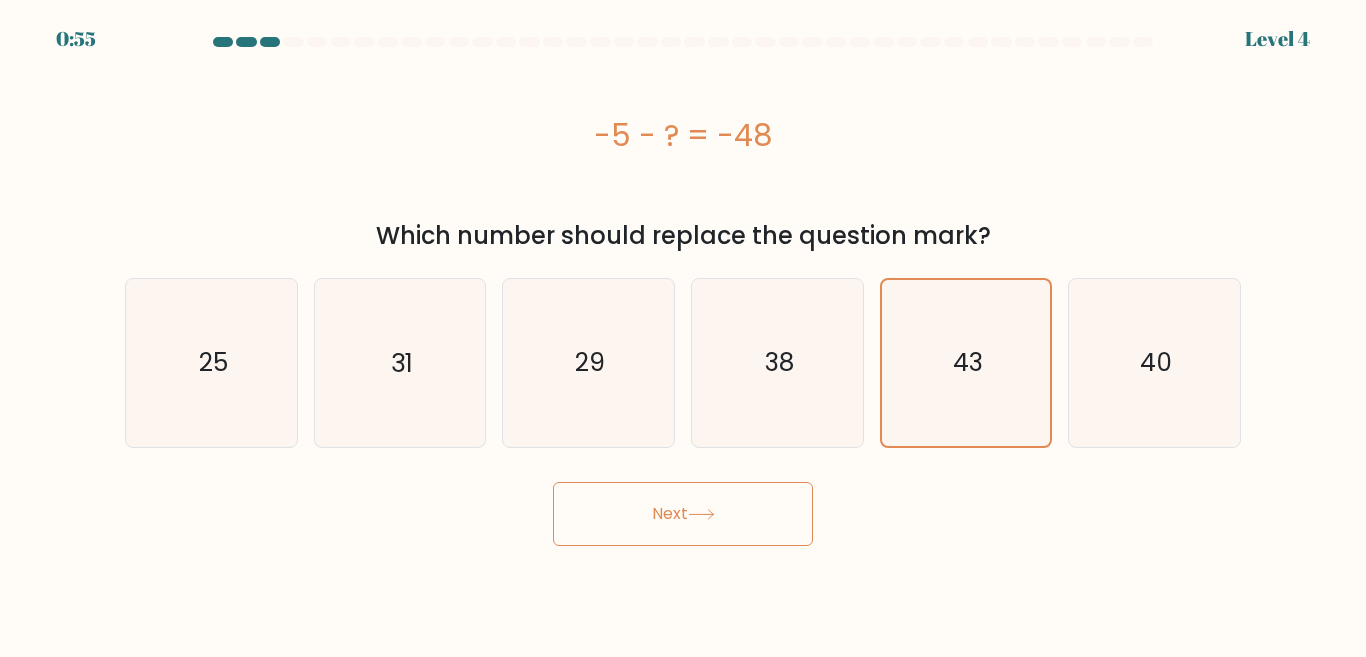 click on "Next" at bounding box center [683, 514] 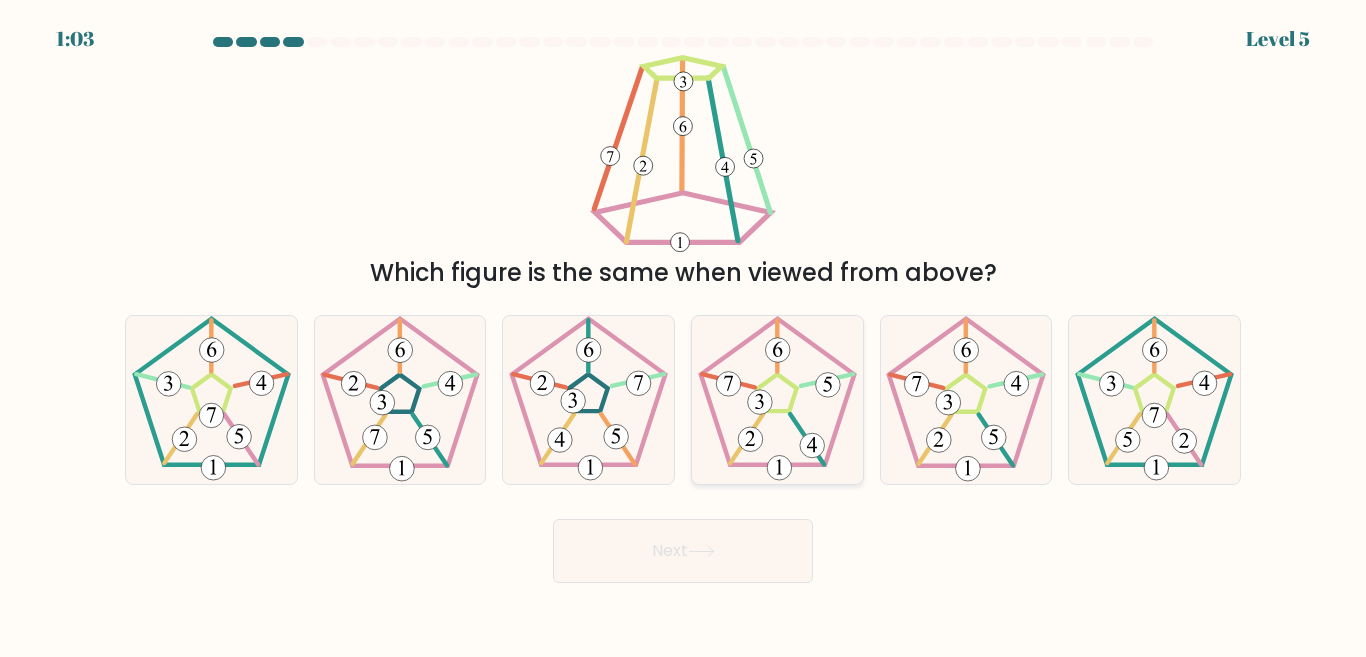 click 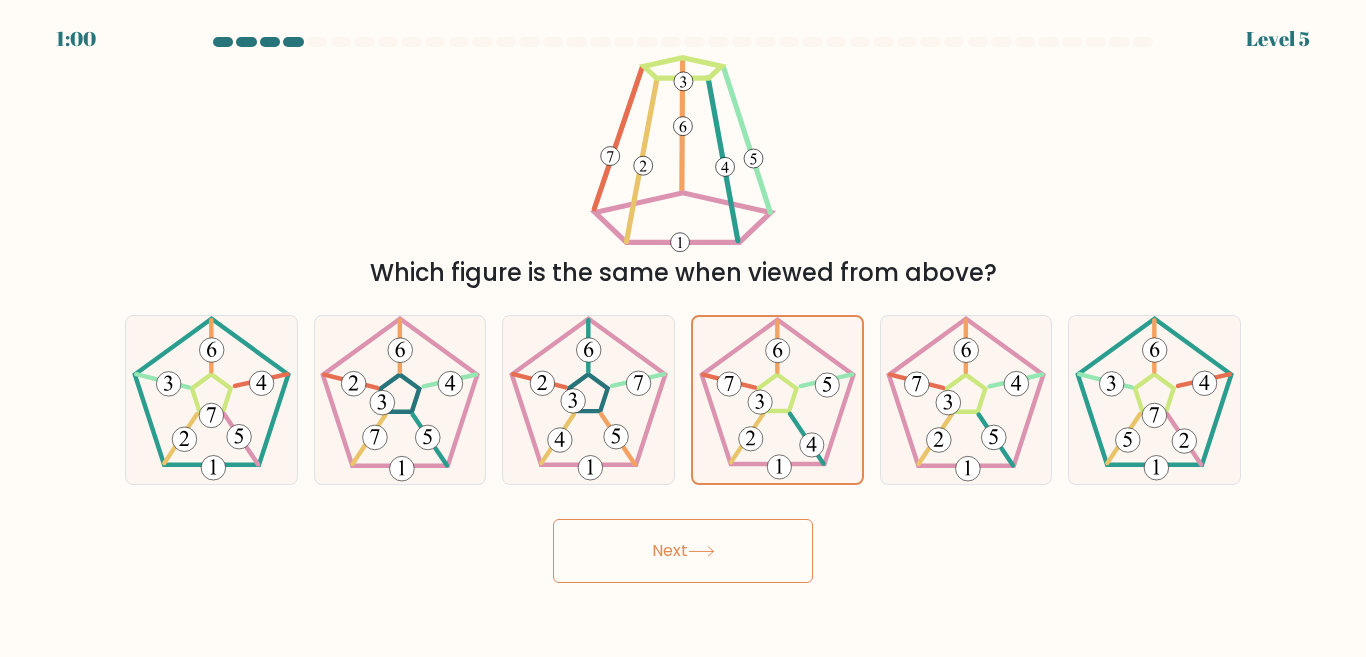 click on "Next" at bounding box center (683, 551) 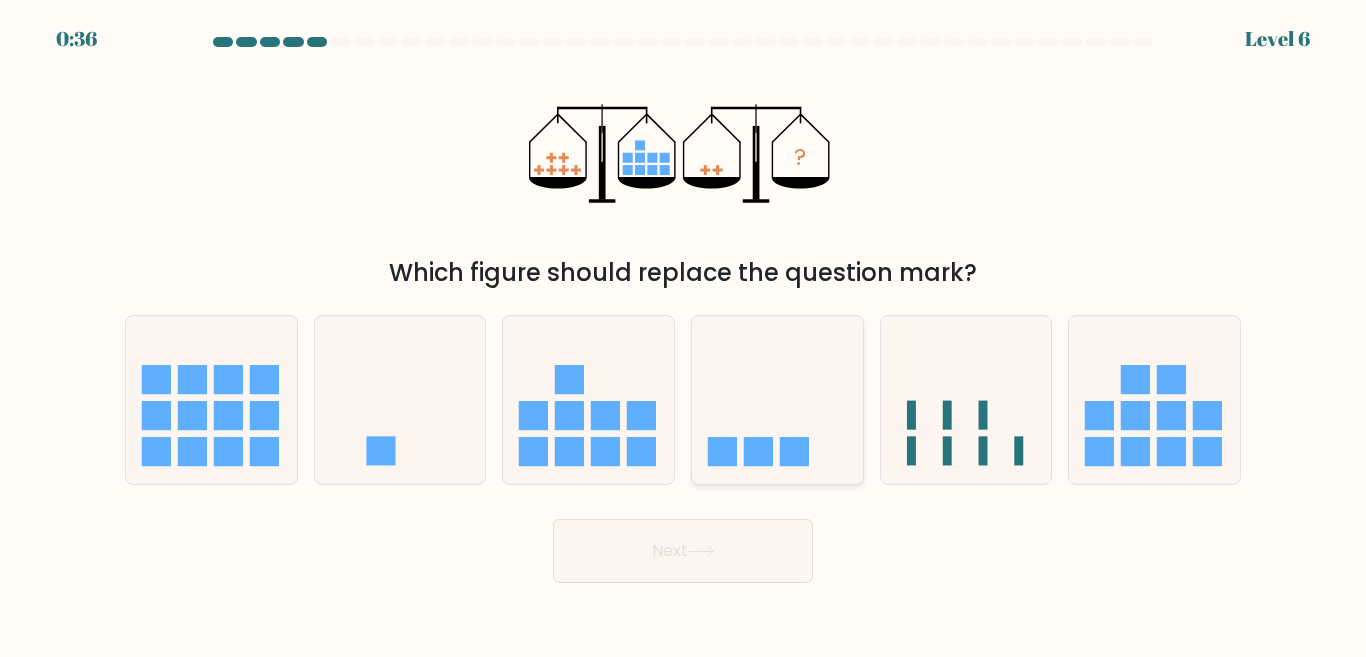 click 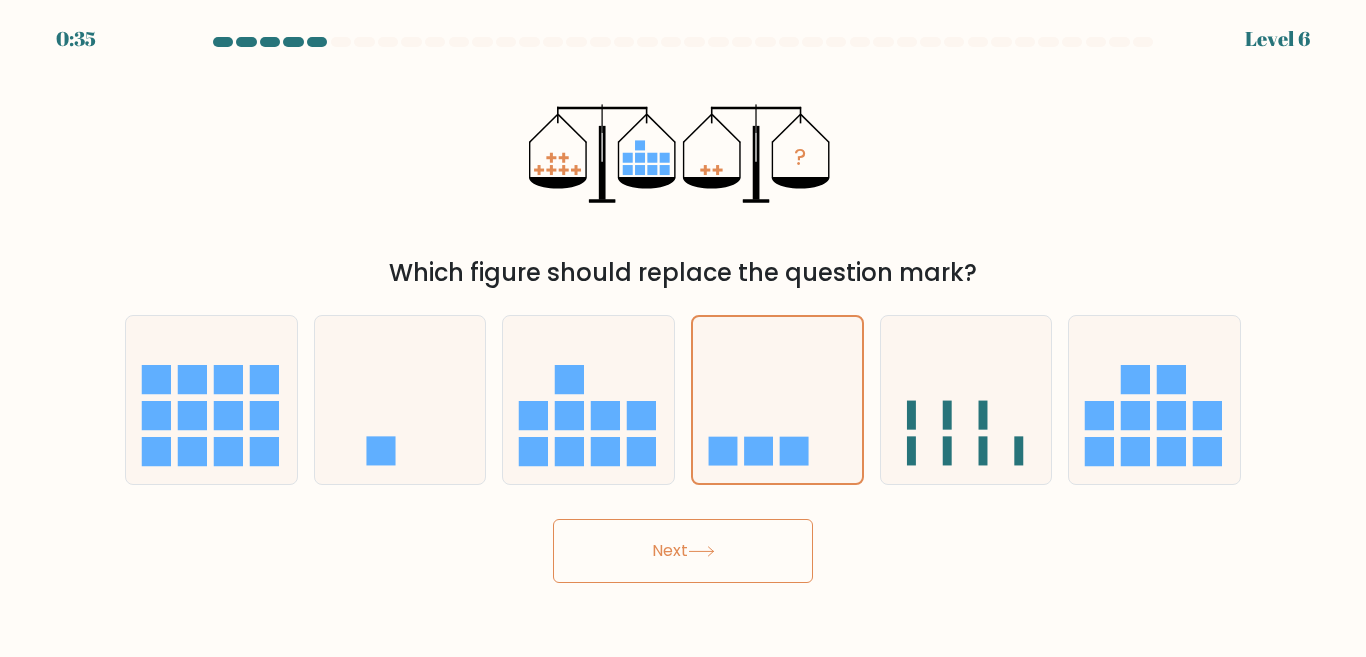 click on "Next" at bounding box center (683, 551) 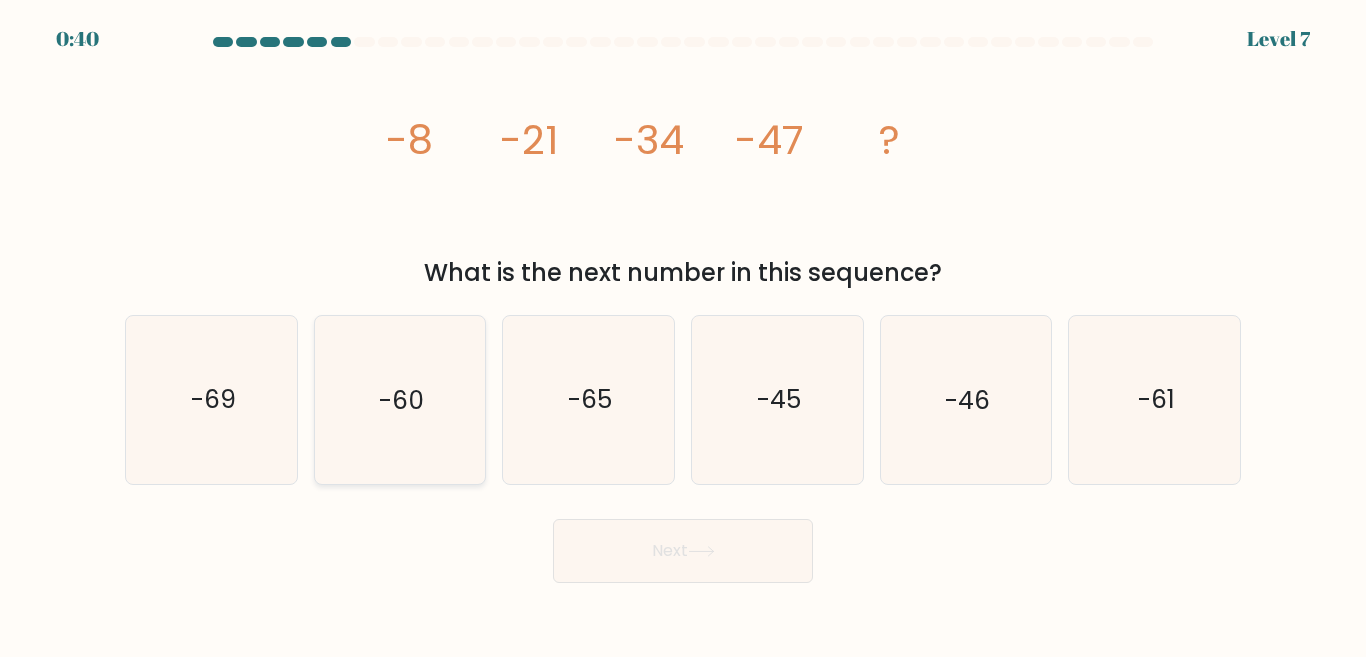click on "-60" 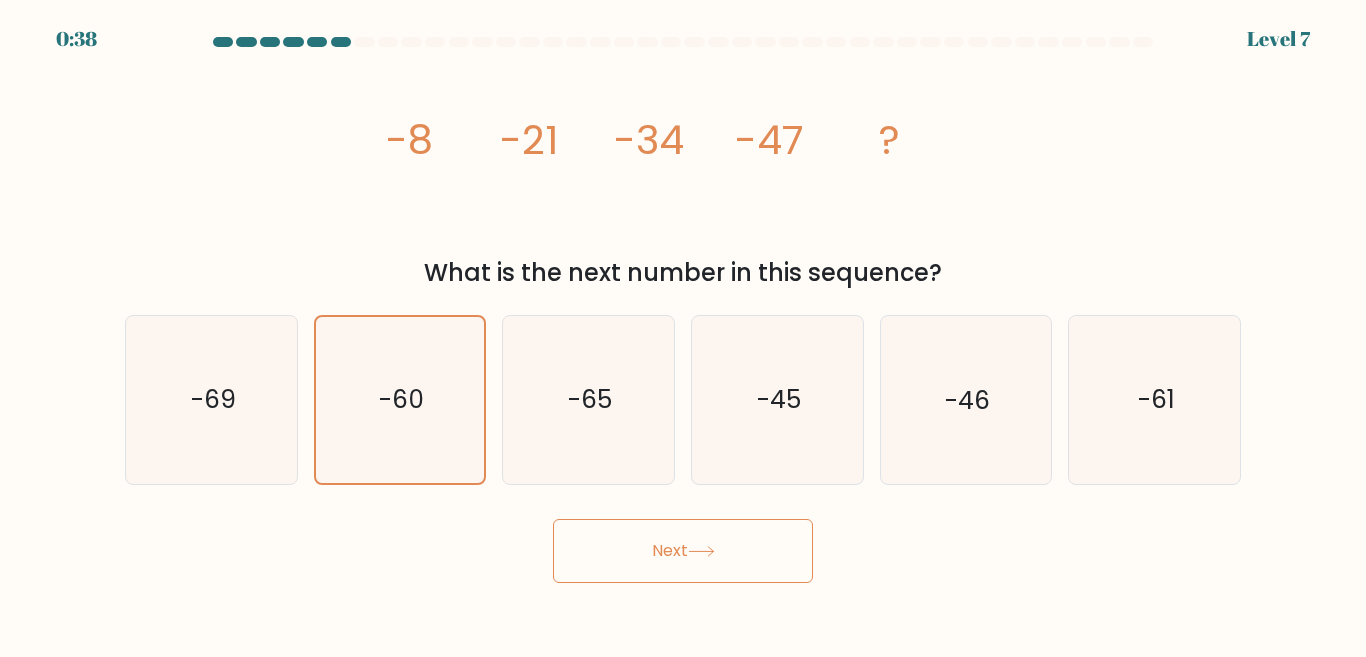 click on "Next" at bounding box center (683, 551) 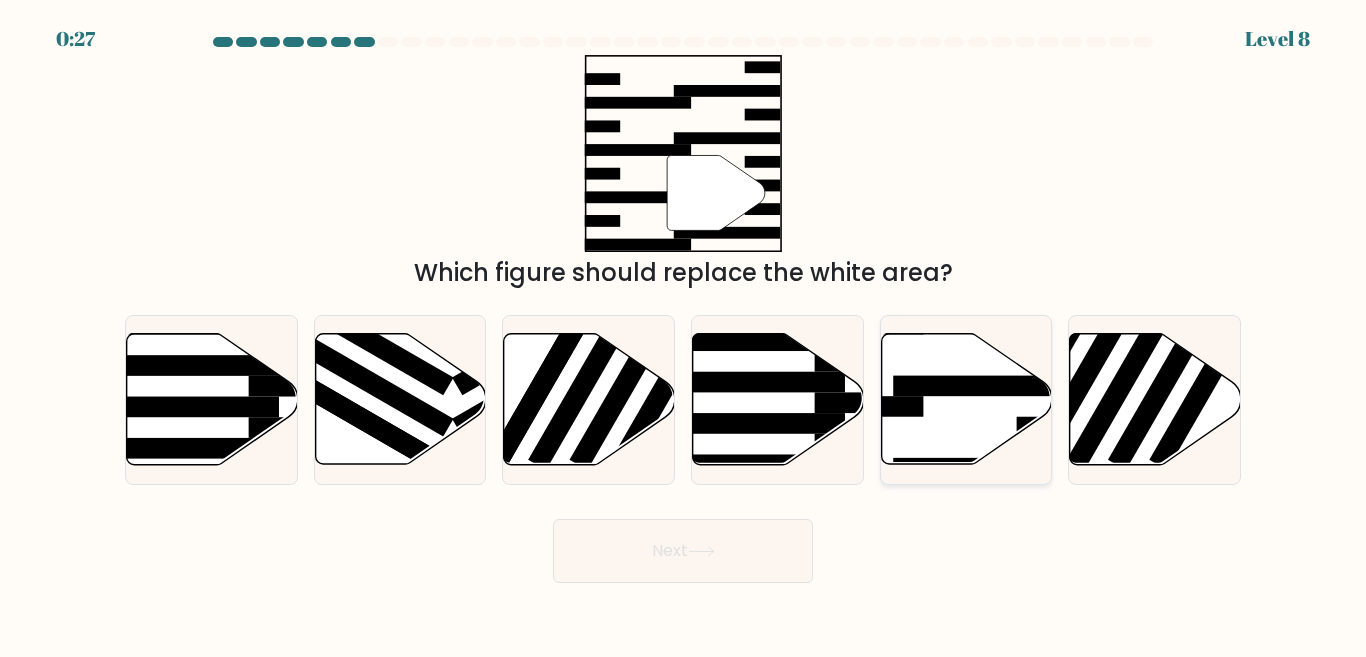 click 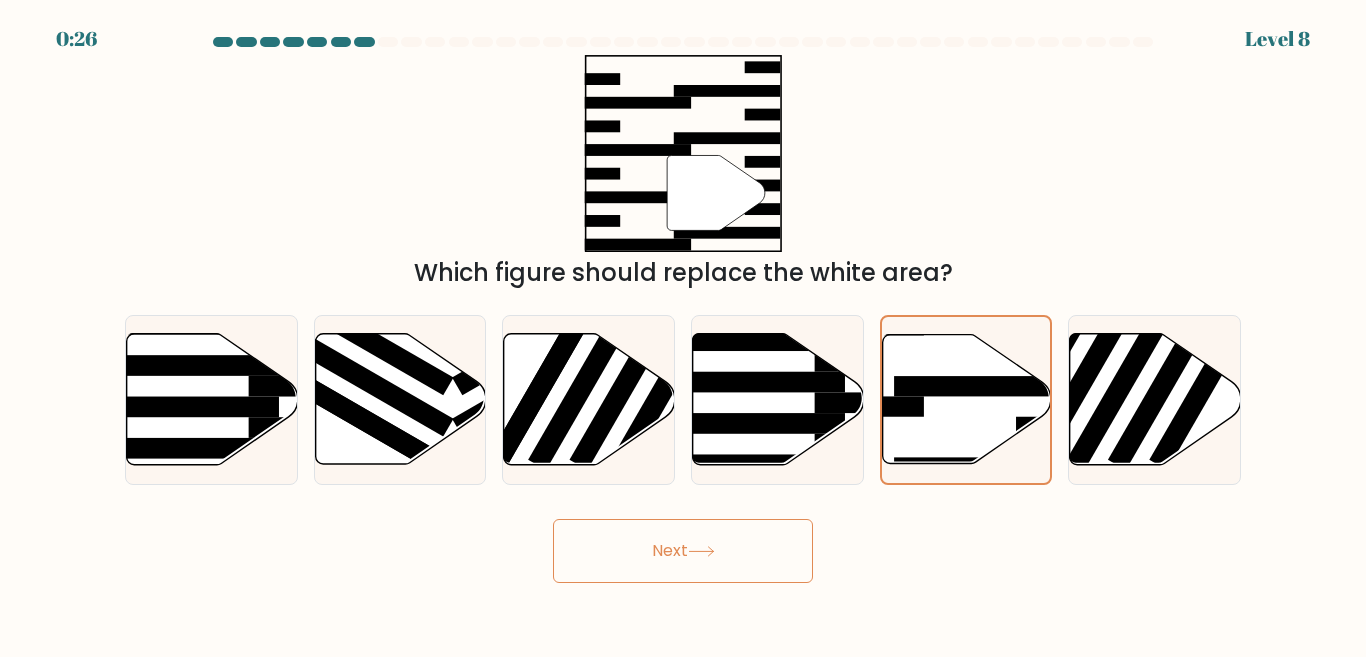 click on "Next" at bounding box center [683, 551] 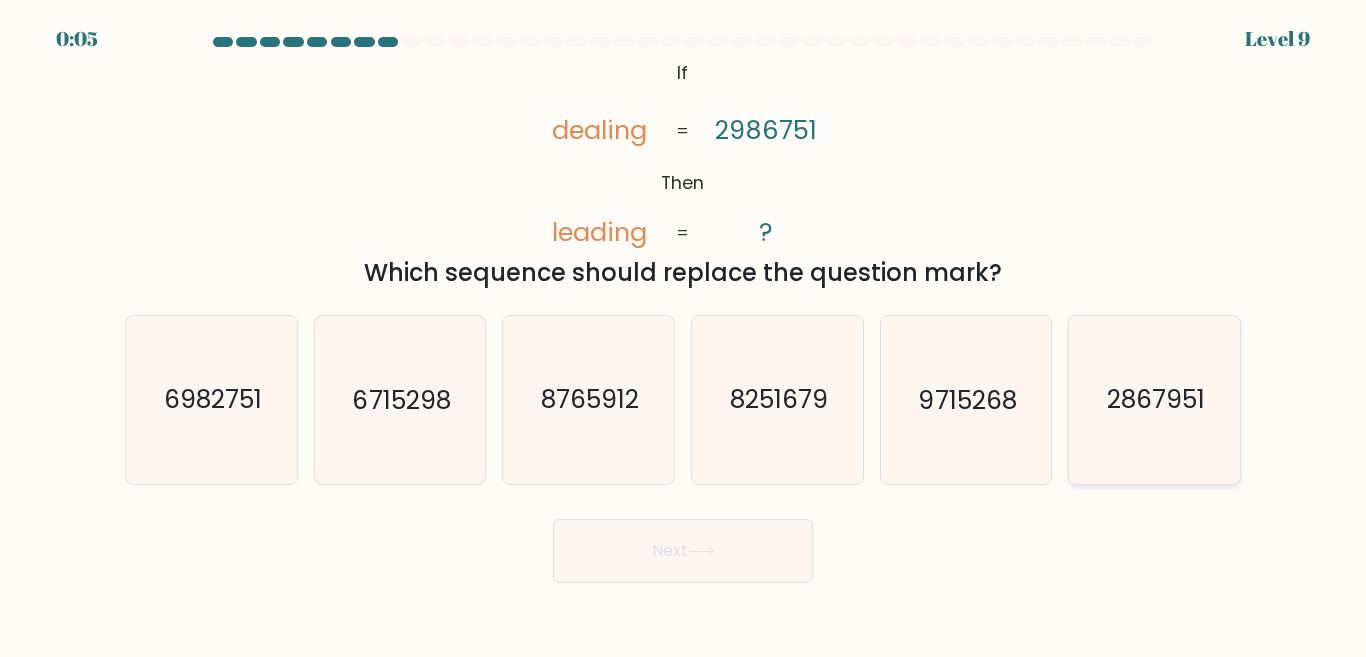 click on "2867951" 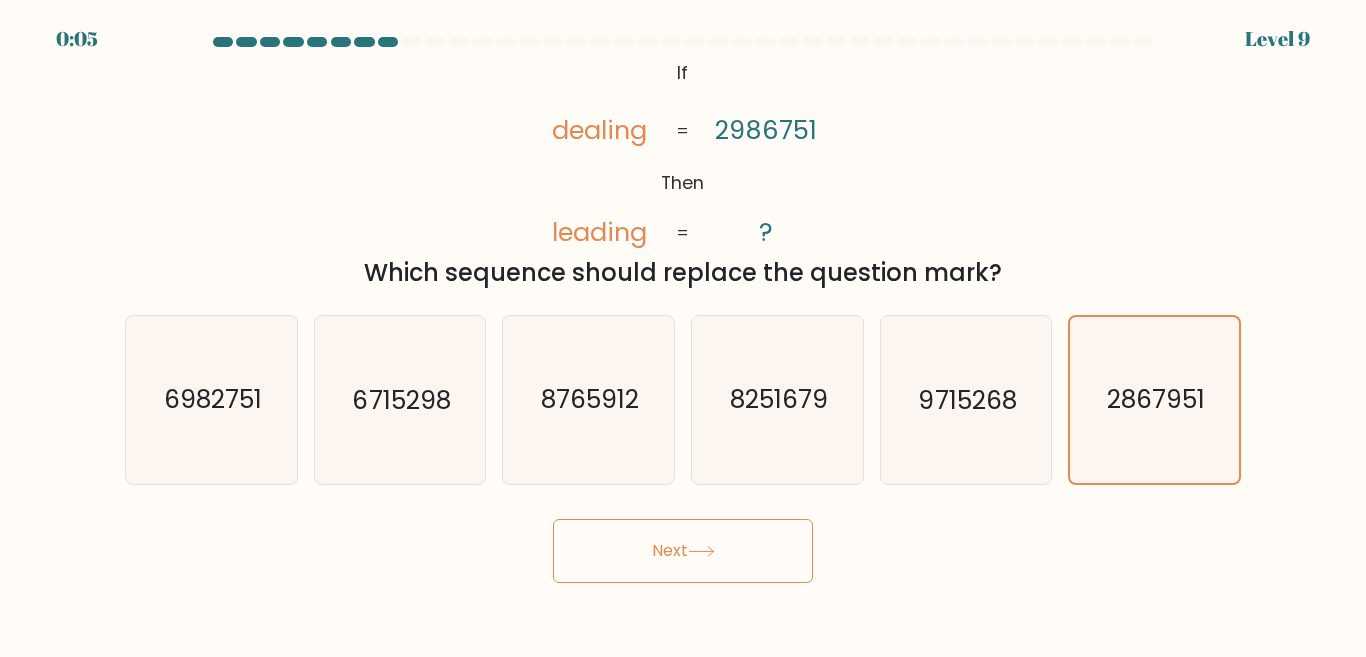 click on "Next" at bounding box center [683, 551] 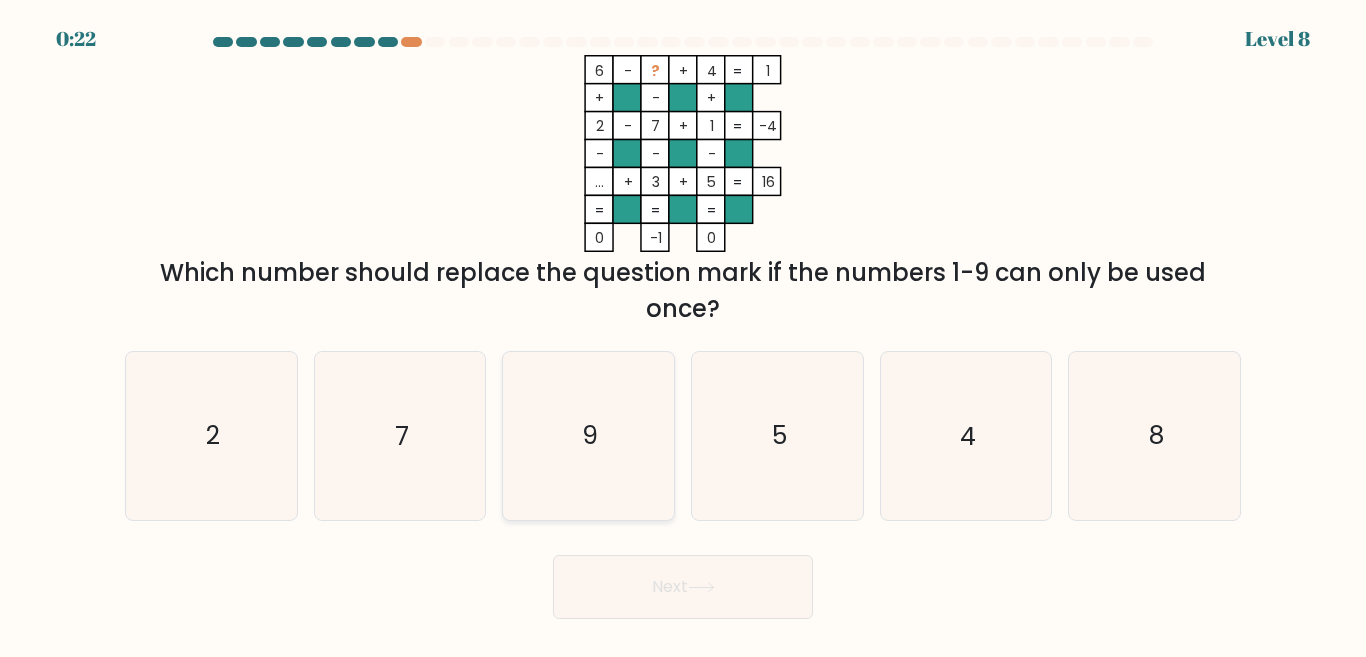 click on "9" 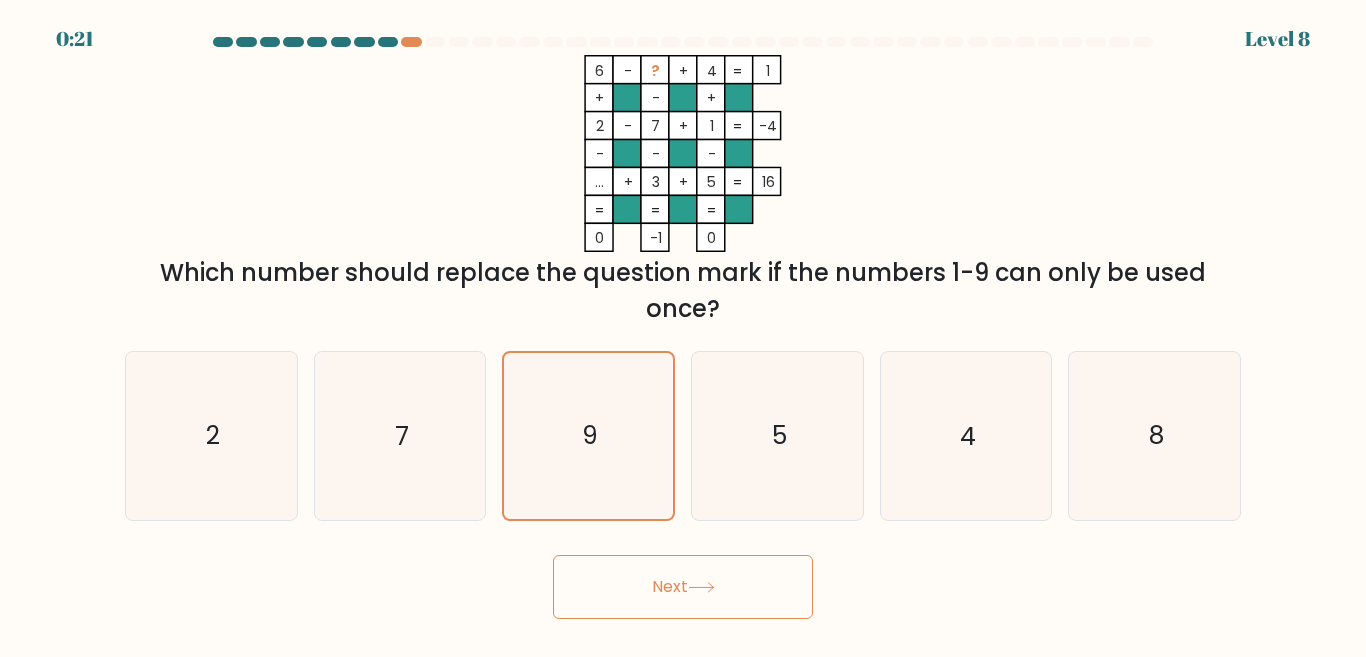 click on "Next" at bounding box center (683, 587) 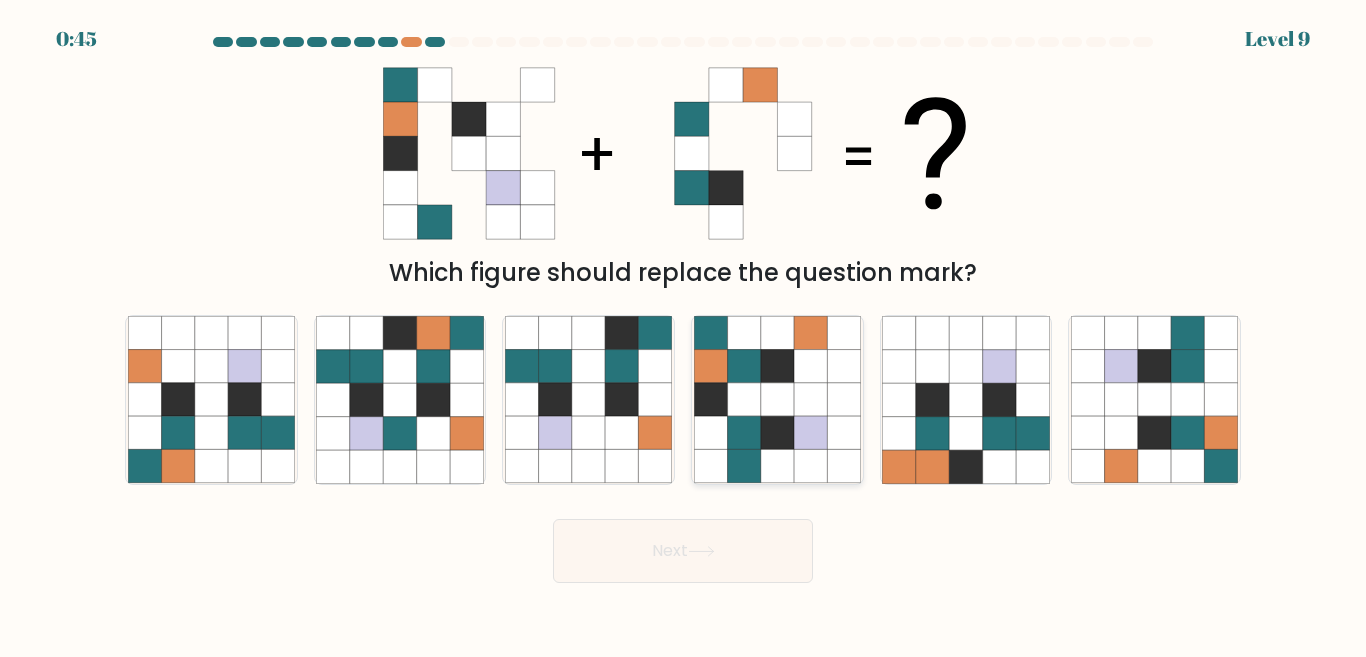 click 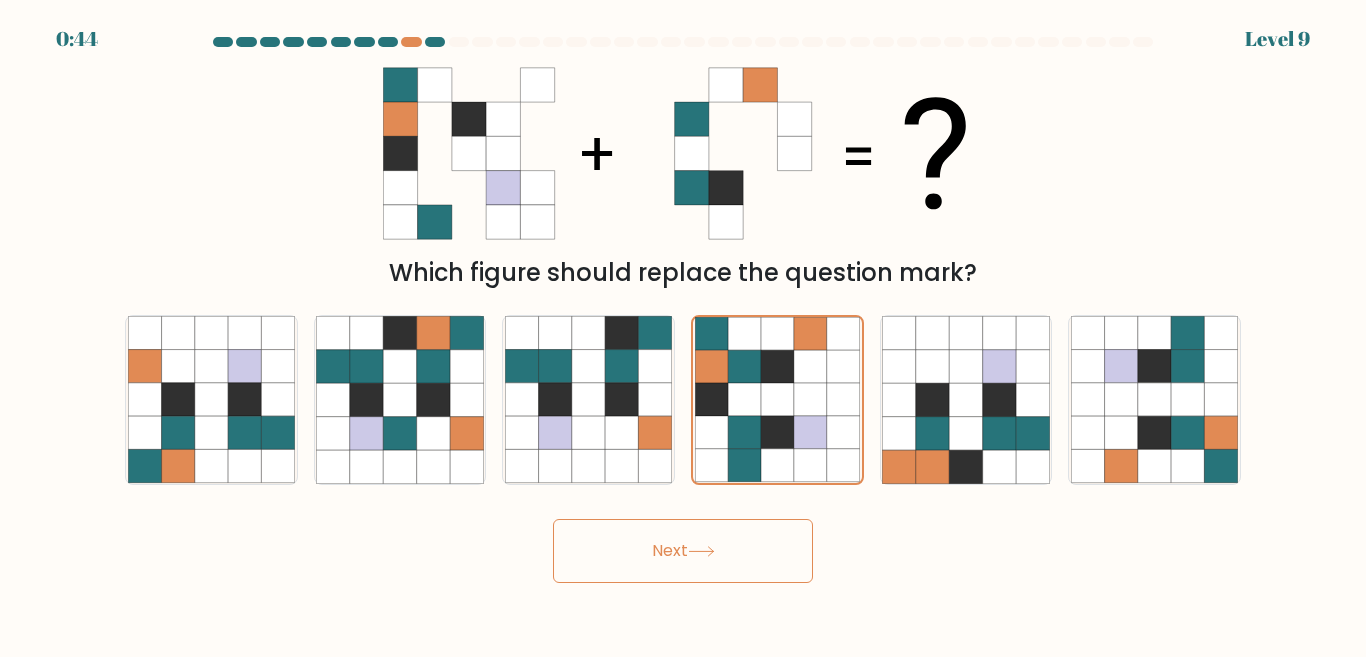 click on "Next" at bounding box center (683, 551) 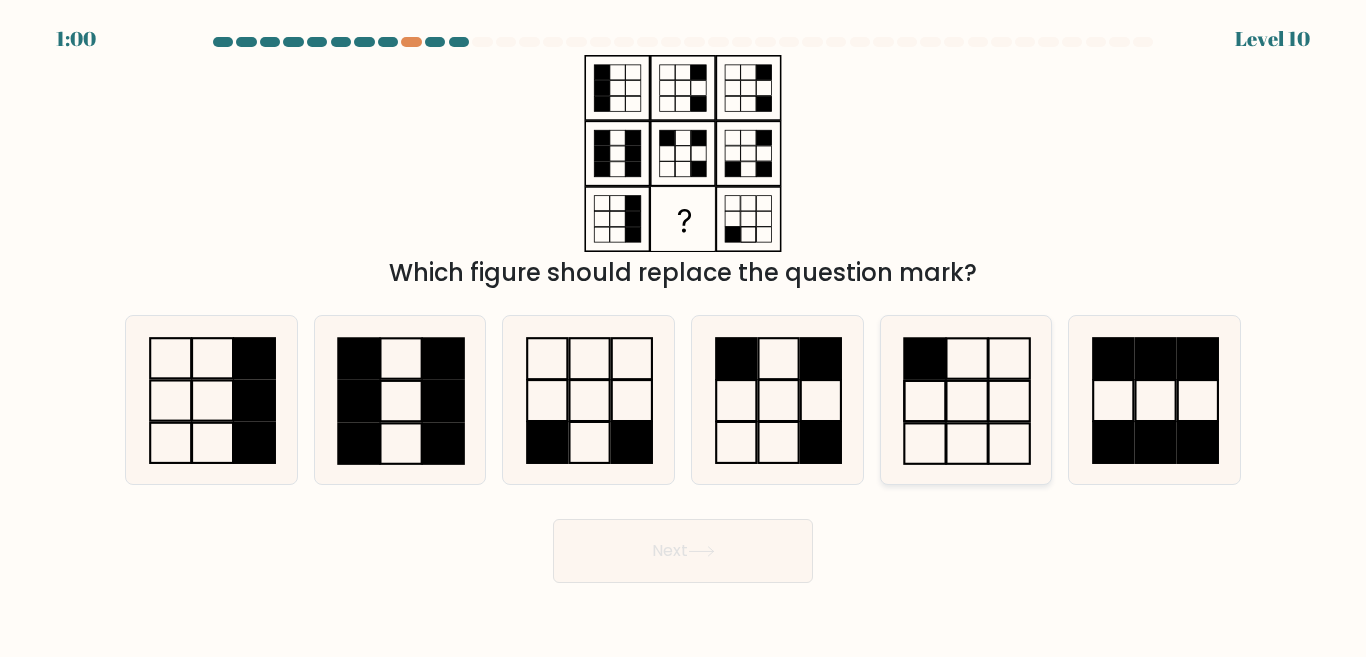 click 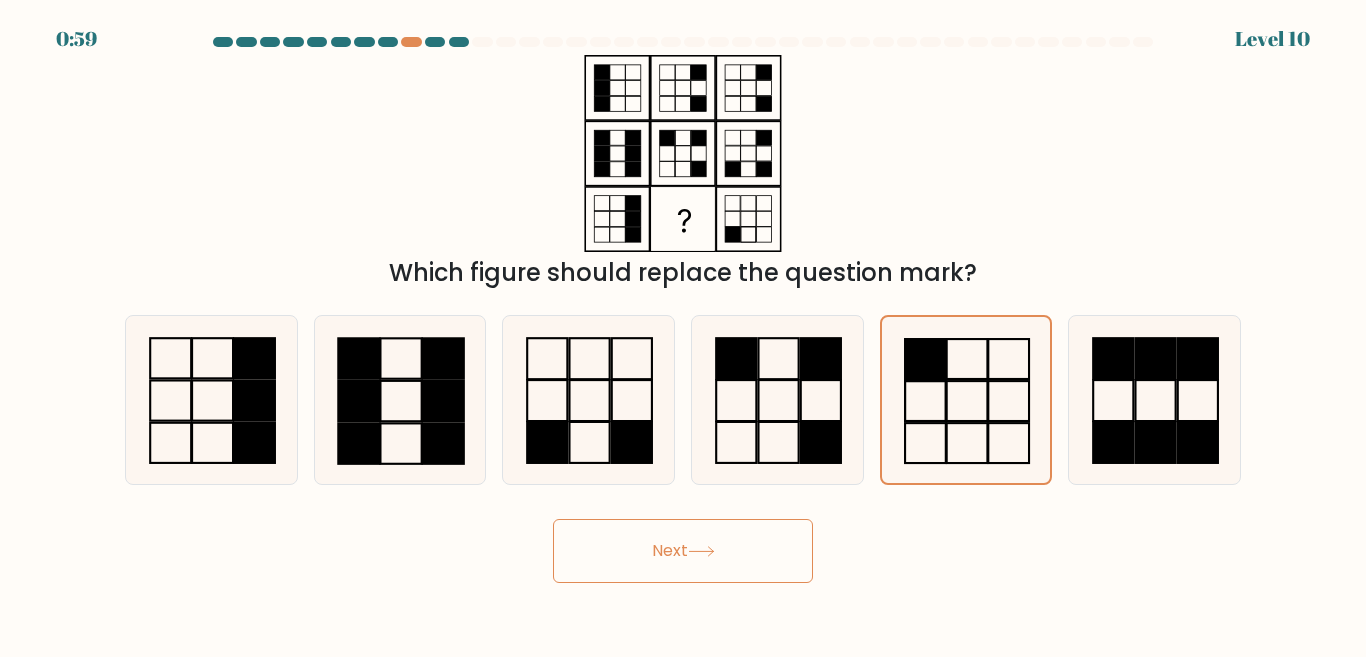 click on "Next" at bounding box center [683, 551] 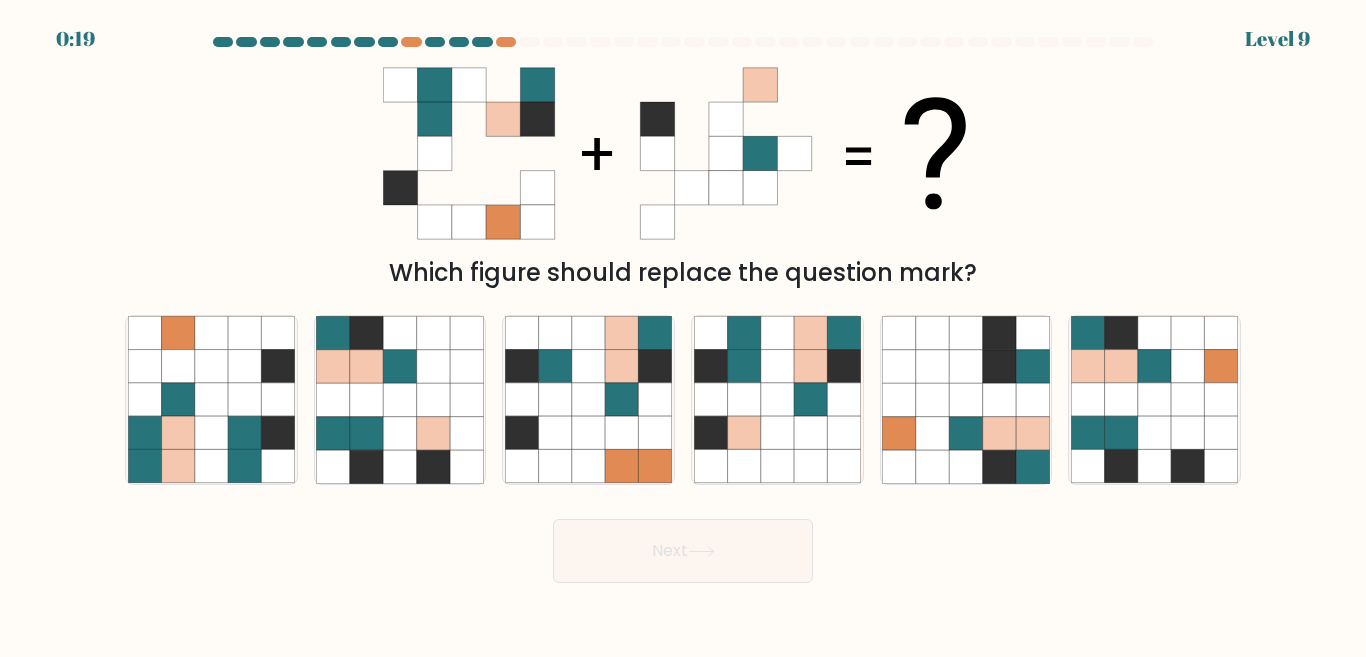 scroll, scrollTop: 0, scrollLeft: 0, axis: both 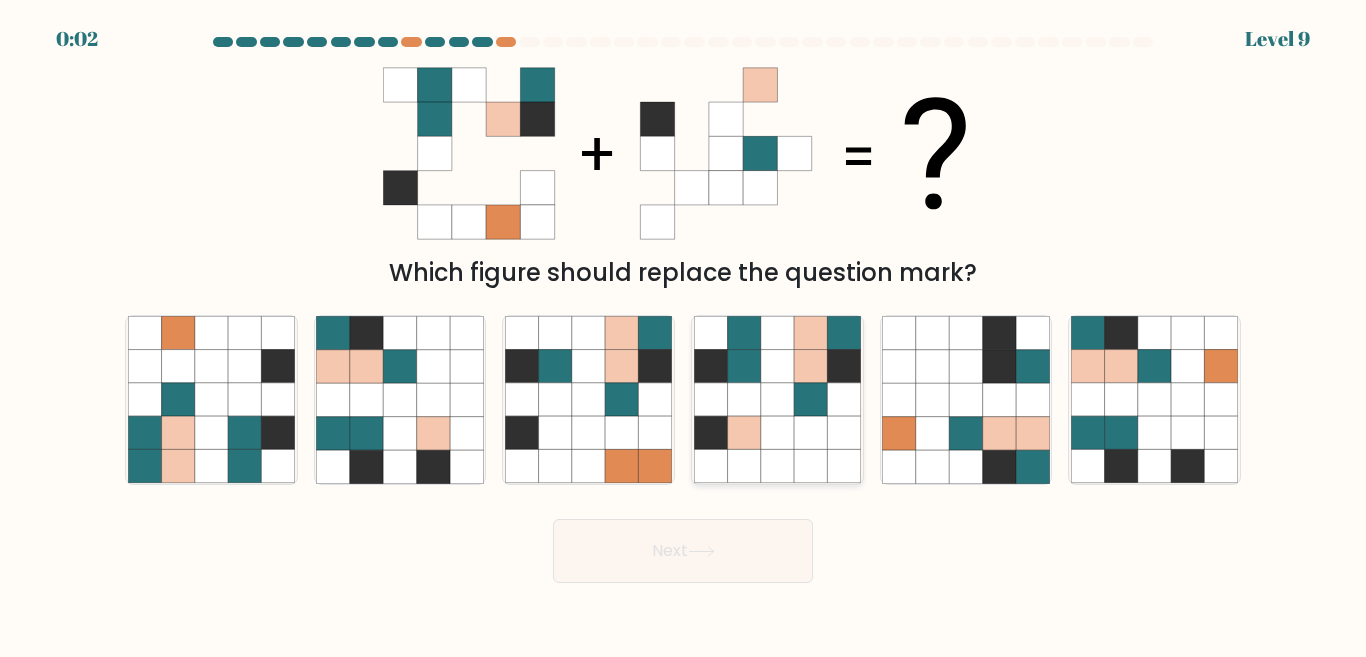 click 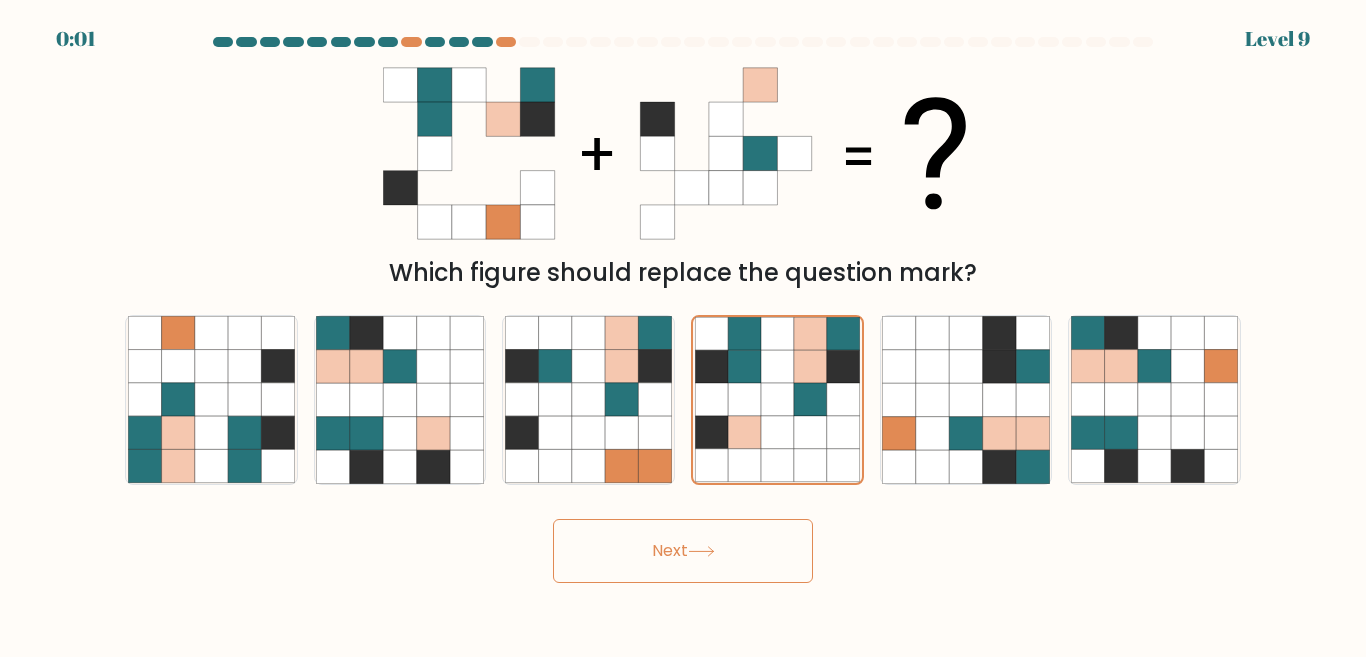 click on "Next" at bounding box center [683, 551] 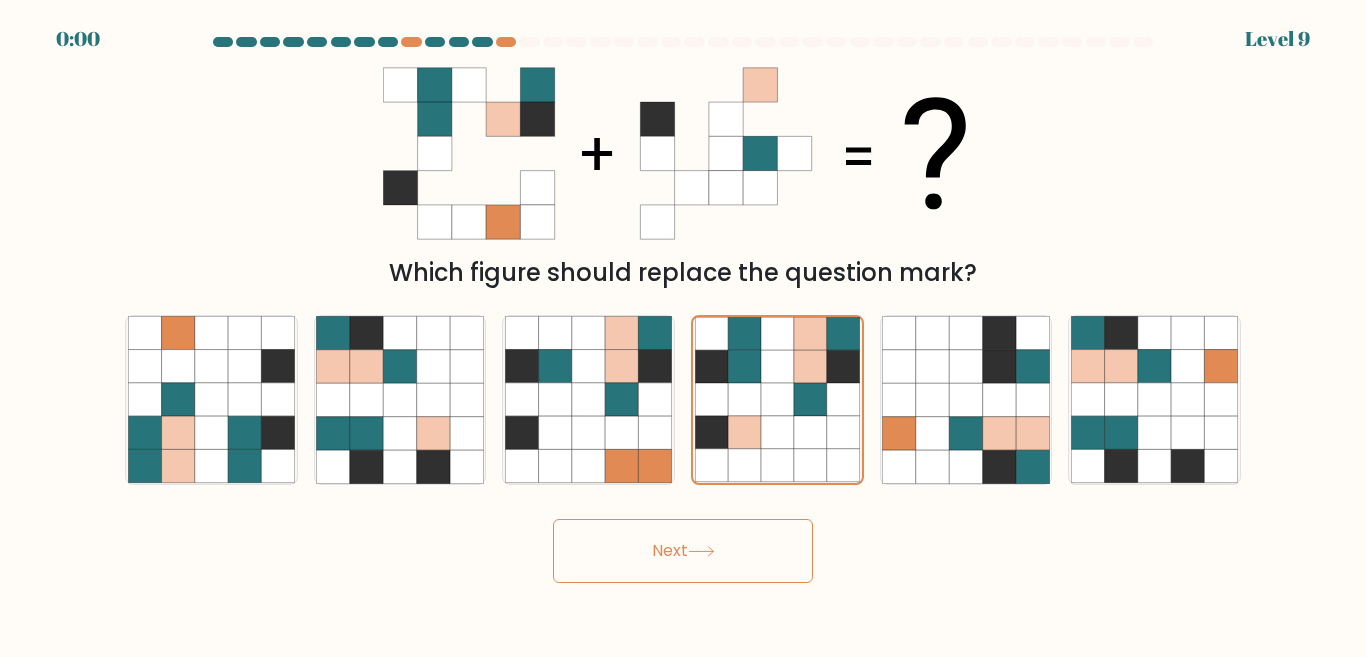 click on "Next" at bounding box center [683, 551] 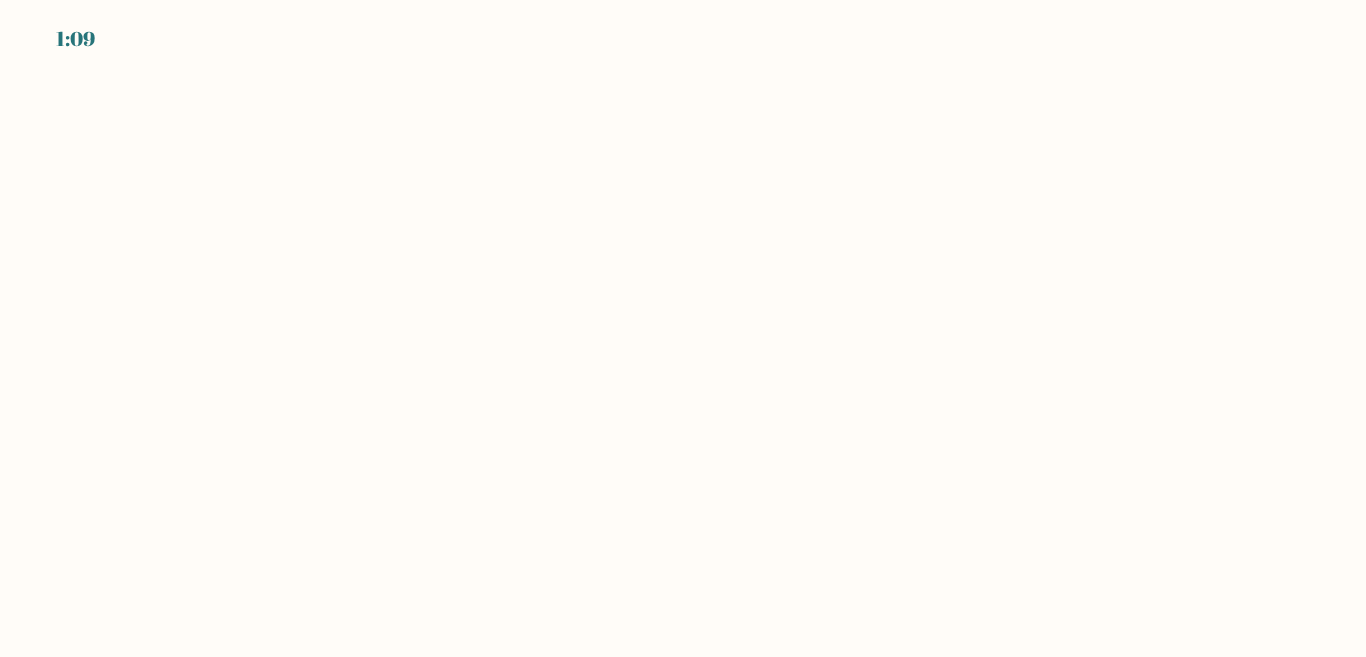 scroll, scrollTop: 0, scrollLeft: 0, axis: both 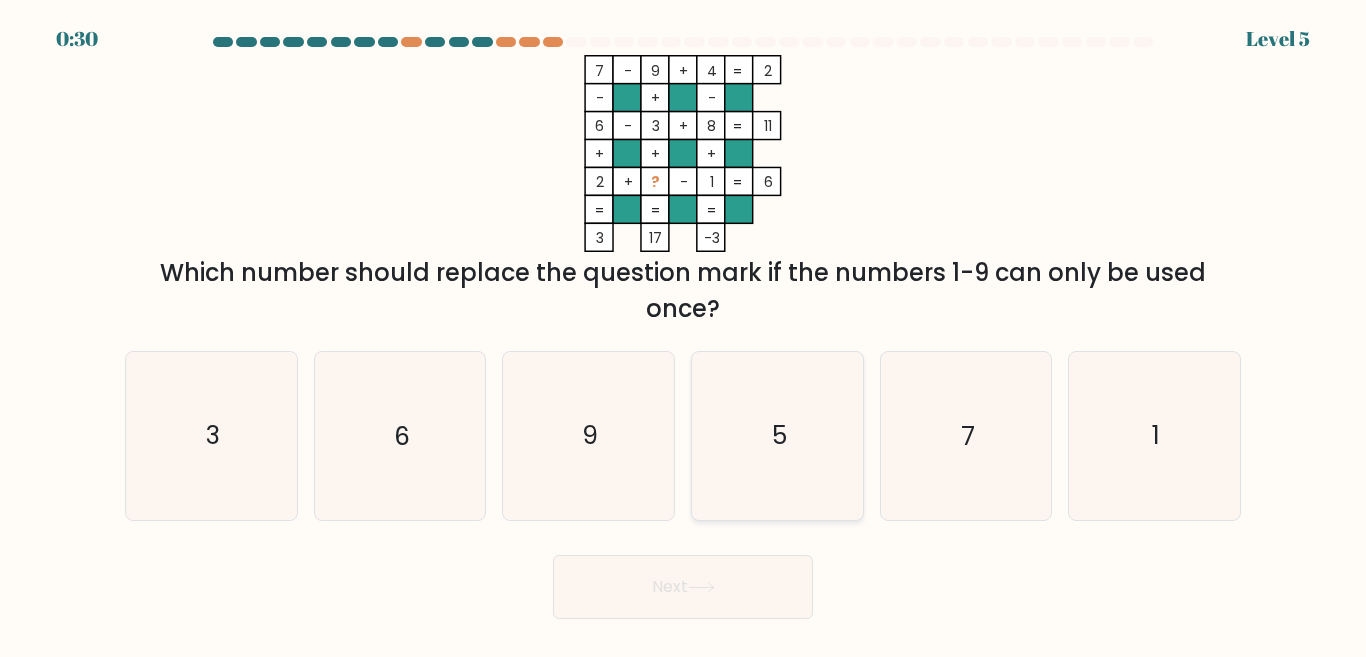click on "5" 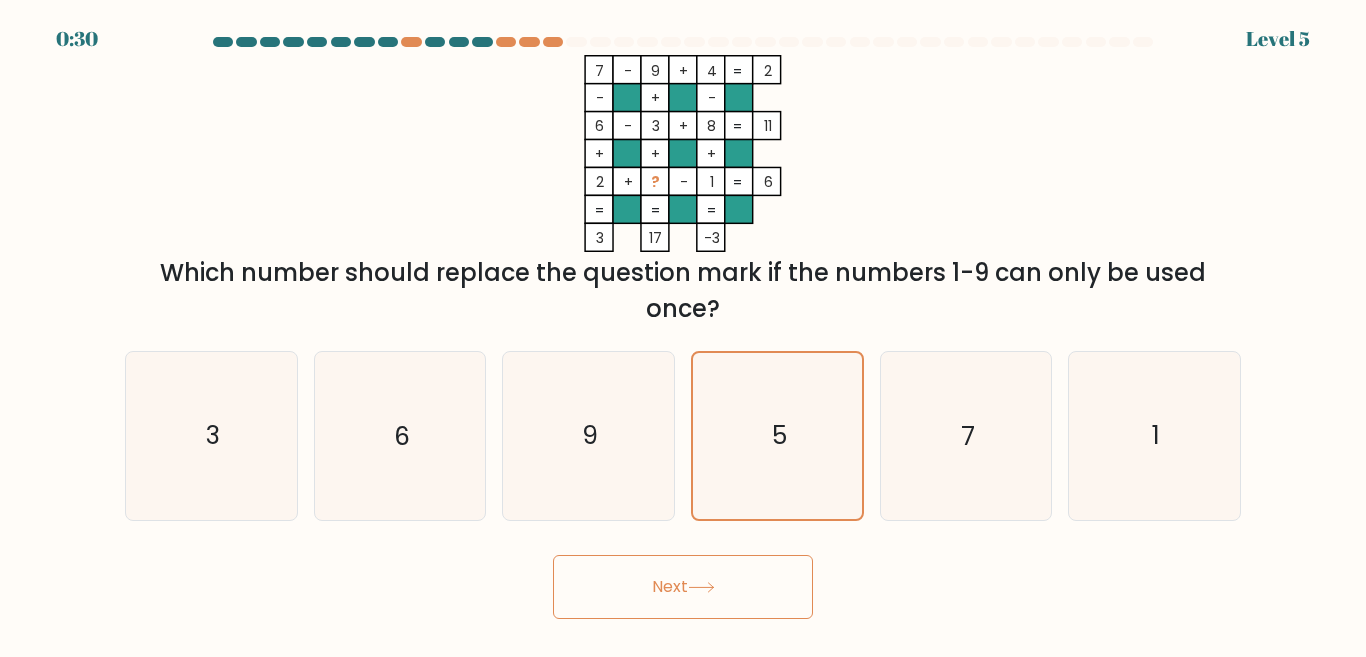 click on "Next" at bounding box center (683, 587) 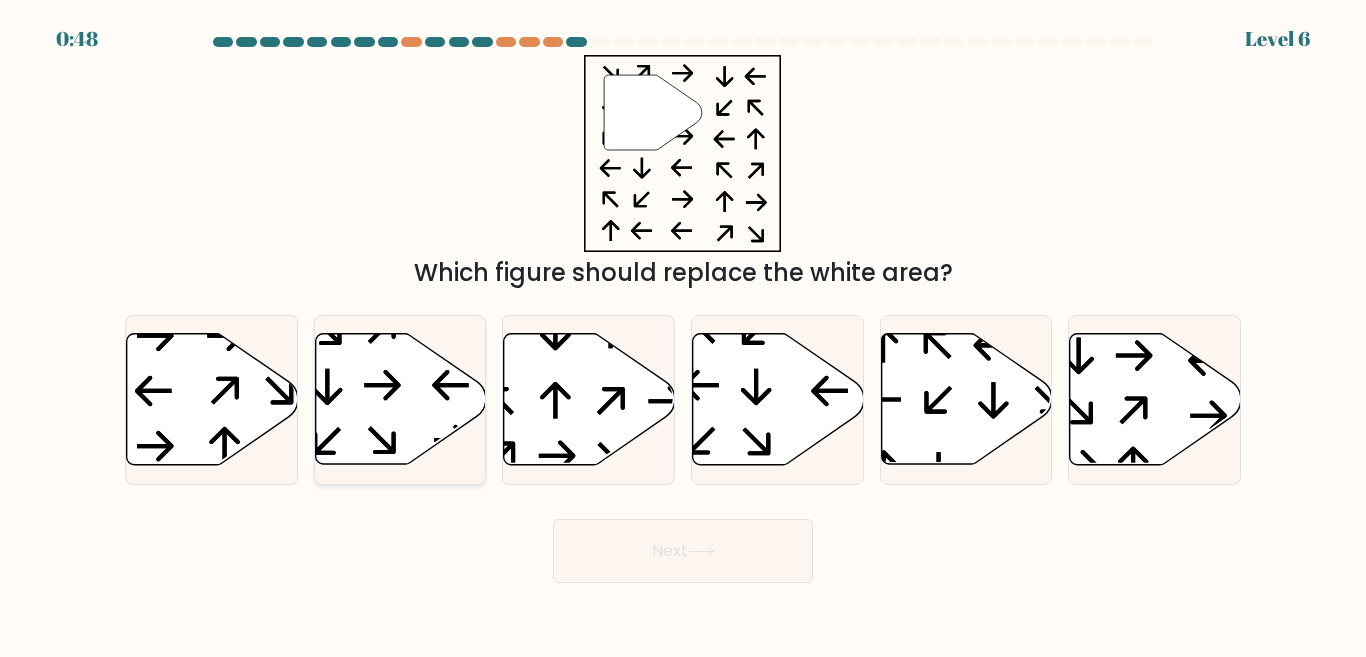 click 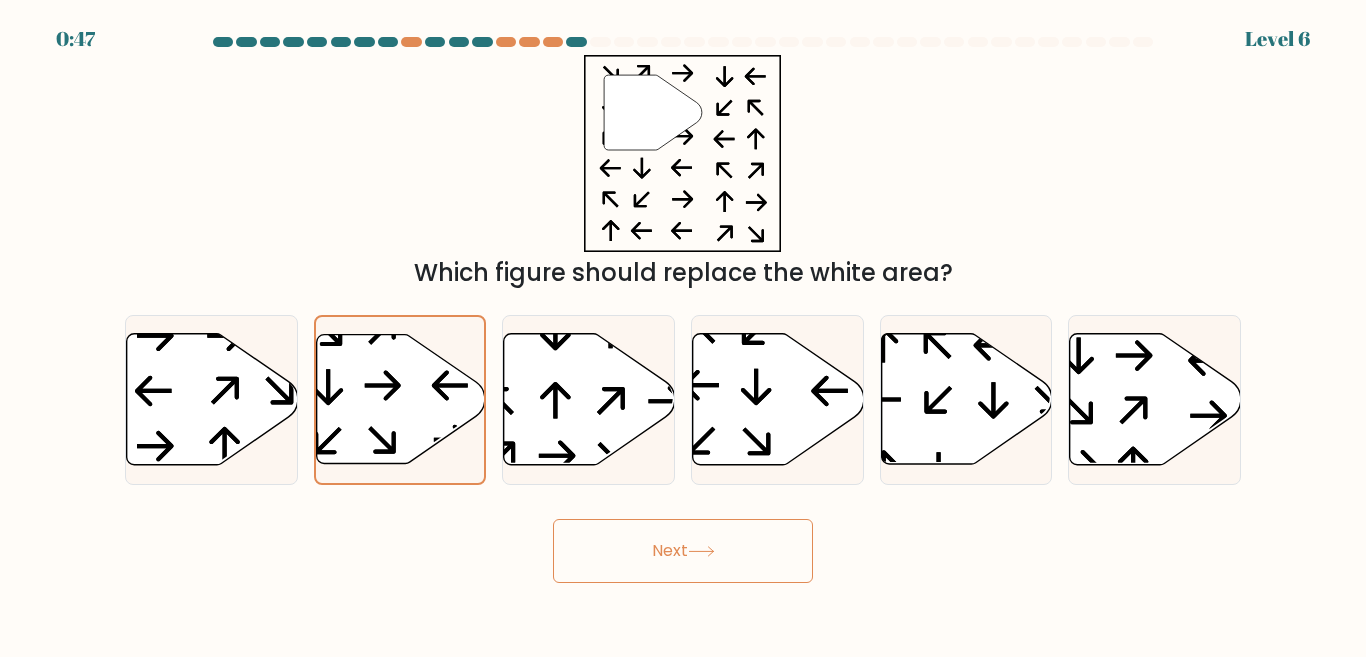click on "Next" at bounding box center (683, 551) 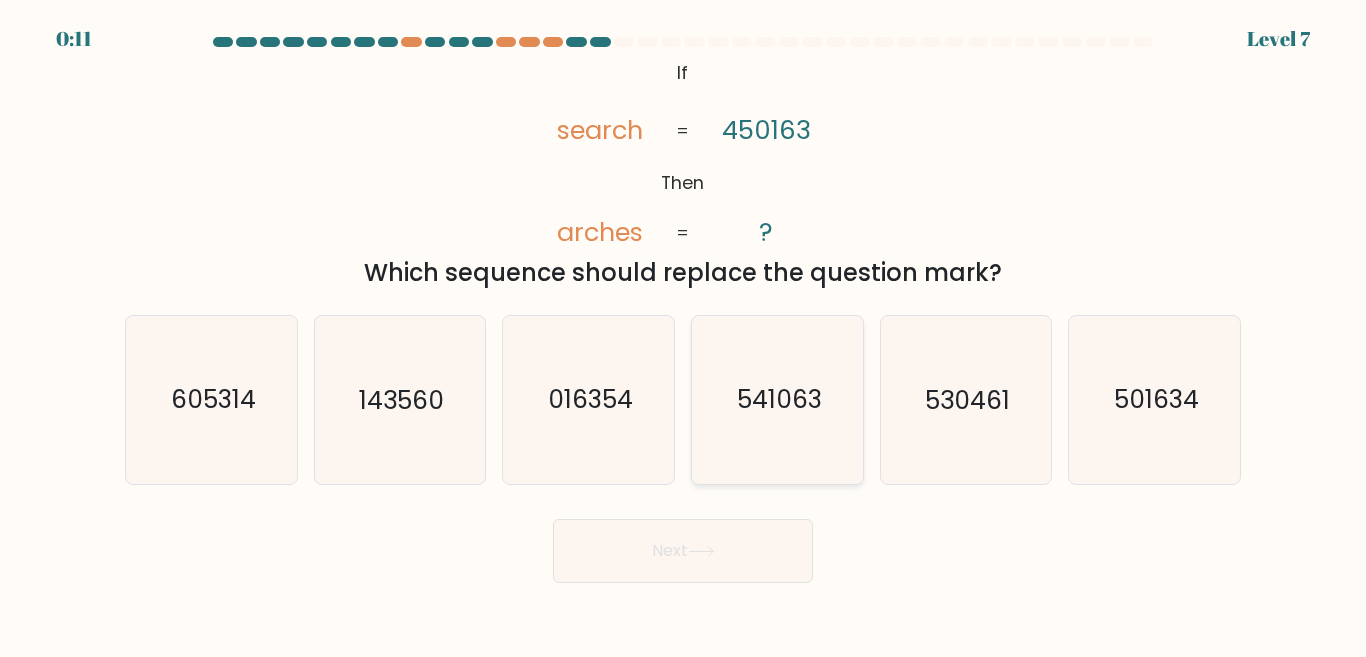 click on "541063" 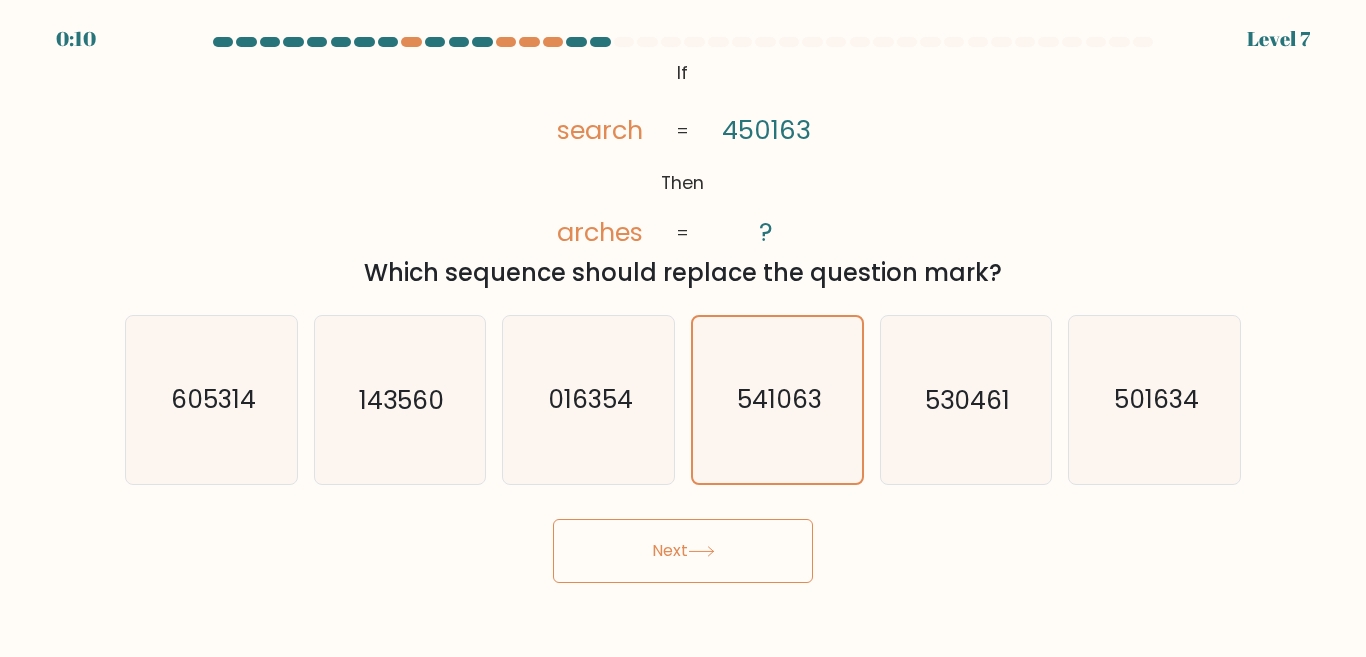 click on "Next" at bounding box center [683, 551] 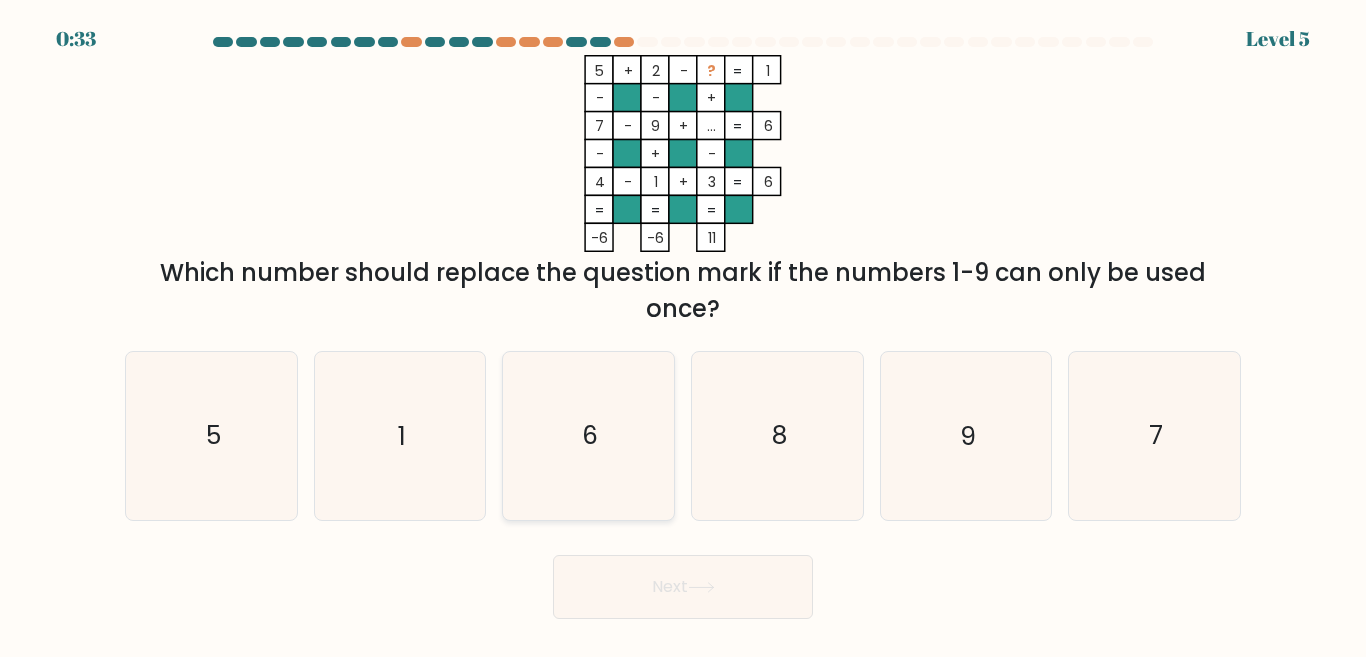 click on "6" 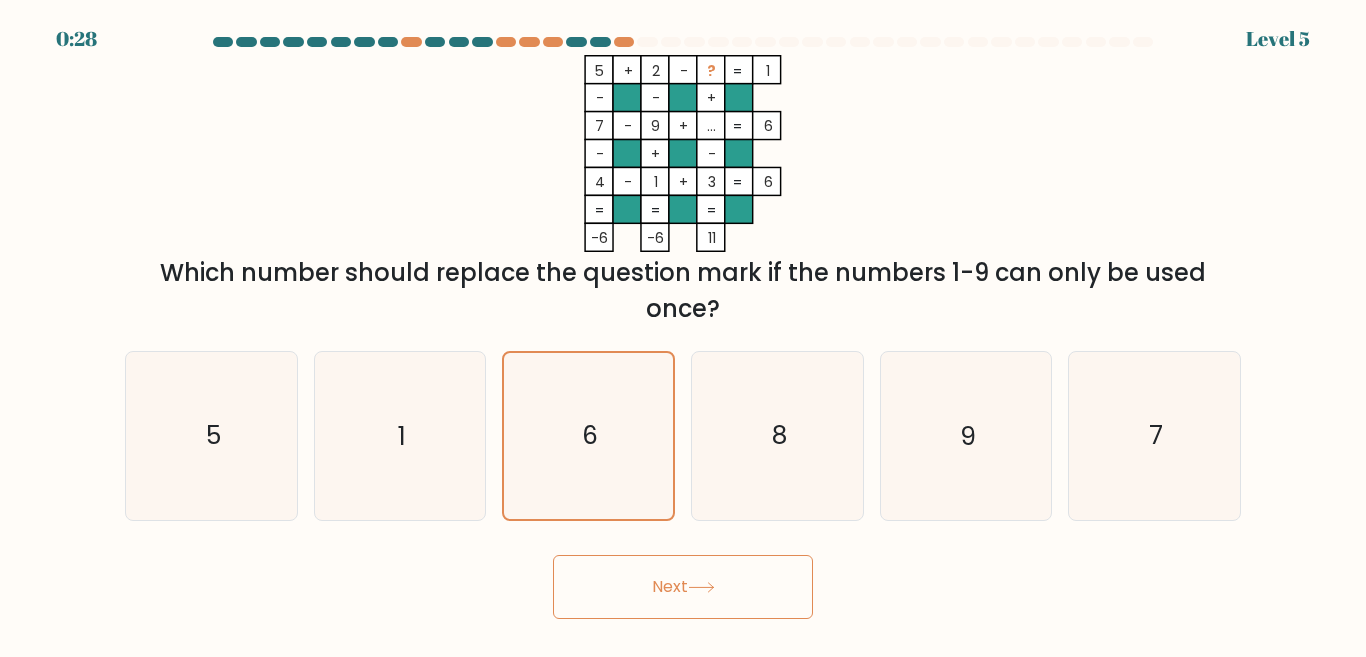 click 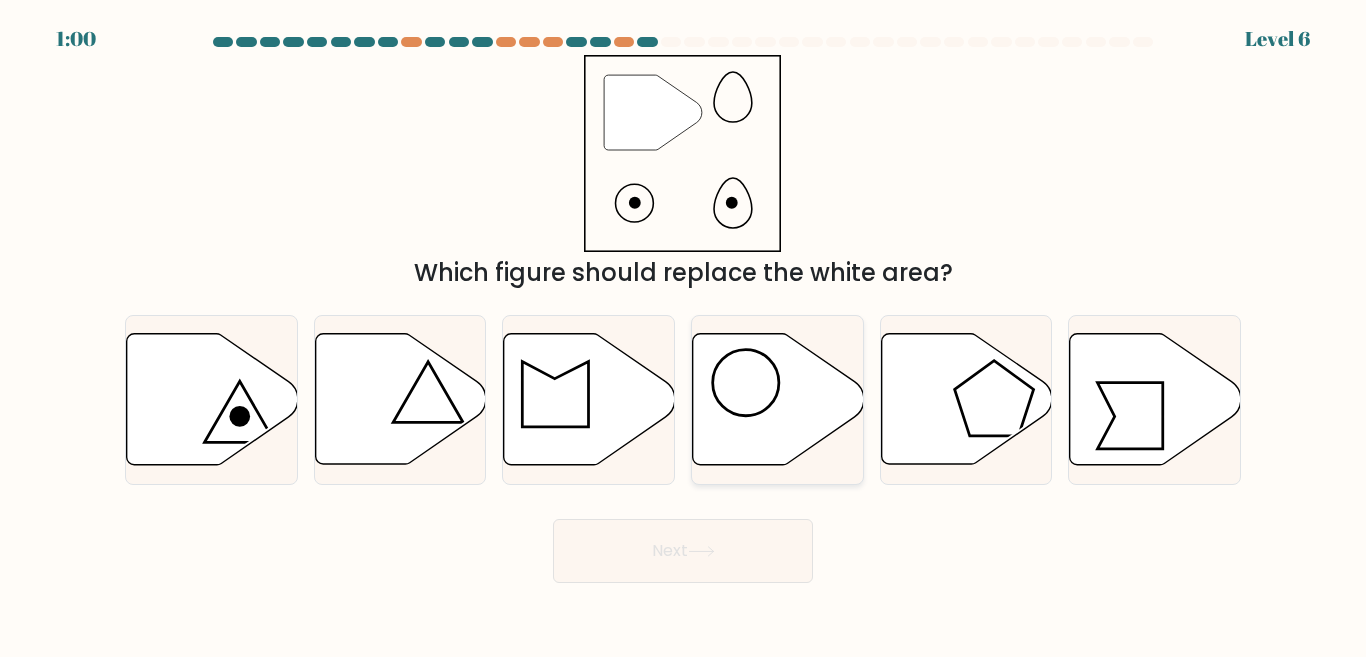 click 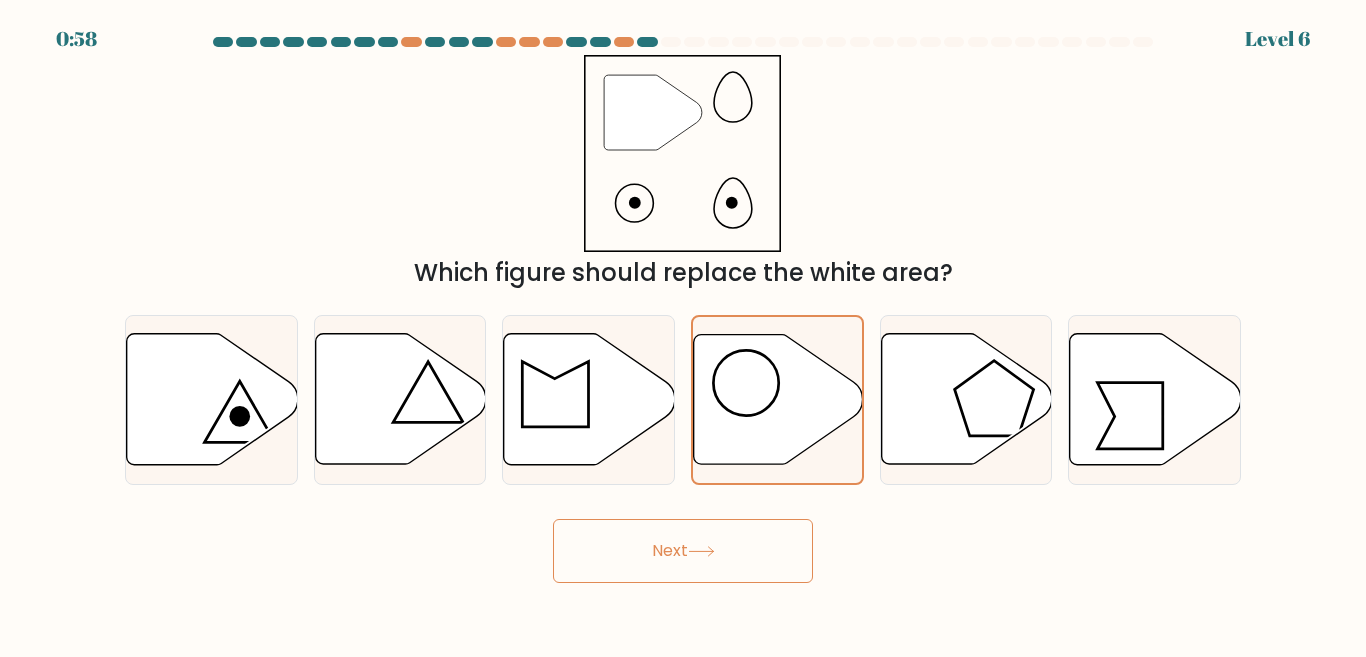 click on "Next" at bounding box center (683, 551) 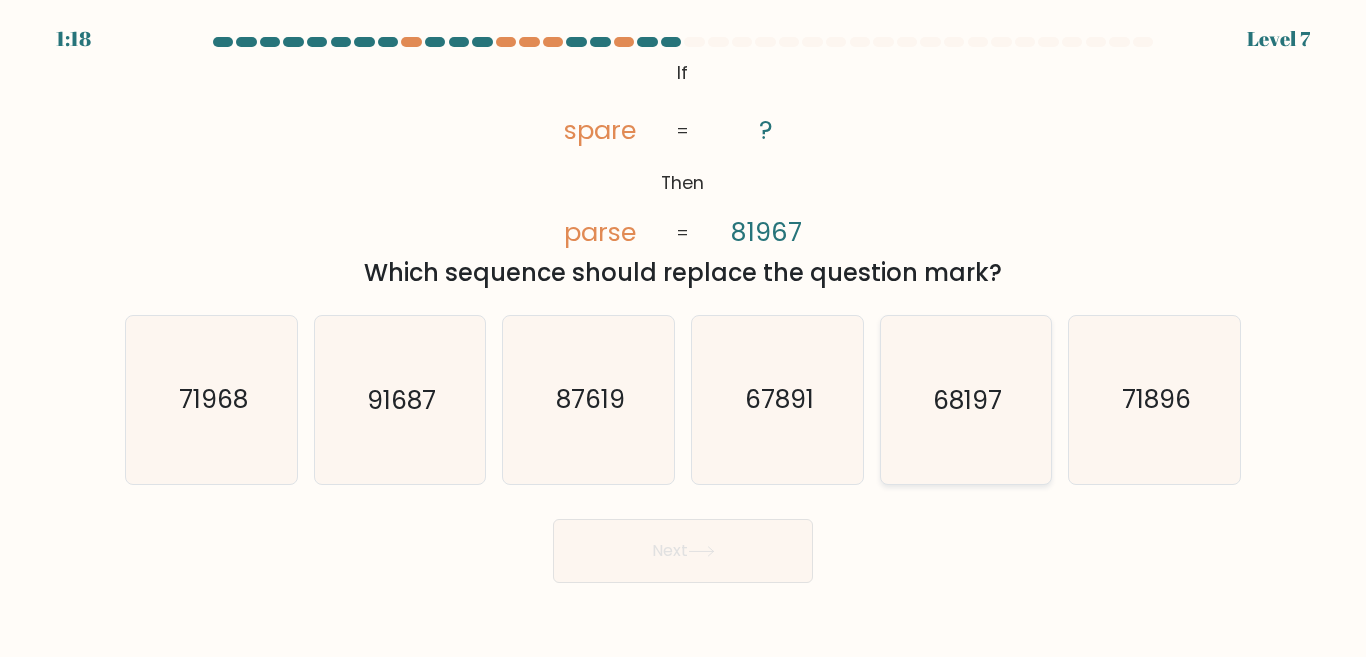 click on "68197" 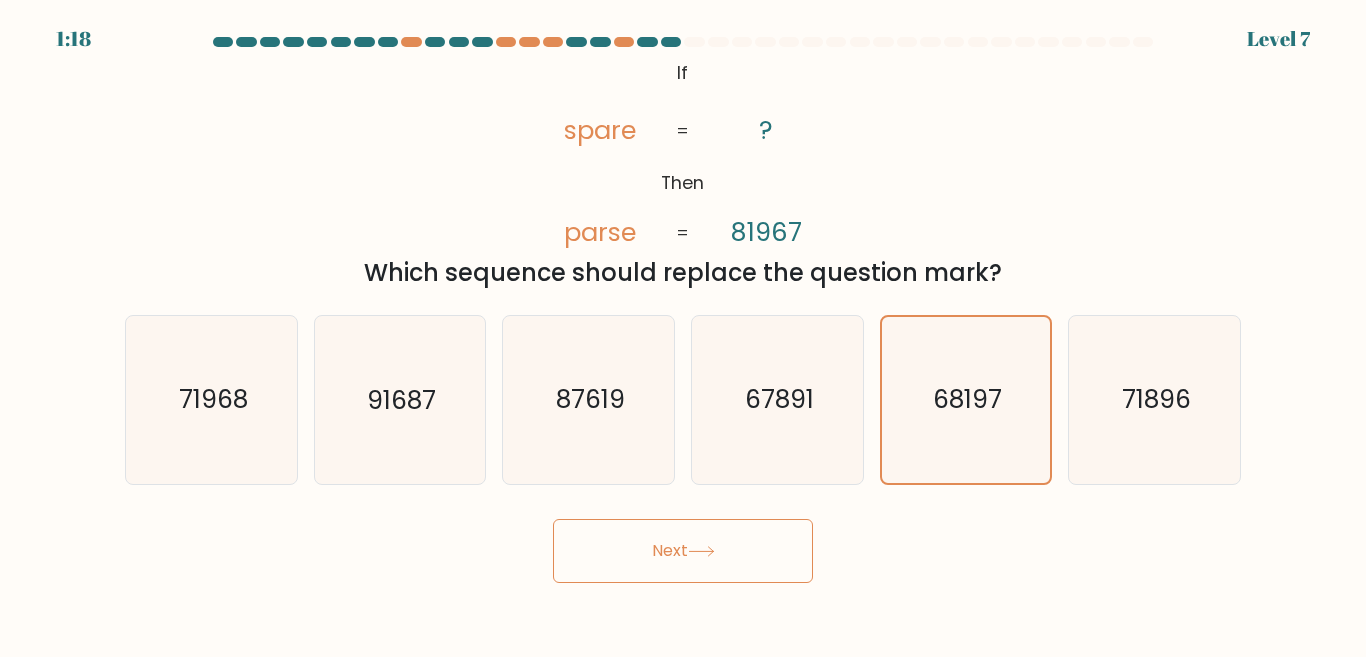 click on "Next" at bounding box center [683, 551] 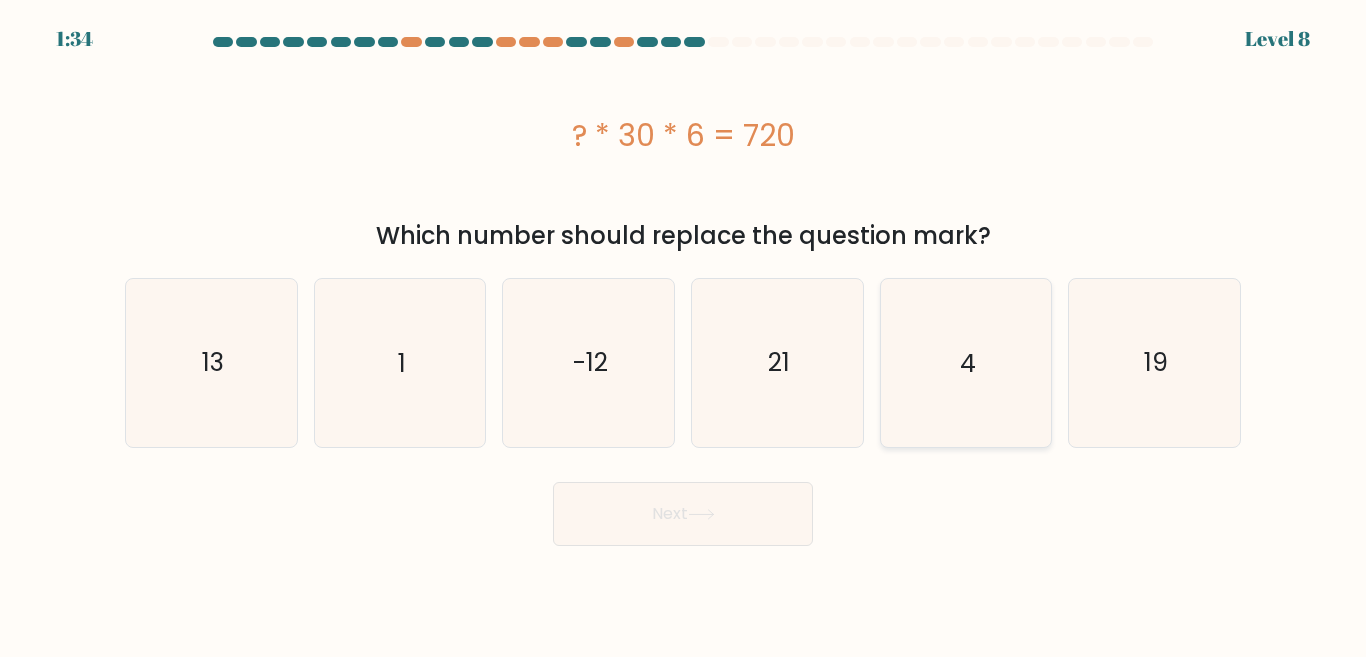 click on "4" 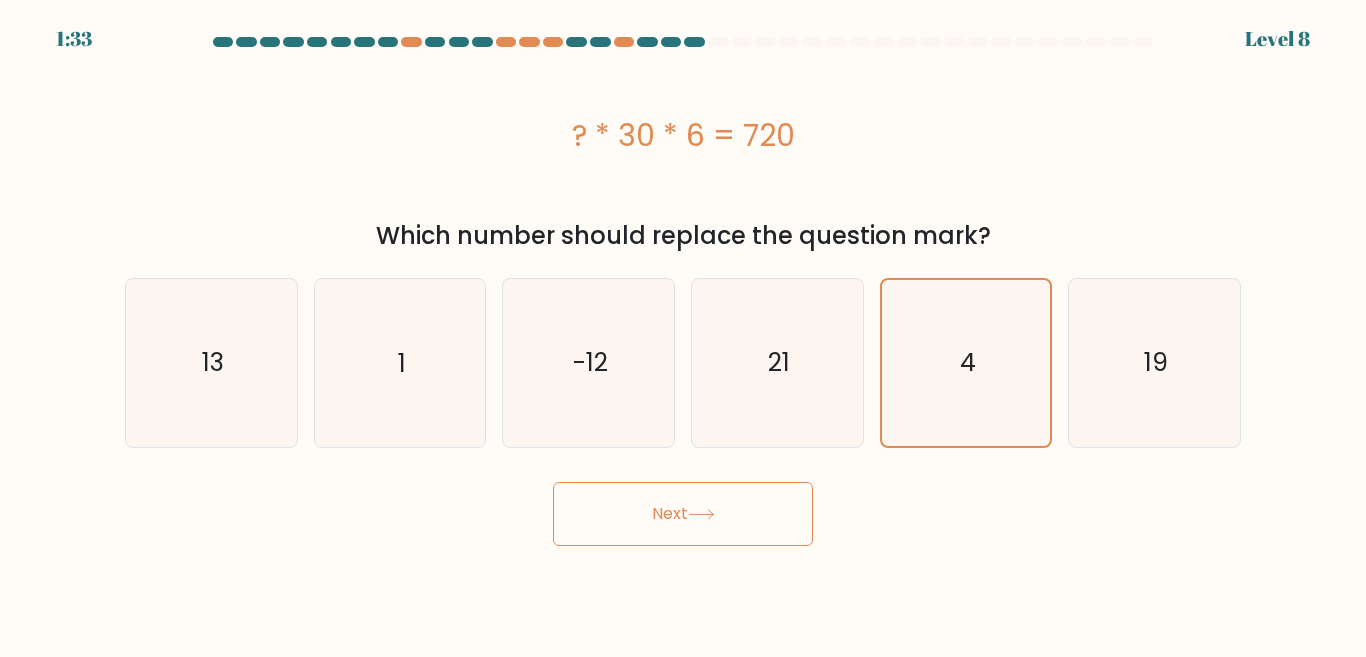 click on "Next" at bounding box center (683, 514) 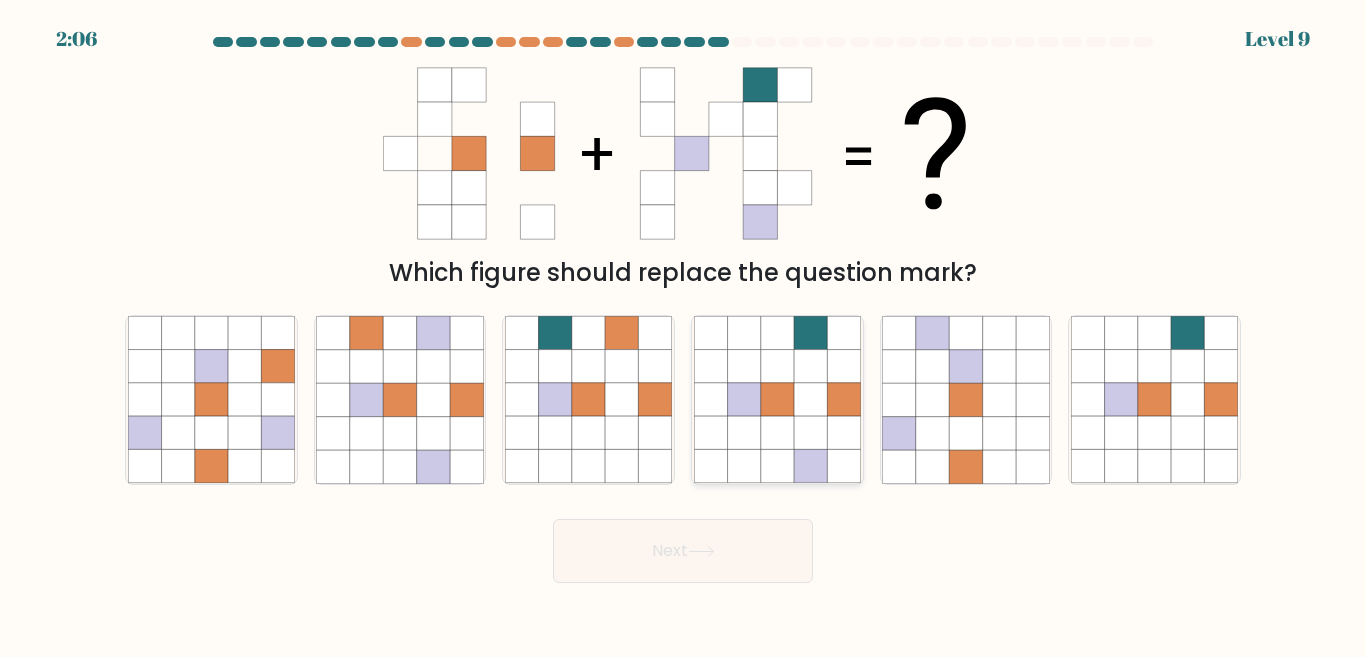 click 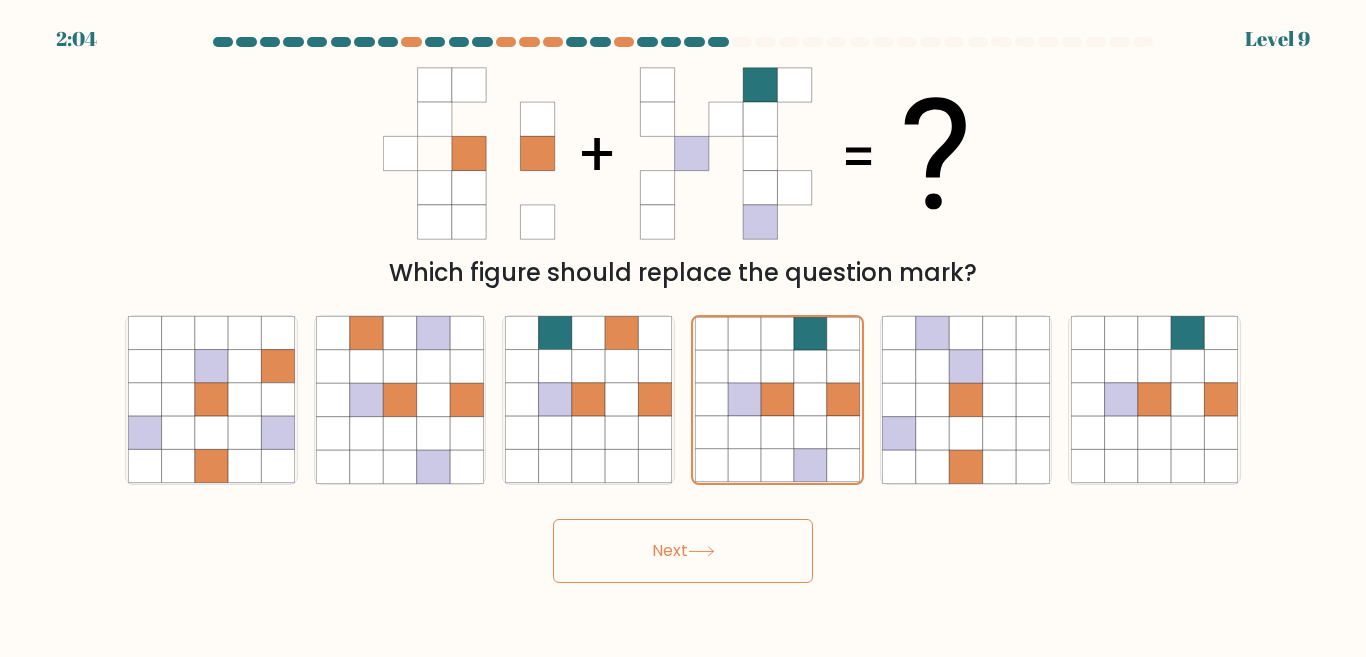 click on "Next" at bounding box center [683, 551] 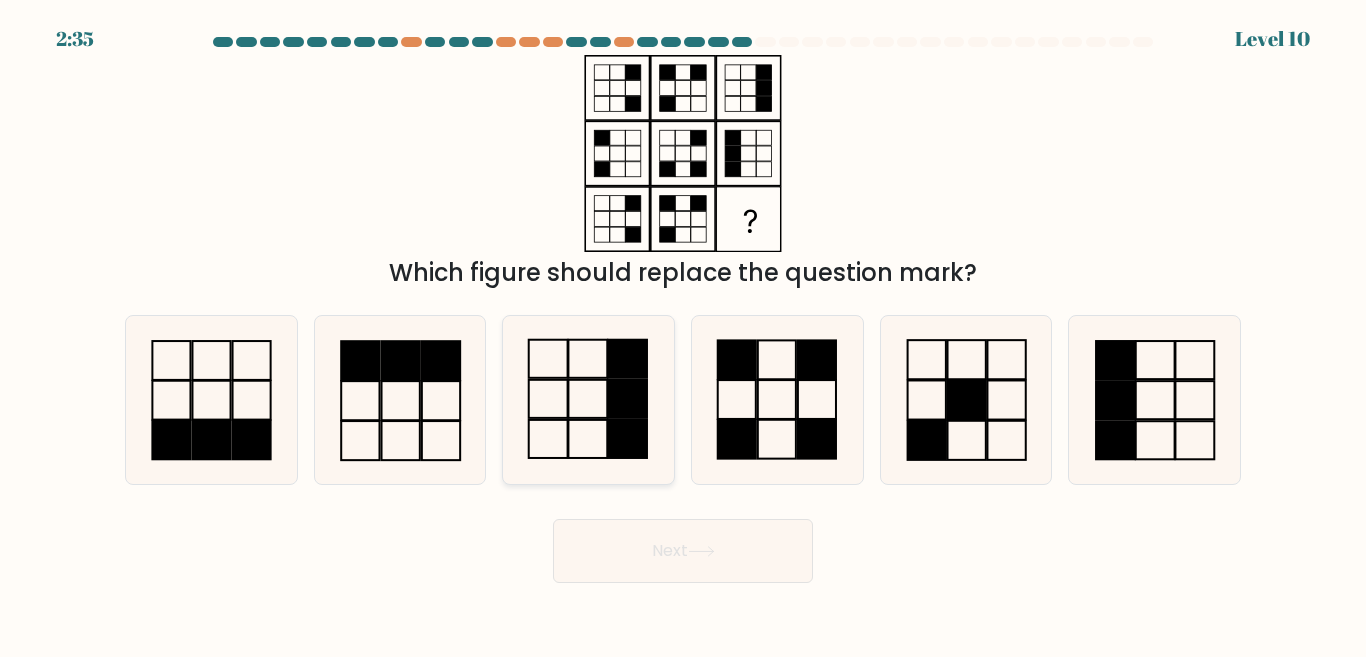 click 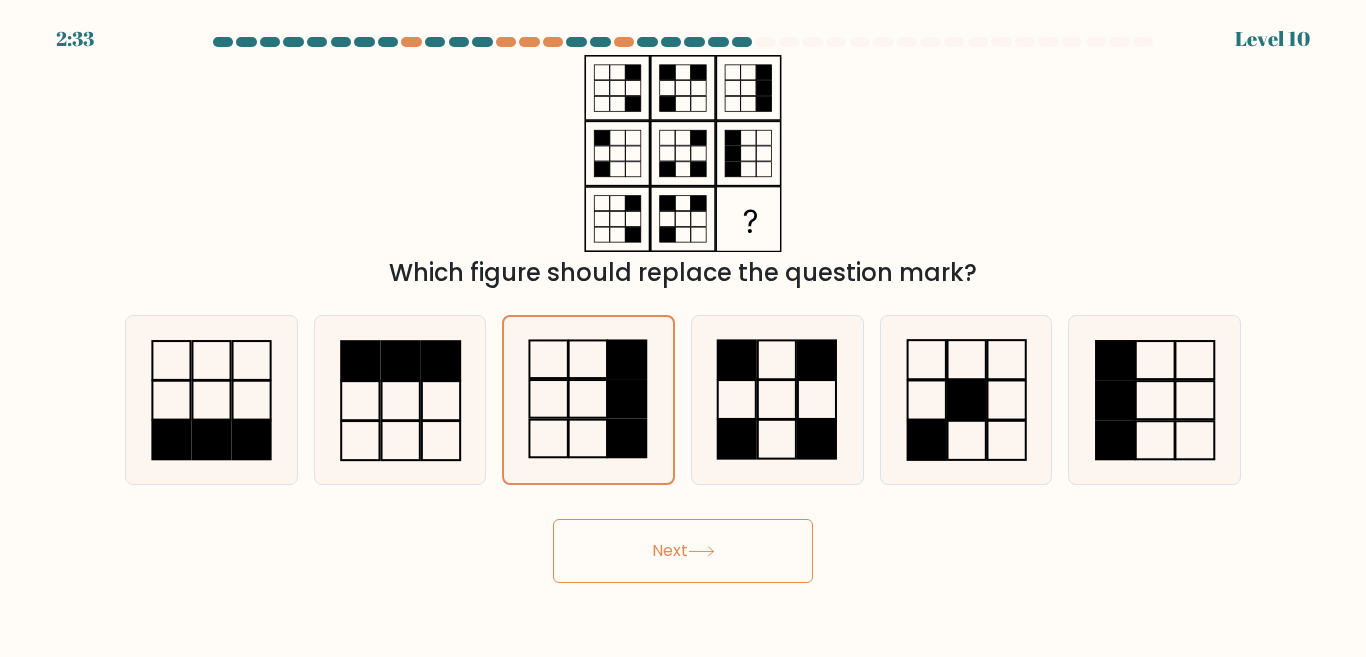click on "Next" at bounding box center (683, 551) 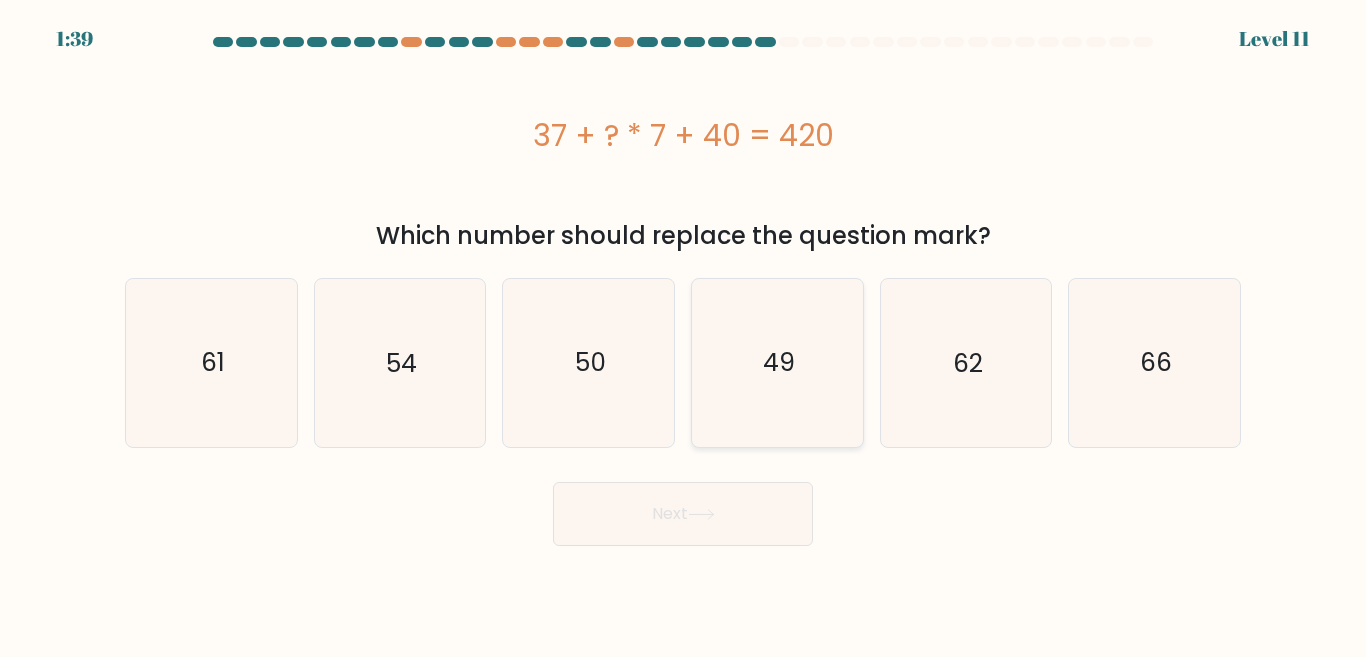 click on "49" 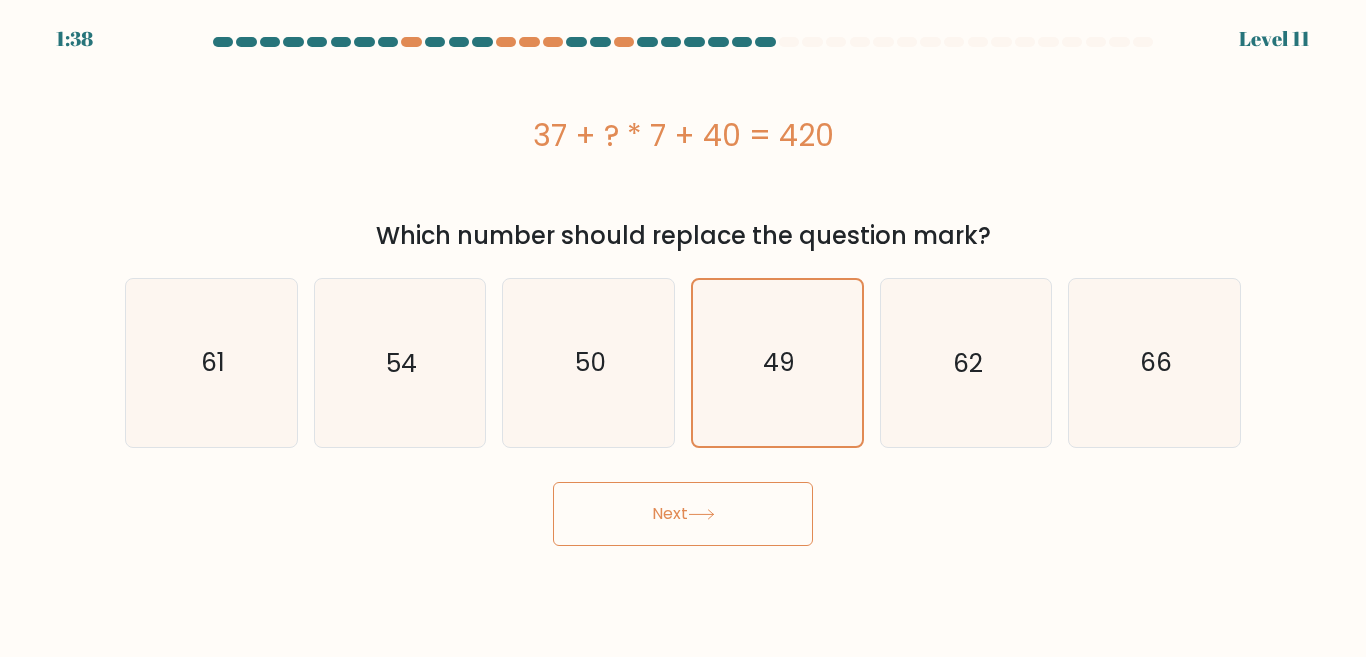 click on "Next" at bounding box center [683, 514] 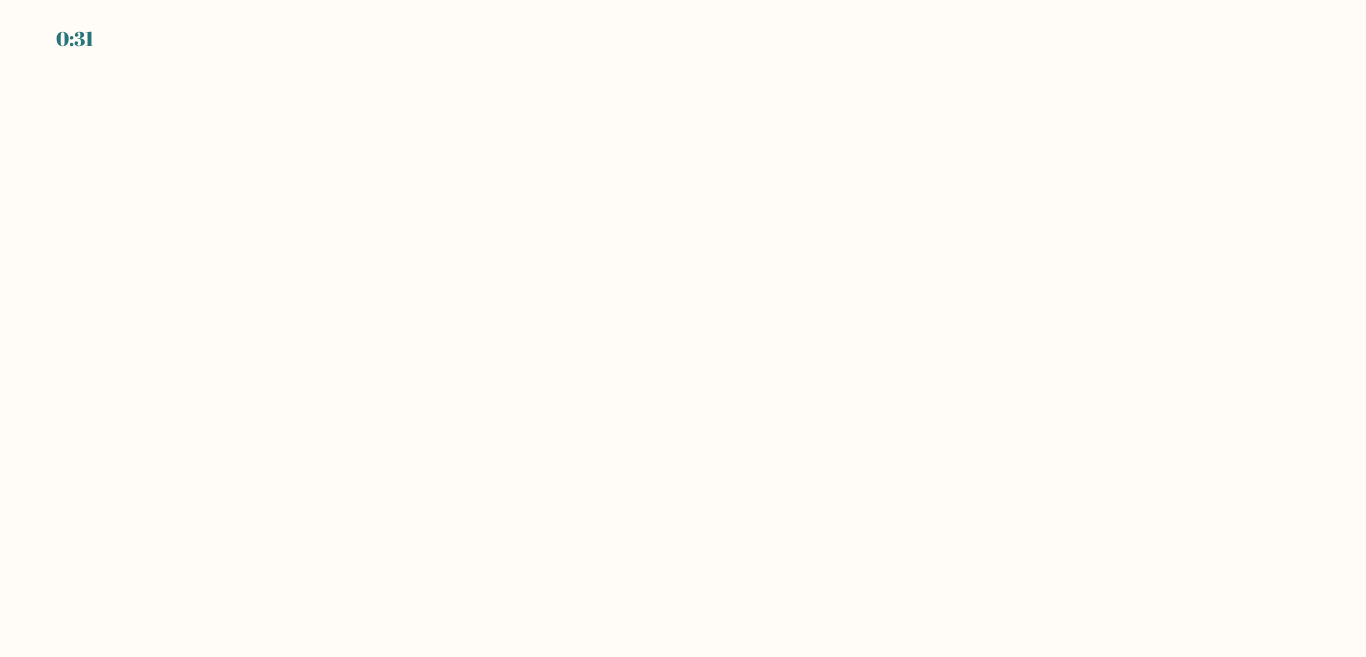 scroll, scrollTop: 0, scrollLeft: 0, axis: both 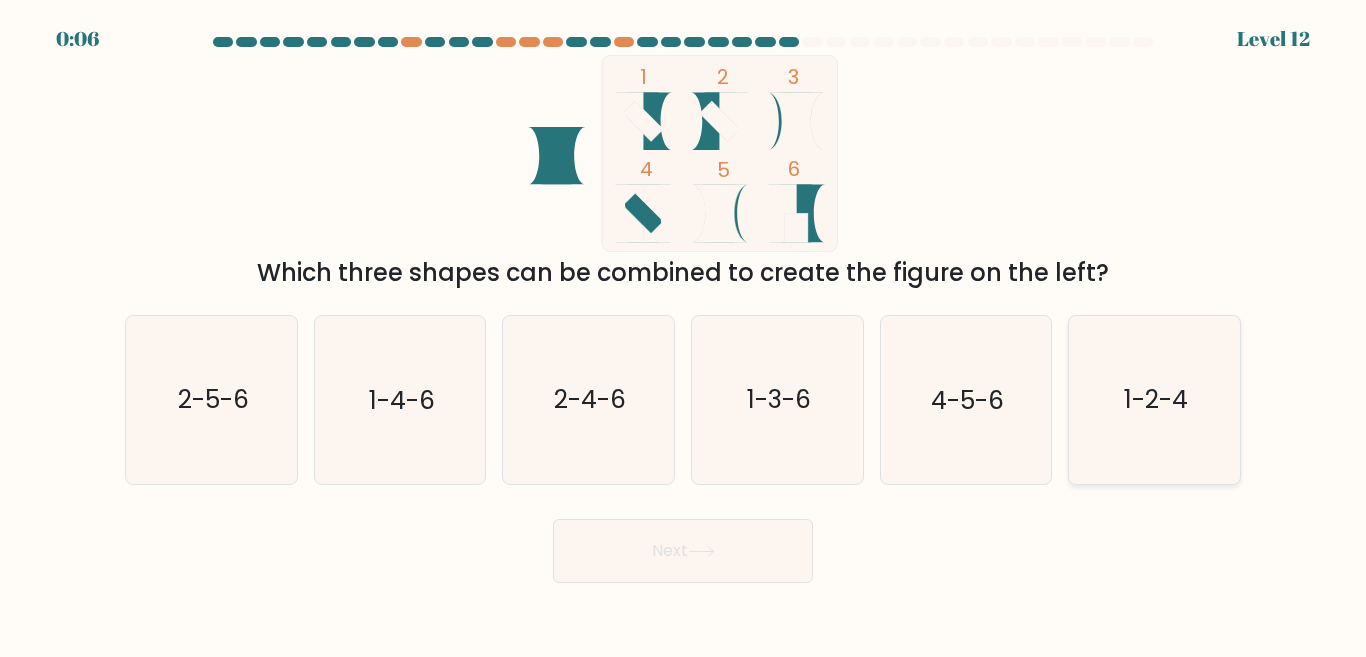 click on "1-2-4" 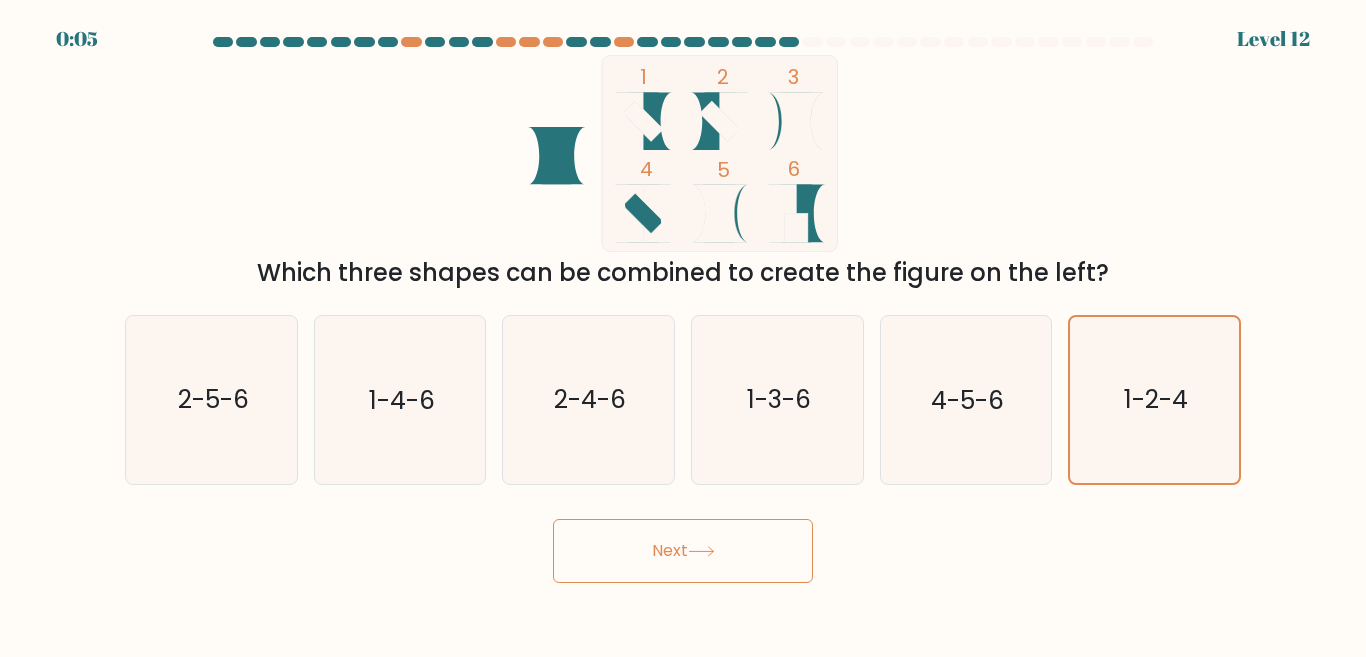 drag, startPoint x: 693, startPoint y: 536, endPoint x: 673, endPoint y: 547, distance: 22.825424 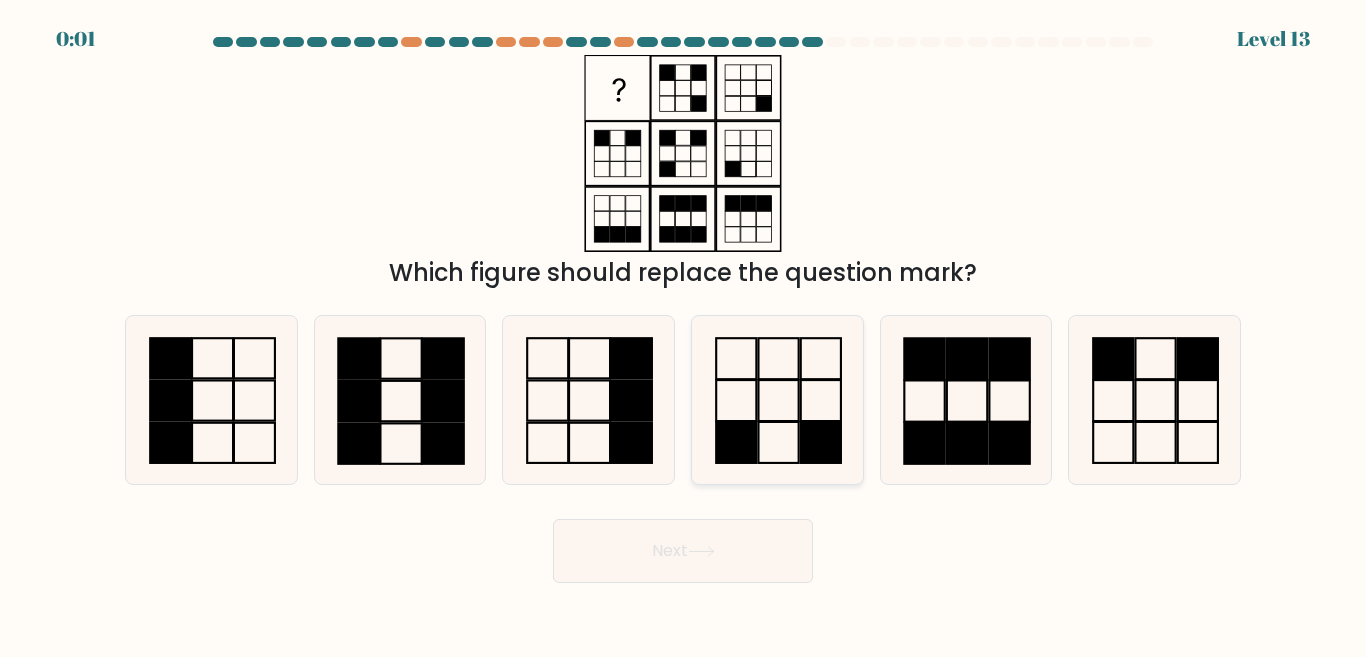 click 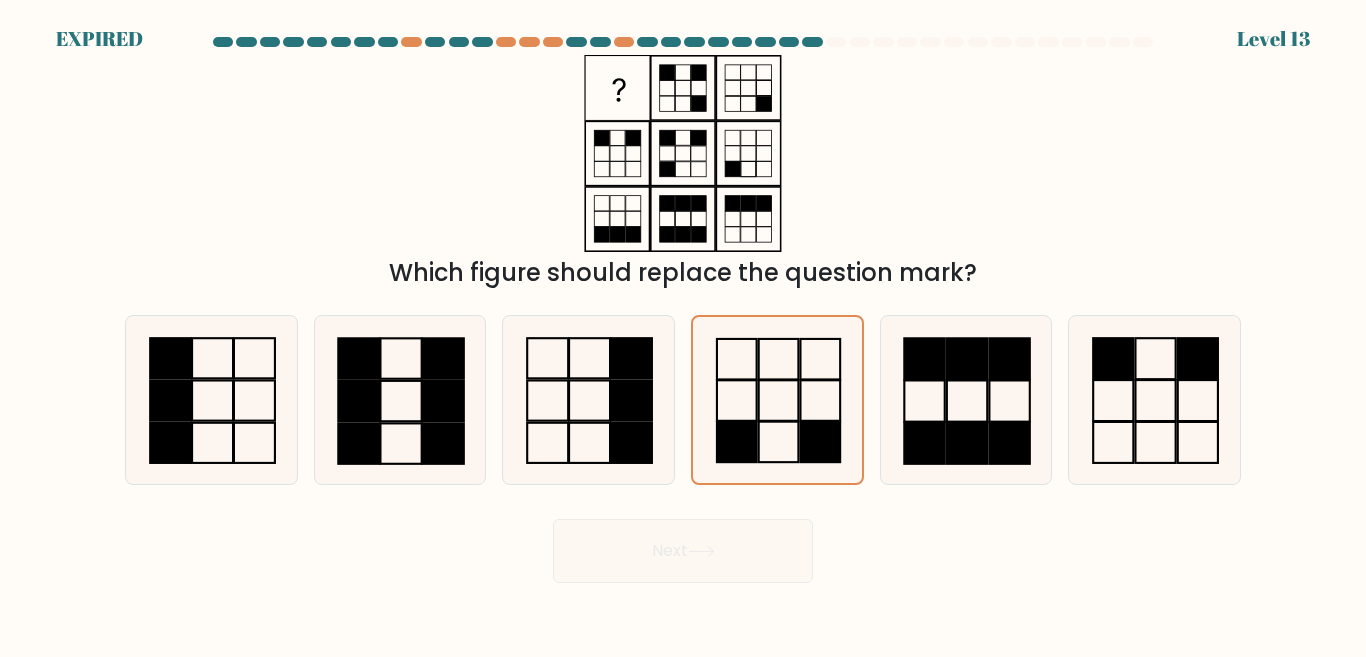 click on "Next" at bounding box center (683, 546) 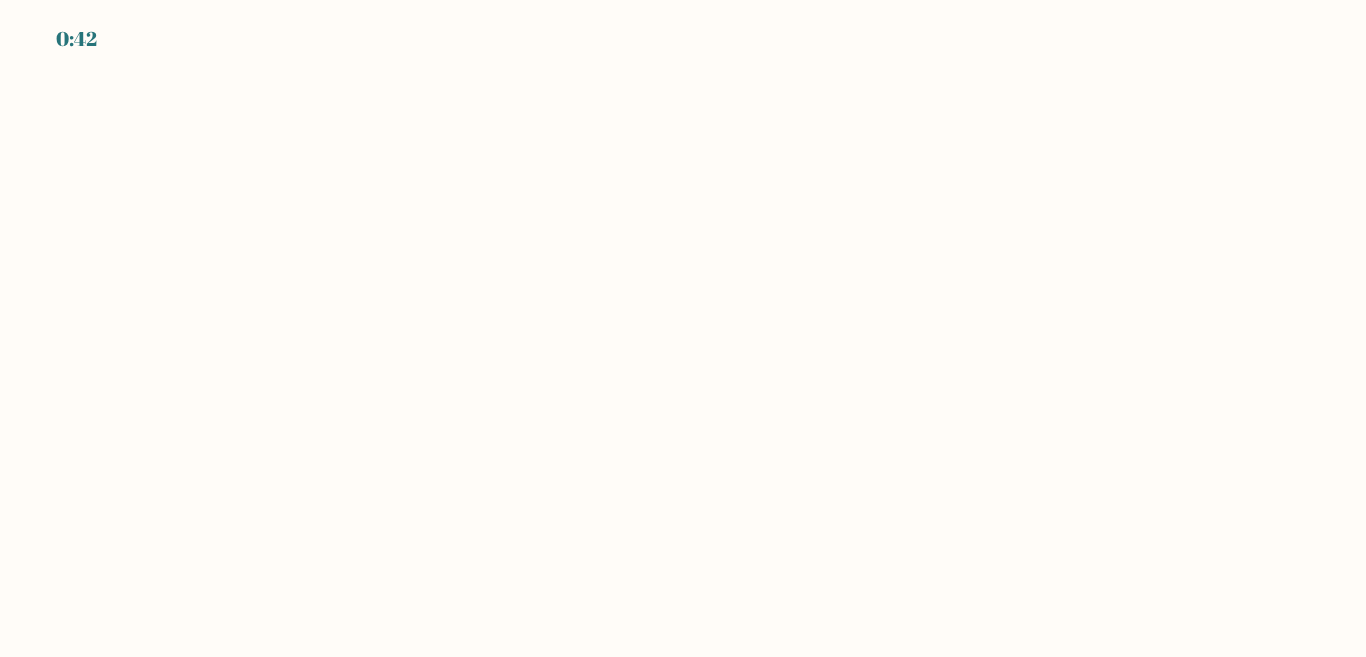 scroll, scrollTop: 0, scrollLeft: 0, axis: both 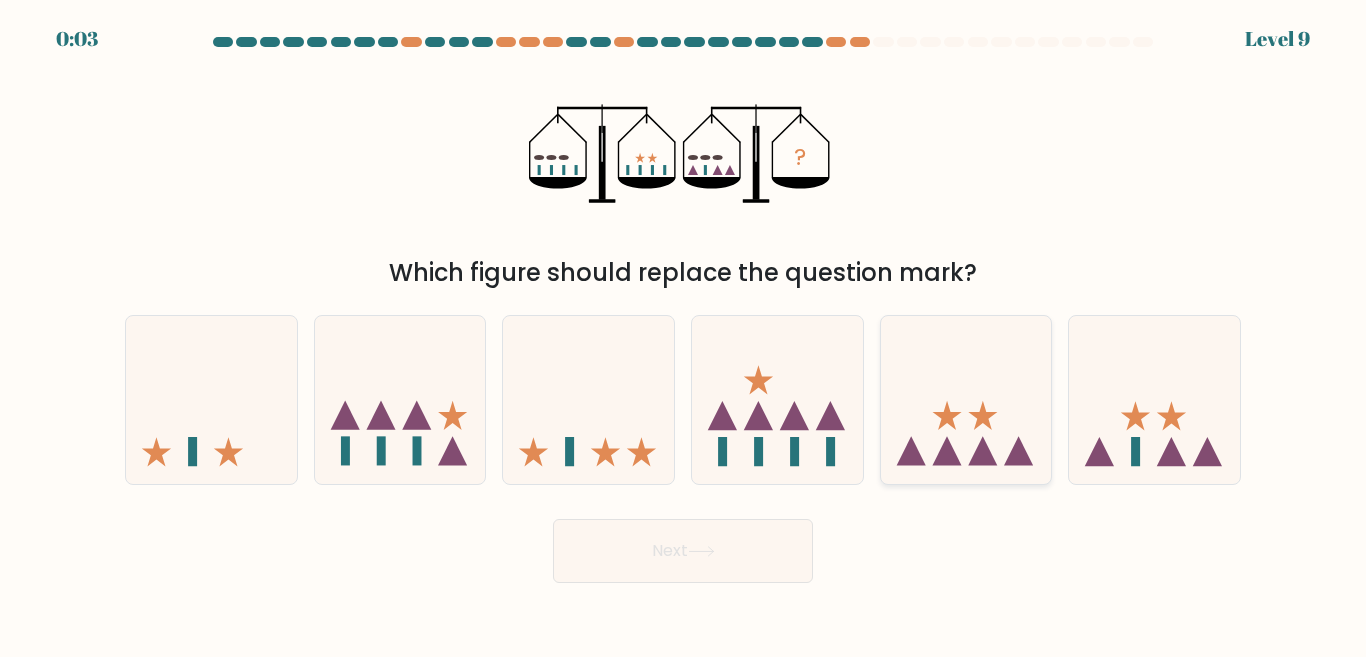click 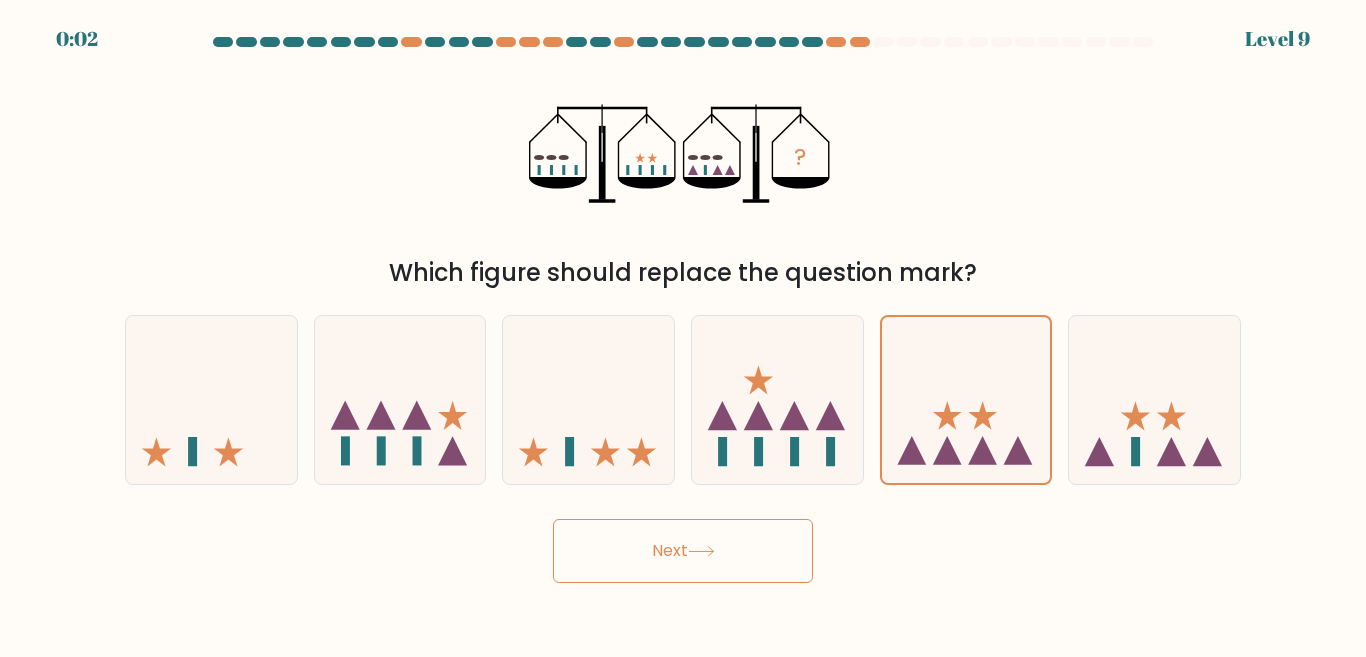 click on "Next" at bounding box center (683, 551) 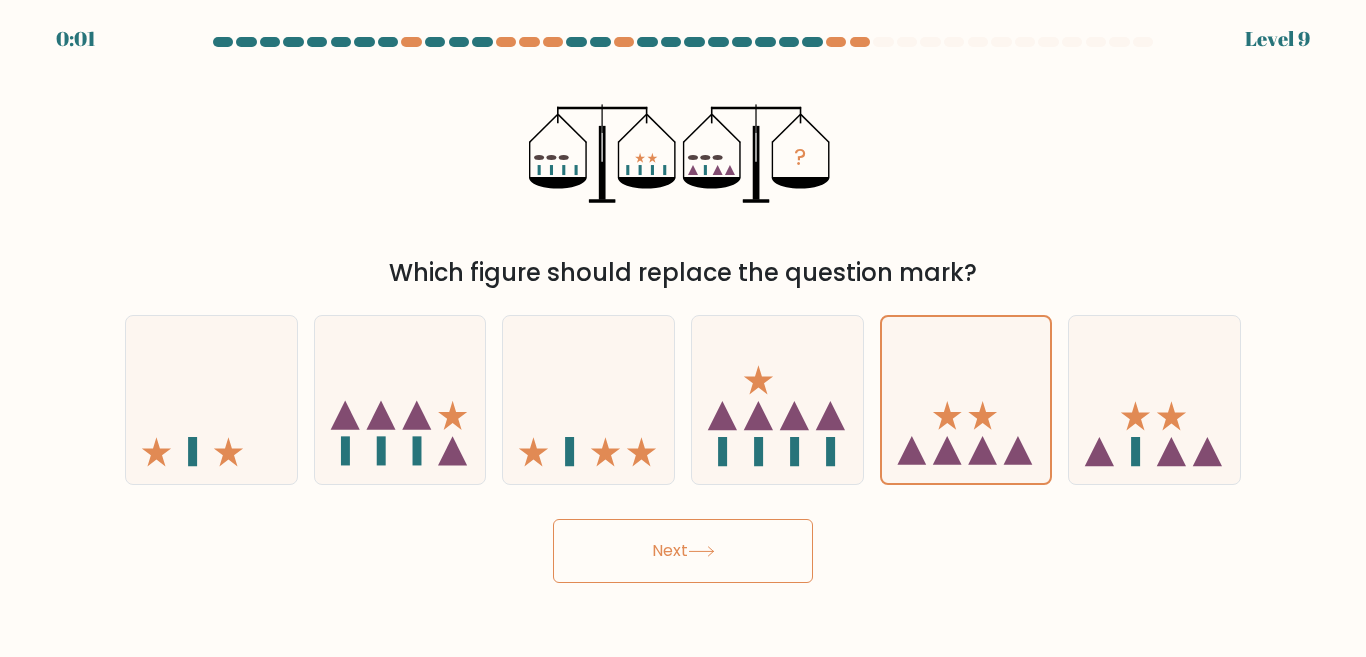 click at bounding box center (683, 310) 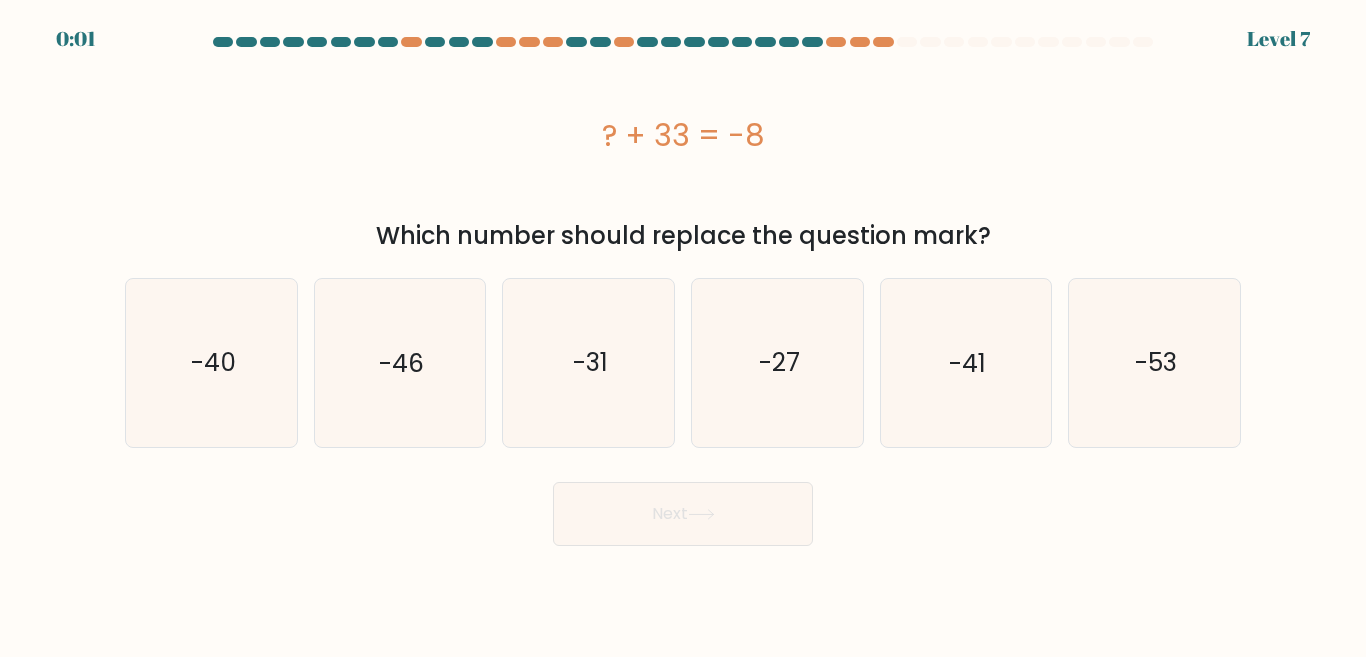 click on "-53" 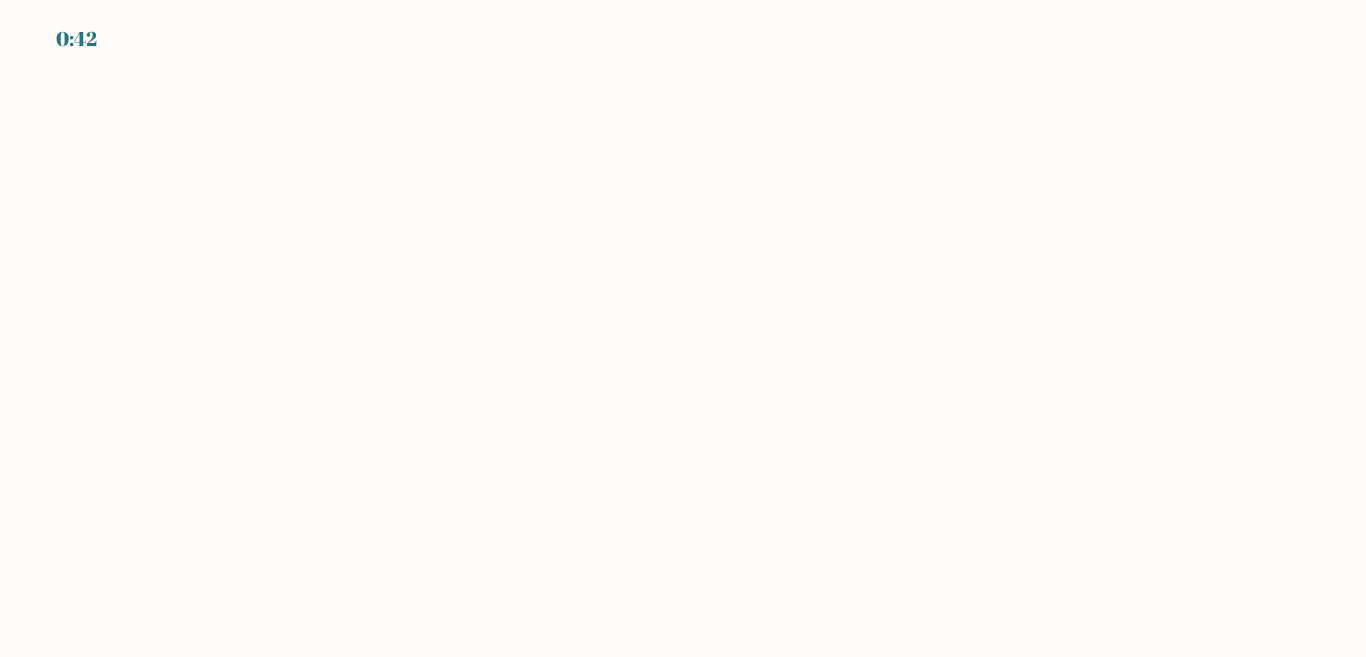scroll, scrollTop: 0, scrollLeft: 0, axis: both 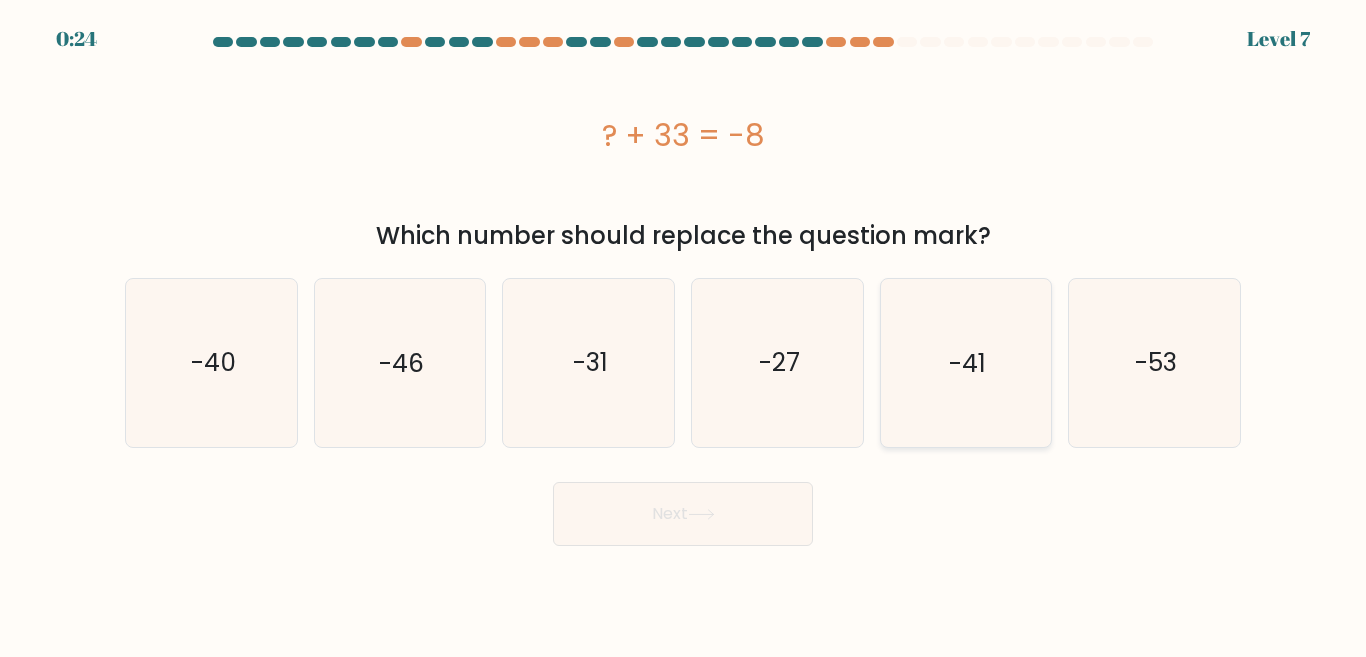 click on "-41" 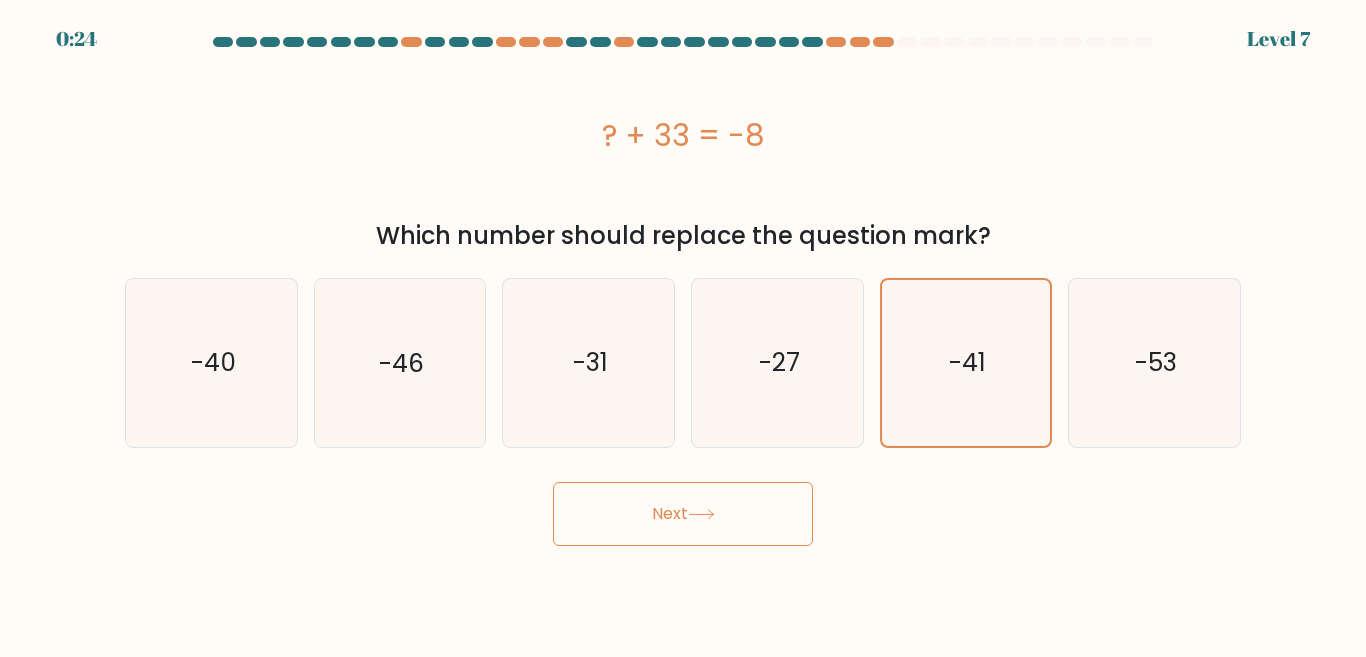 click on "0:24
Level 7
a." at bounding box center (683, 328) 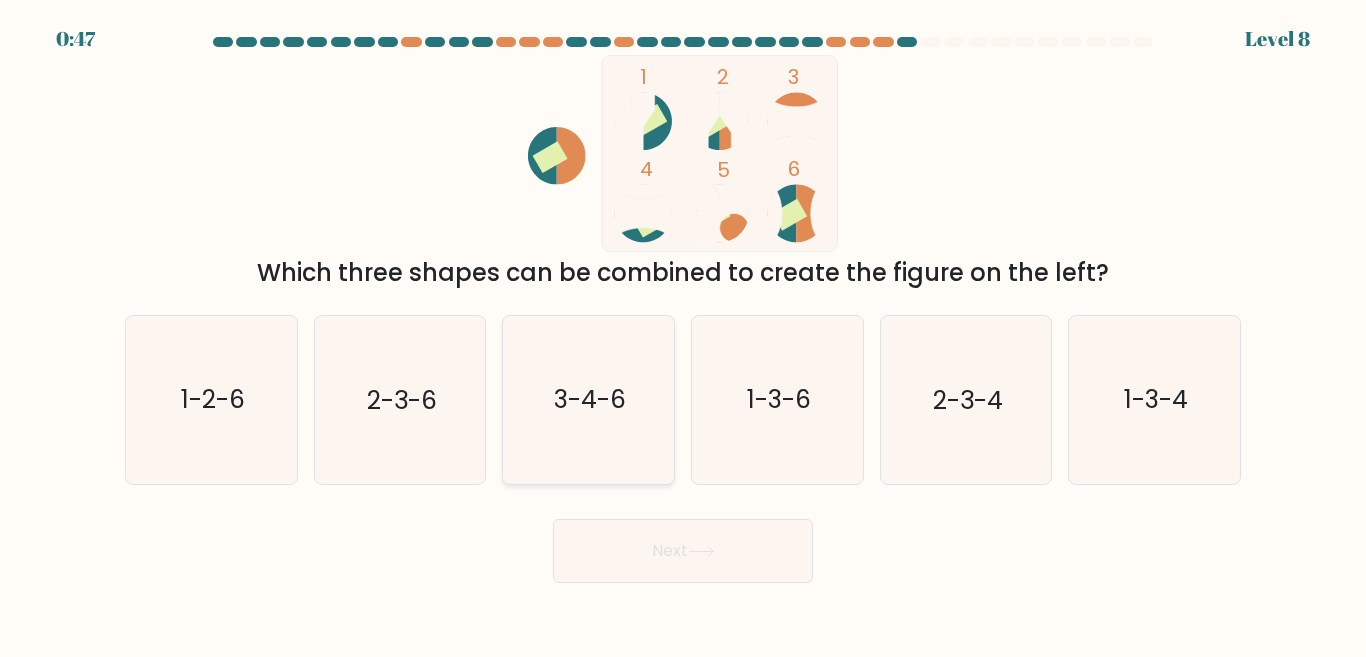 click on "3-4-6" 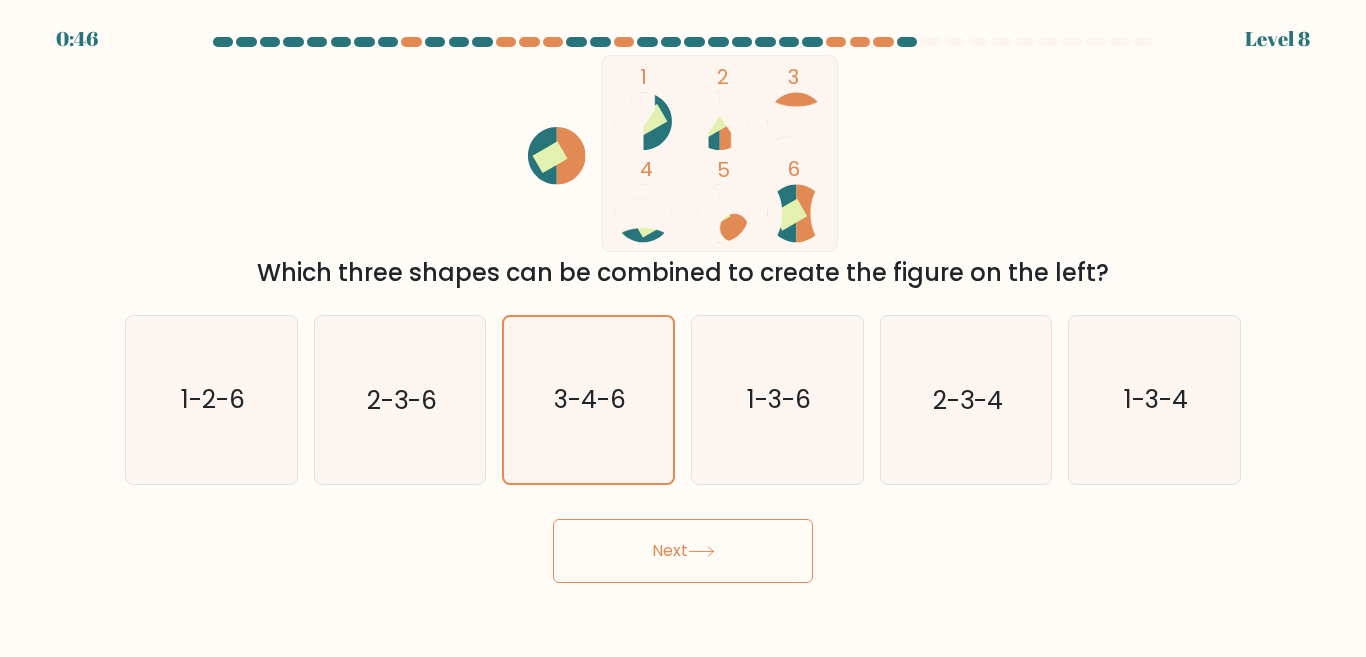click 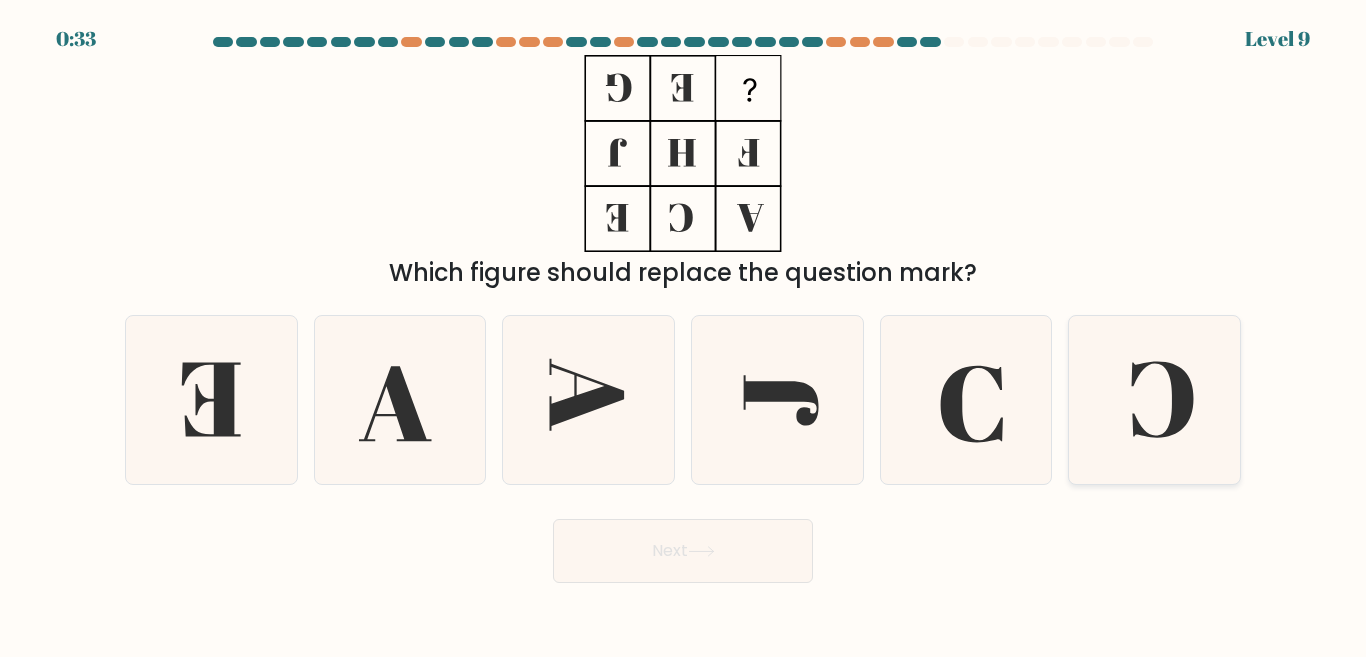 click 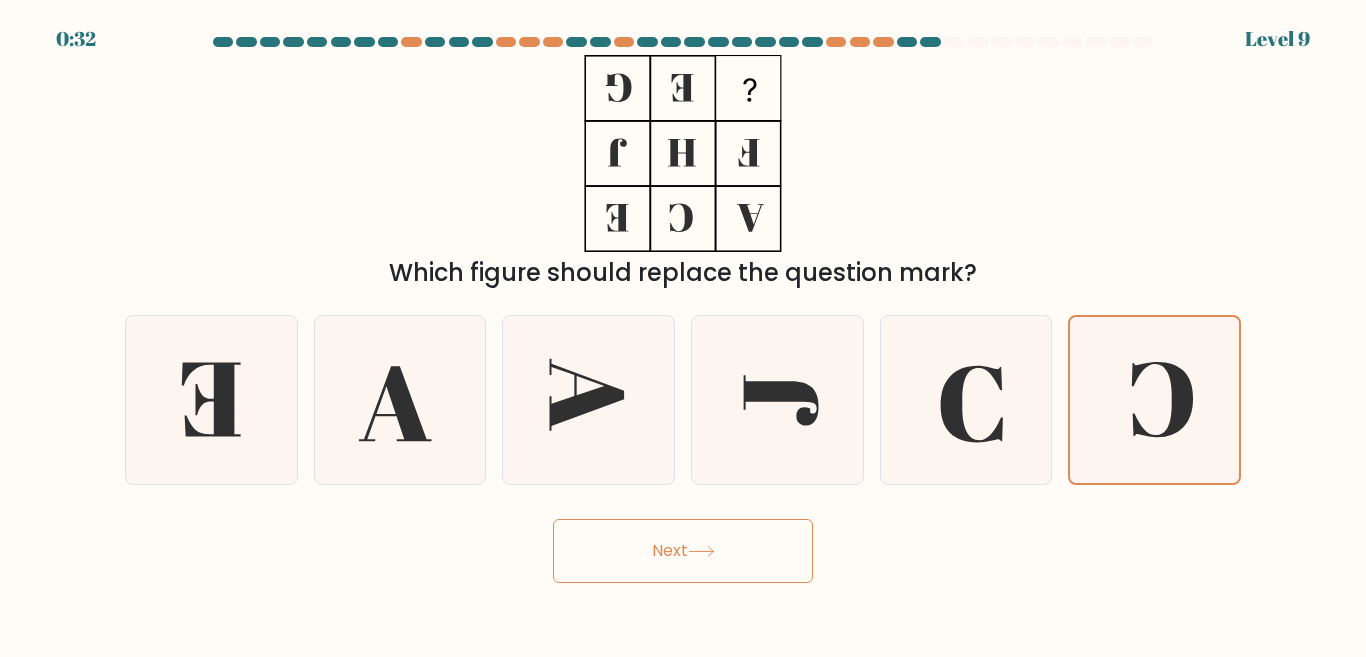 drag, startPoint x: 712, startPoint y: 566, endPoint x: 678, endPoint y: 571, distance: 34.36568 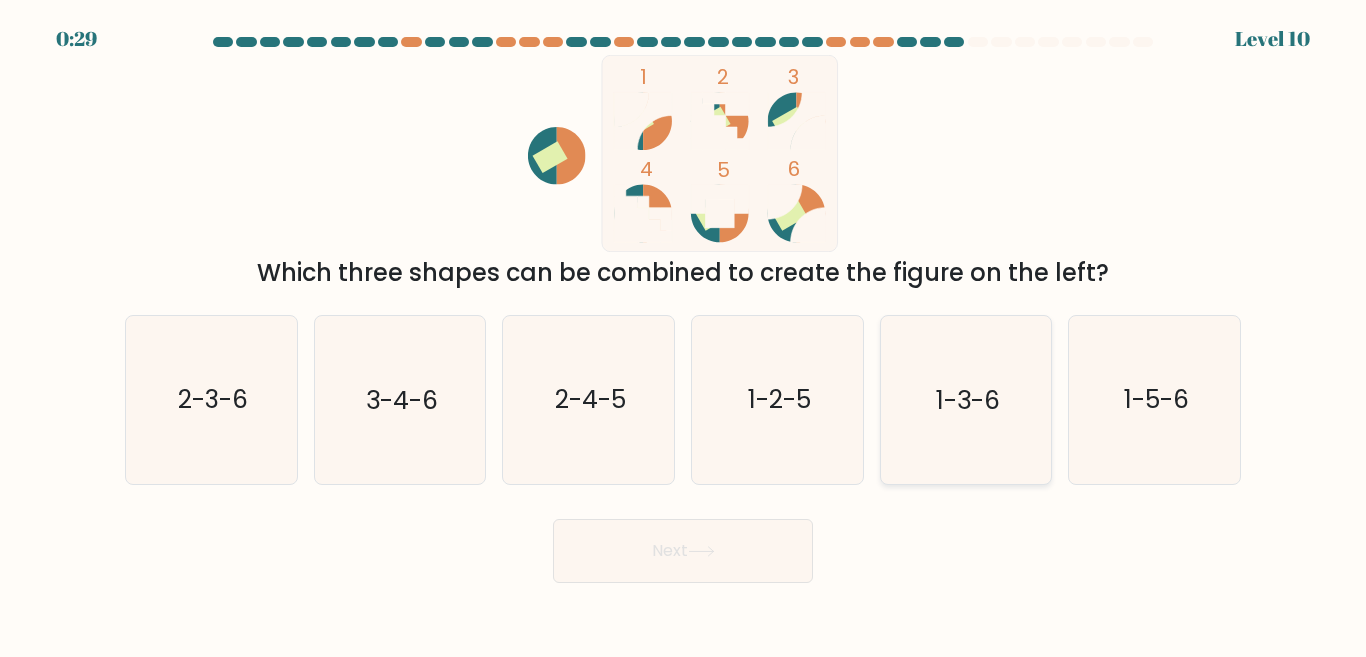click on "1-3-6" 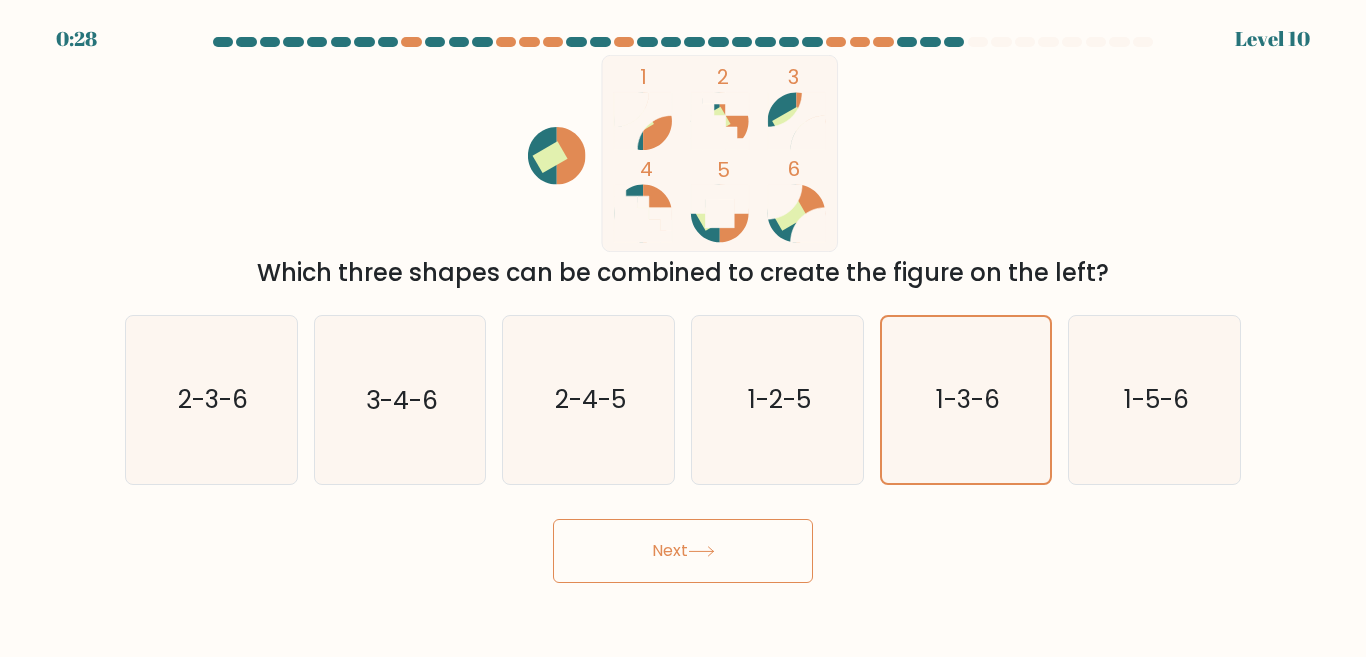 click on "Next" at bounding box center (683, 551) 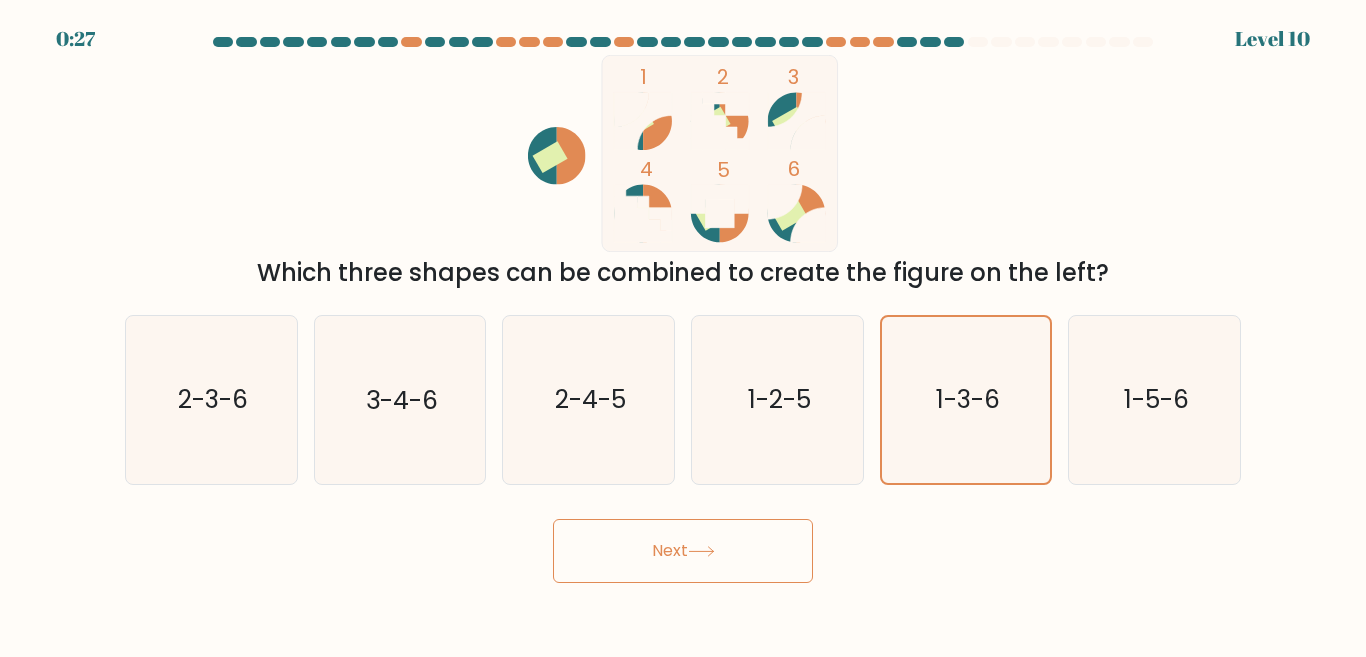 click on "Next" at bounding box center (683, 551) 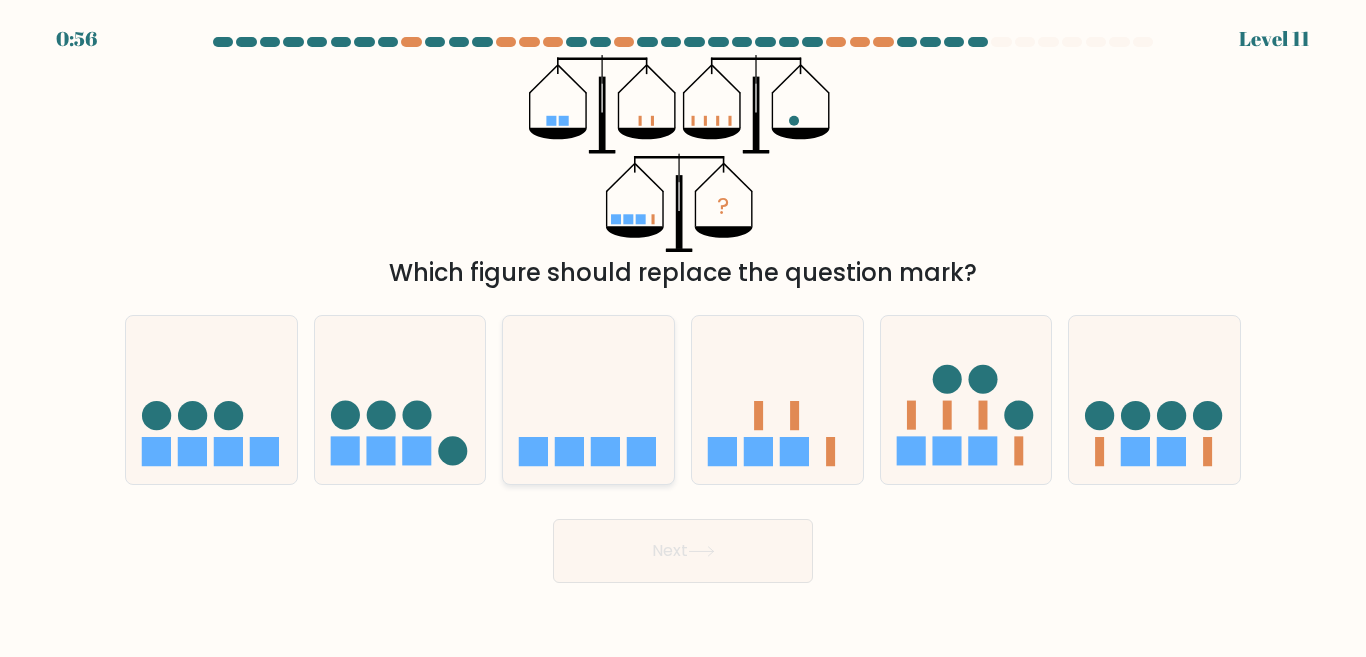 click 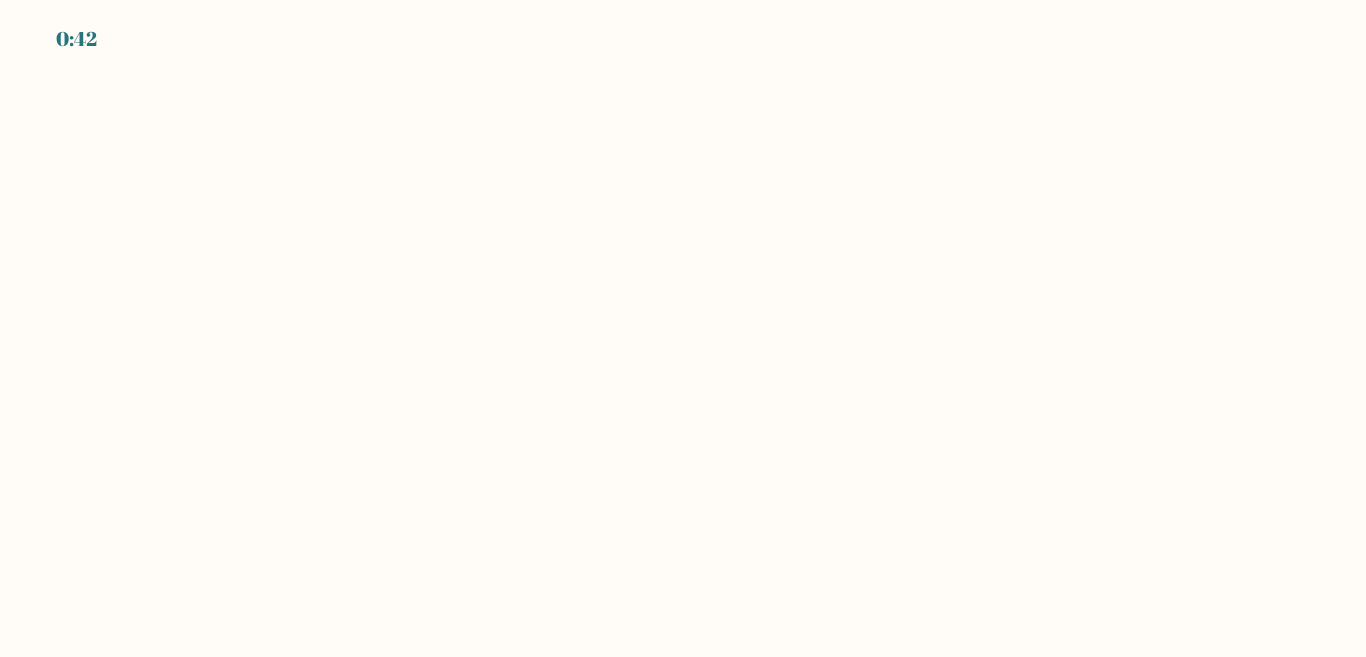 scroll, scrollTop: 0, scrollLeft: 0, axis: both 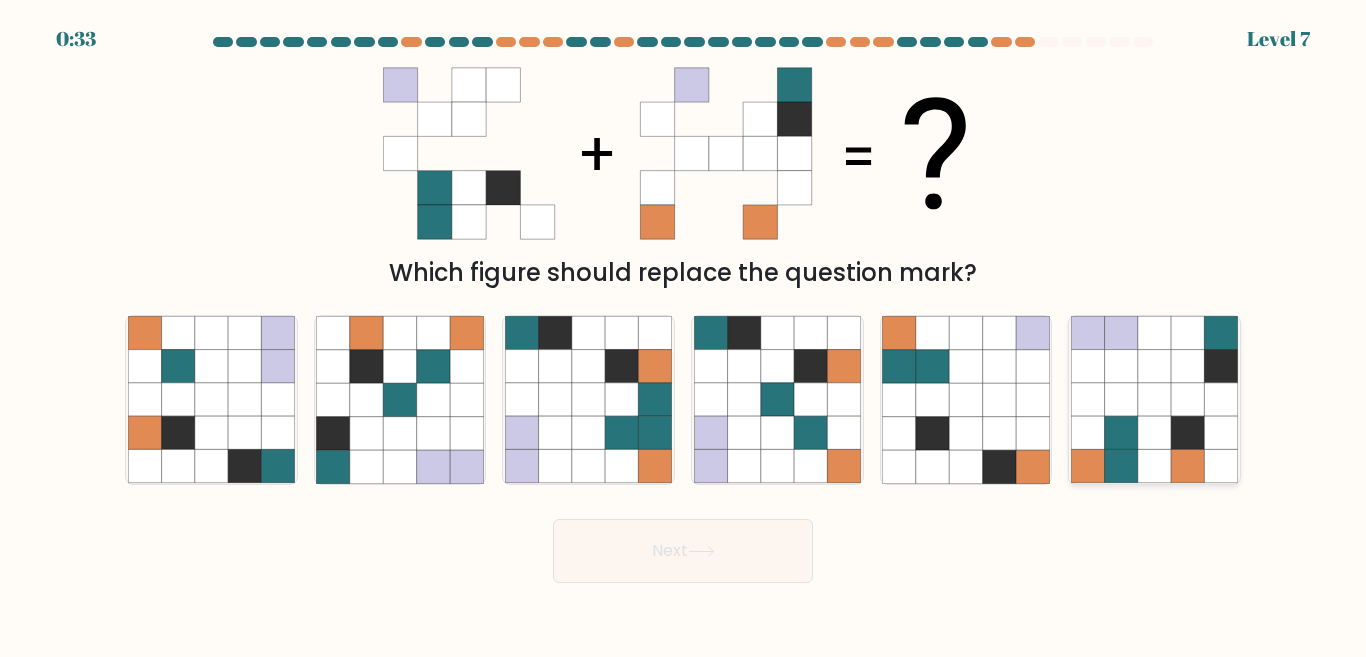 click 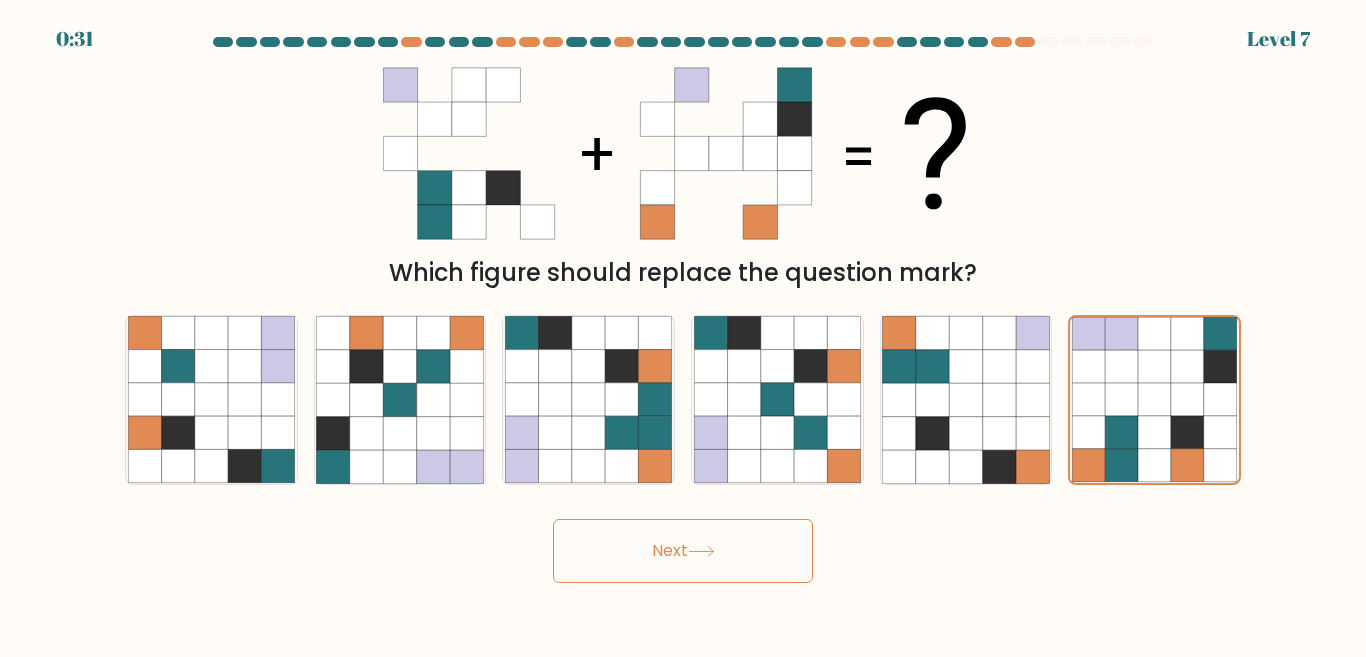 click on "0:31
Level 7" at bounding box center [683, 328] 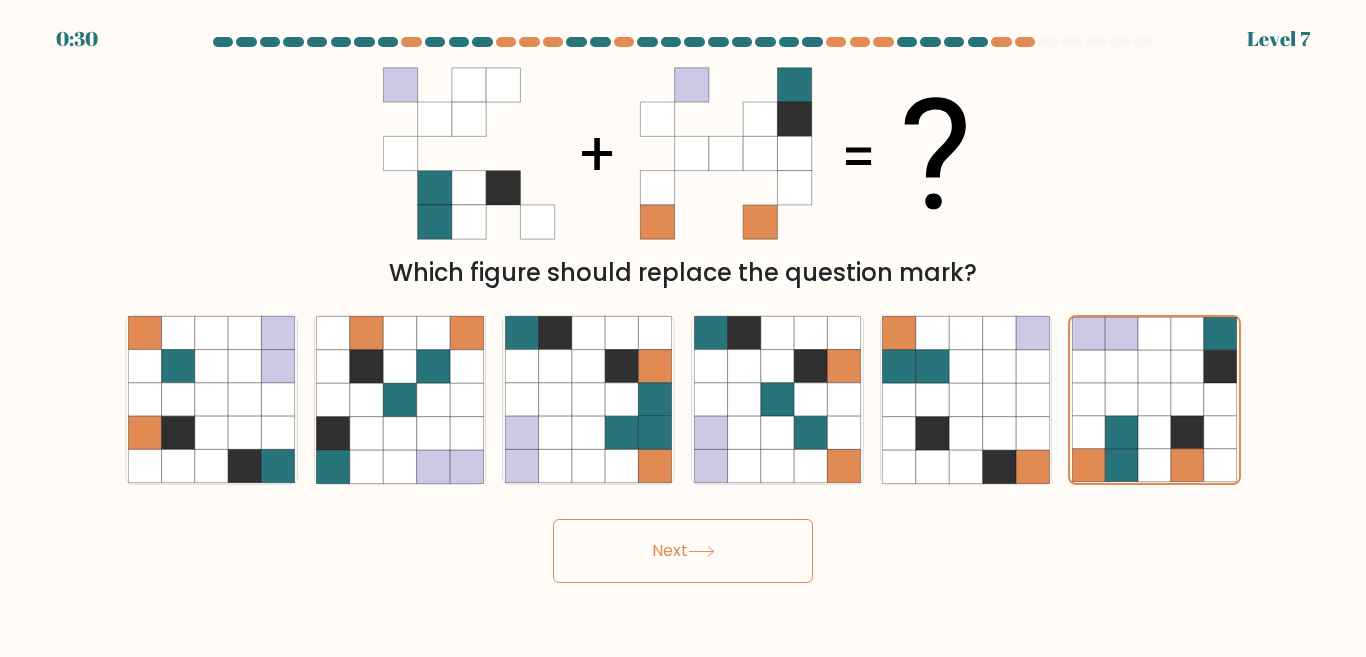 click on "Next" at bounding box center (683, 551) 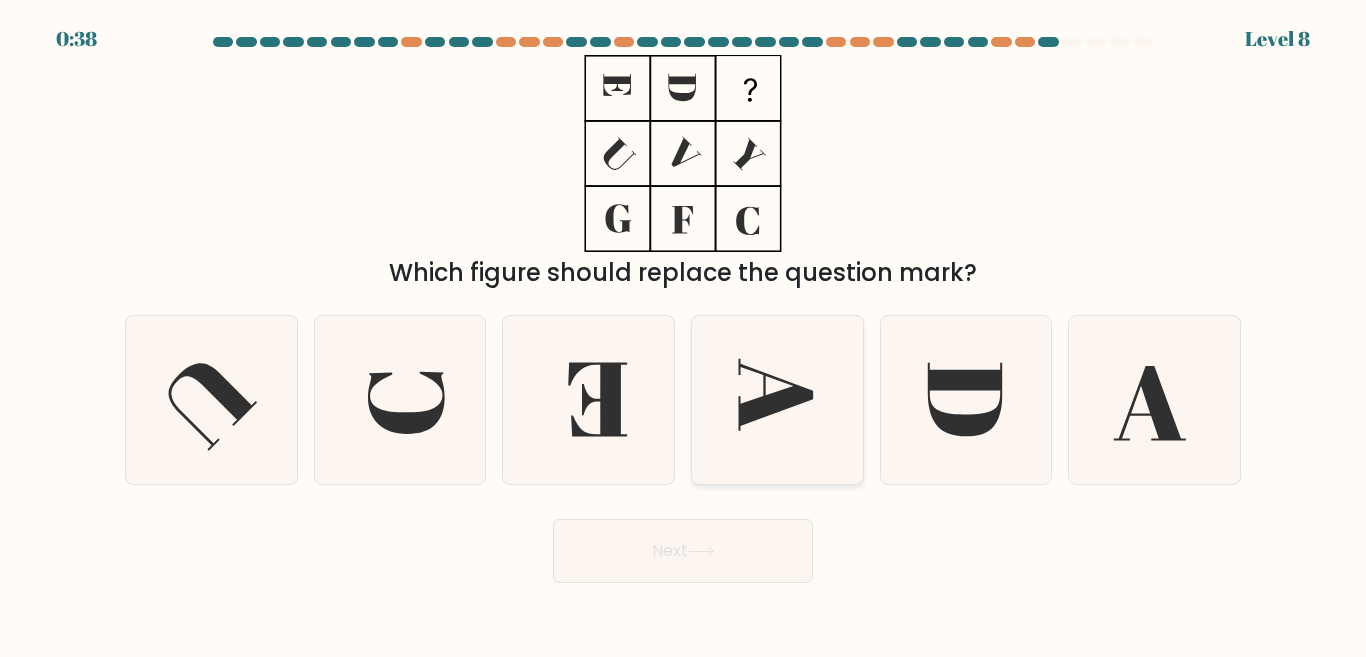 click 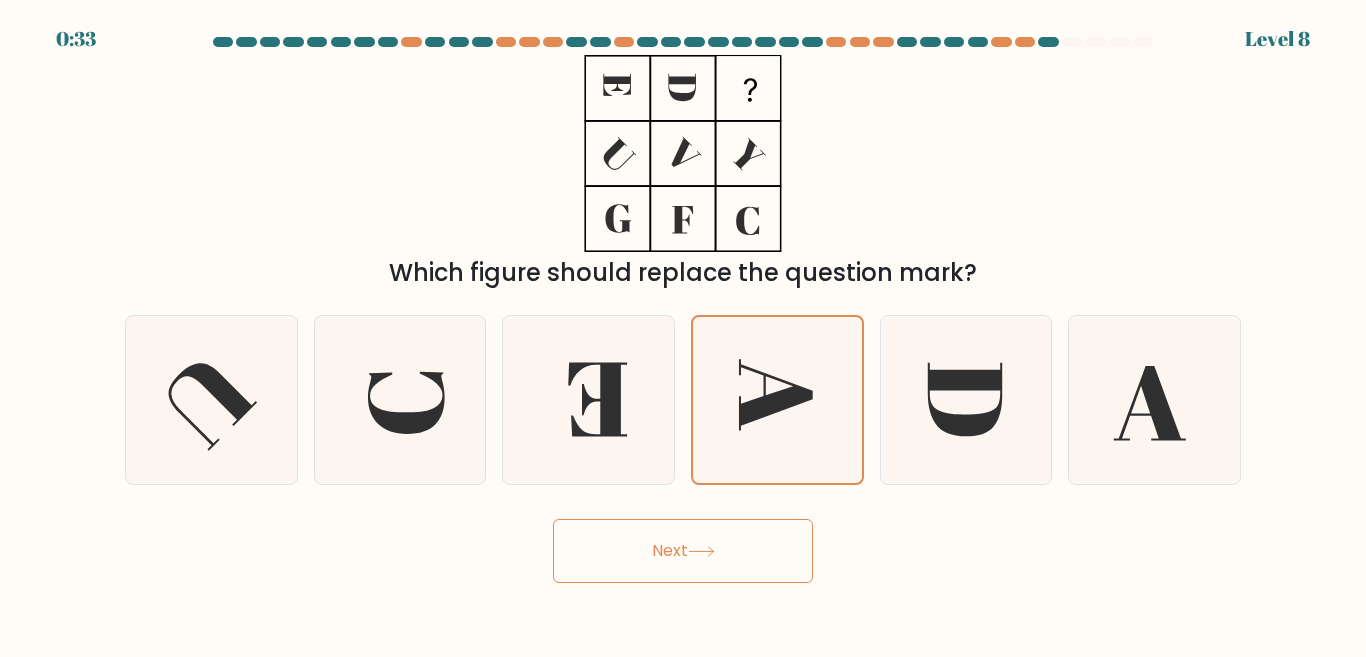 click on "Next" at bounding box center (683, 551) 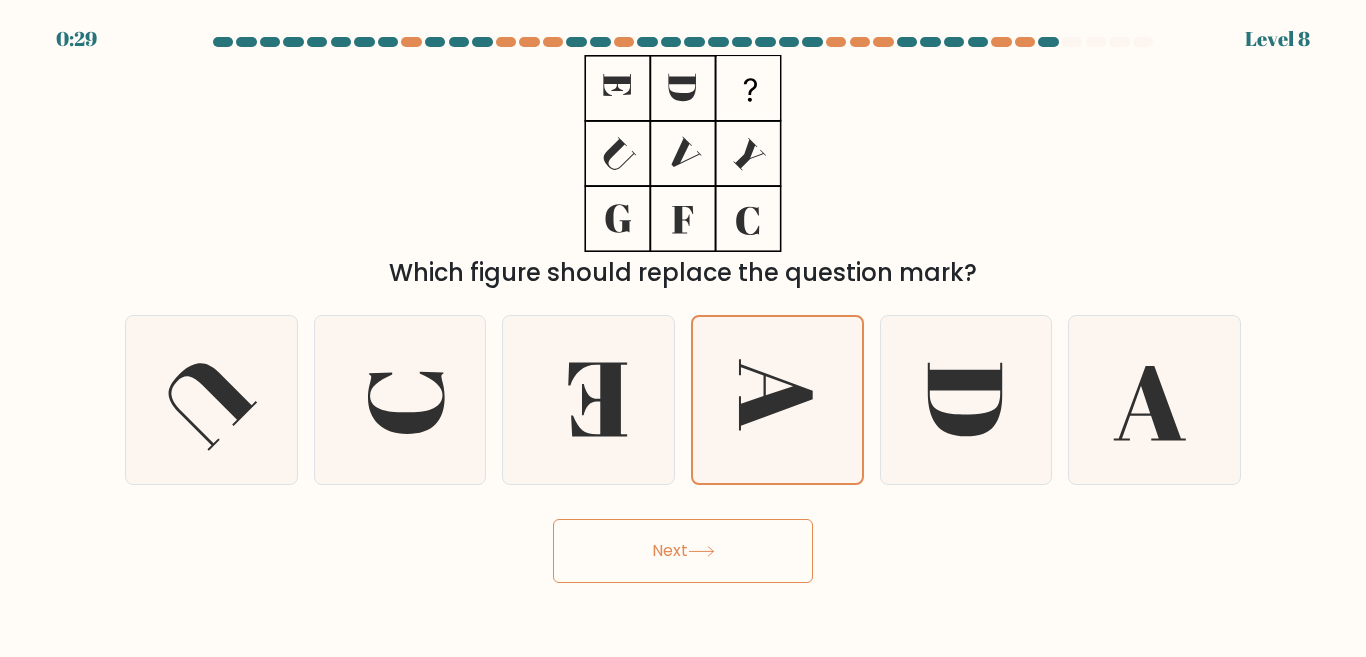 click on "Next" at bounding box center (683, 551) 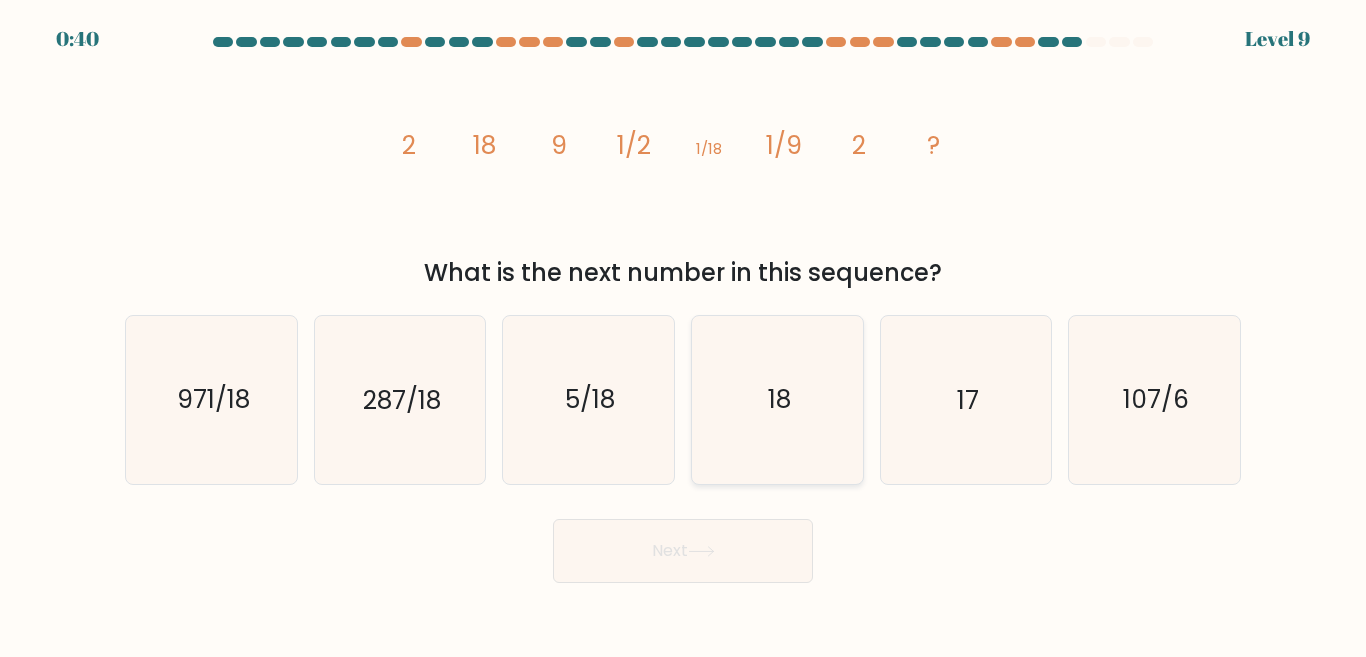 click on "18" 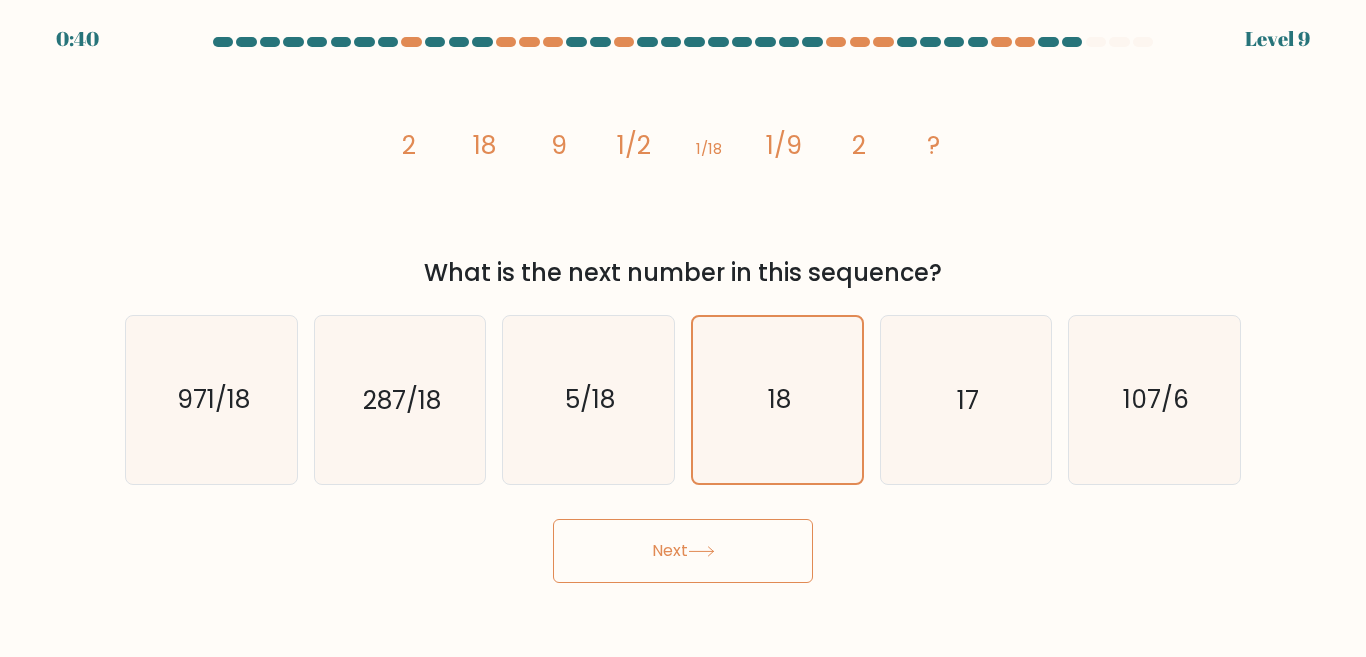 click on "Next" at bounding box center [683, 551] 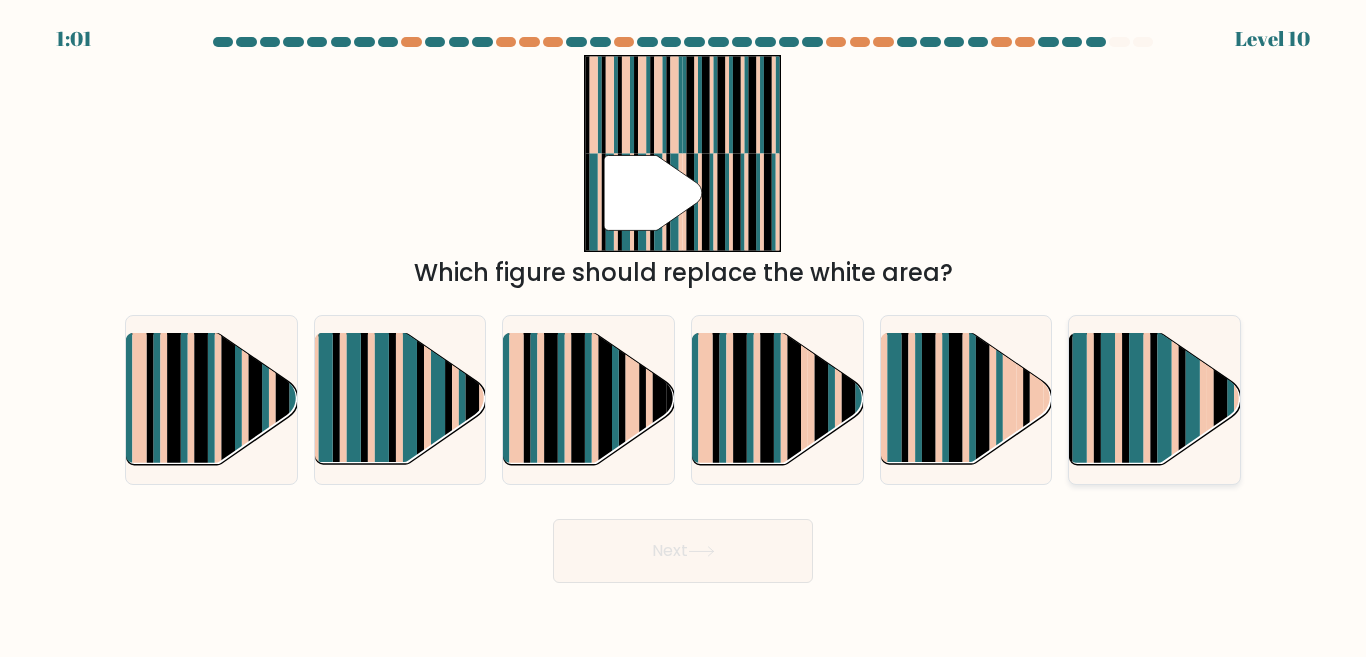 click 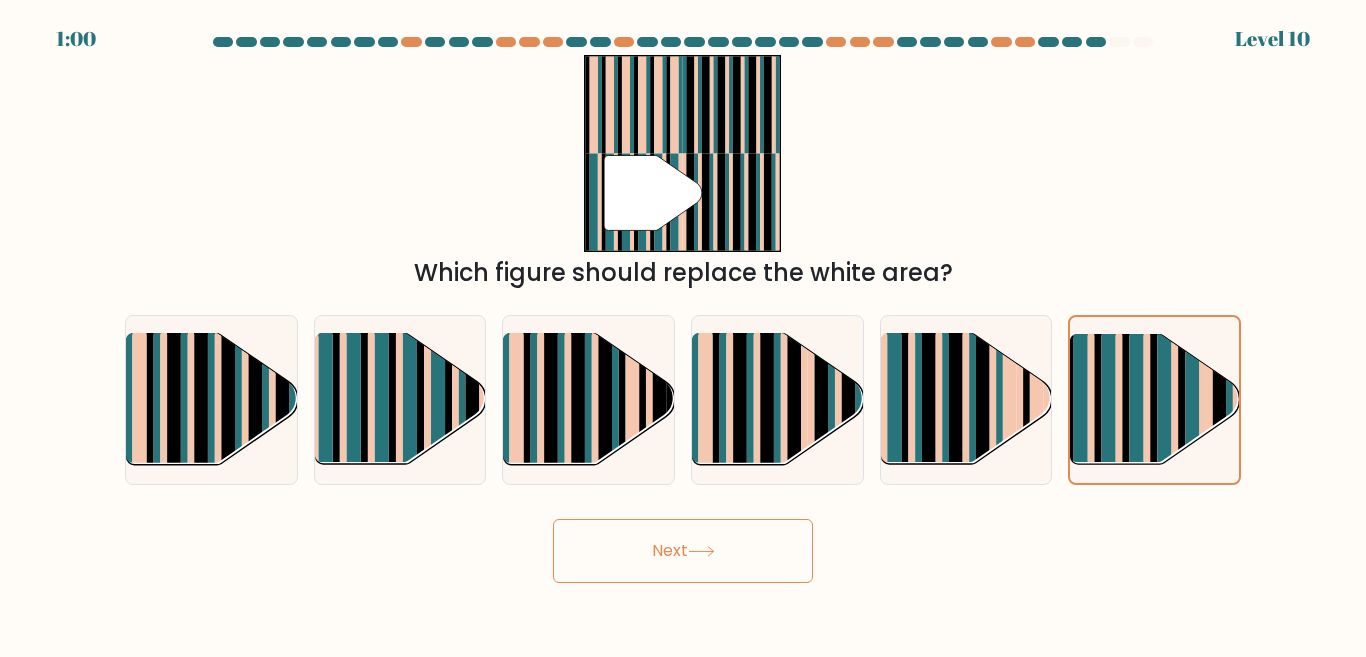 click on "Next" at bounding box center (683, 551) 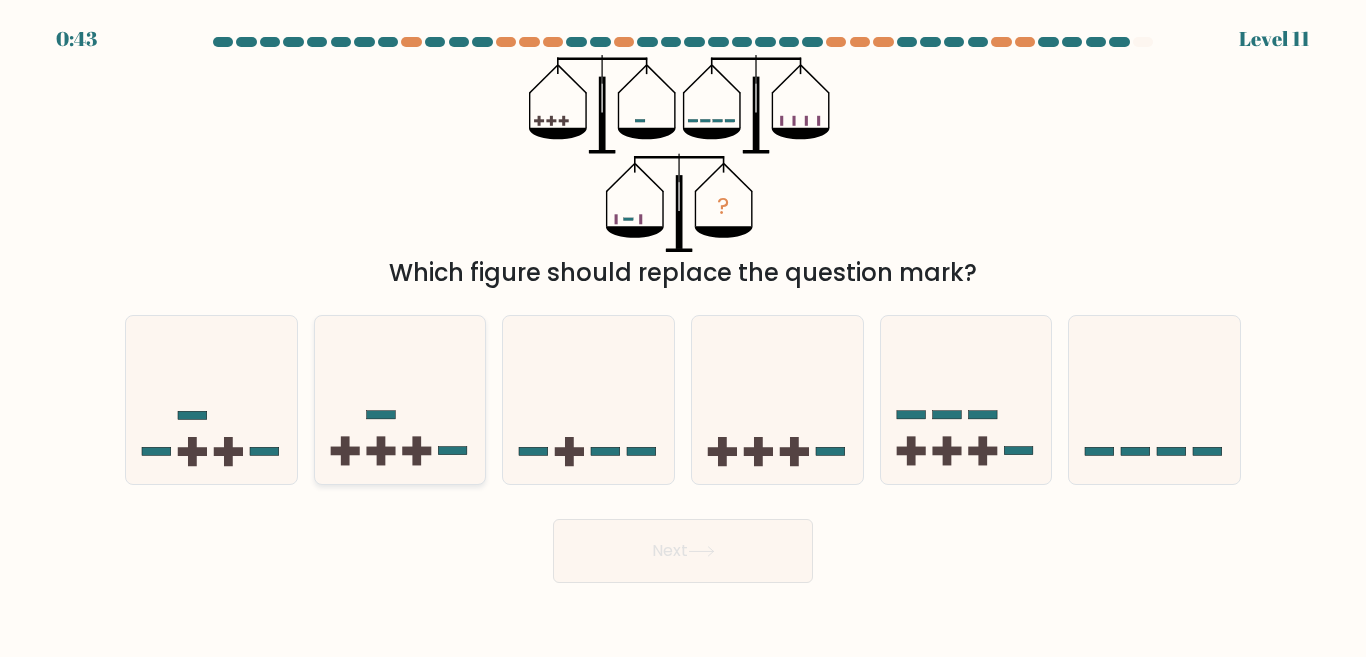 click 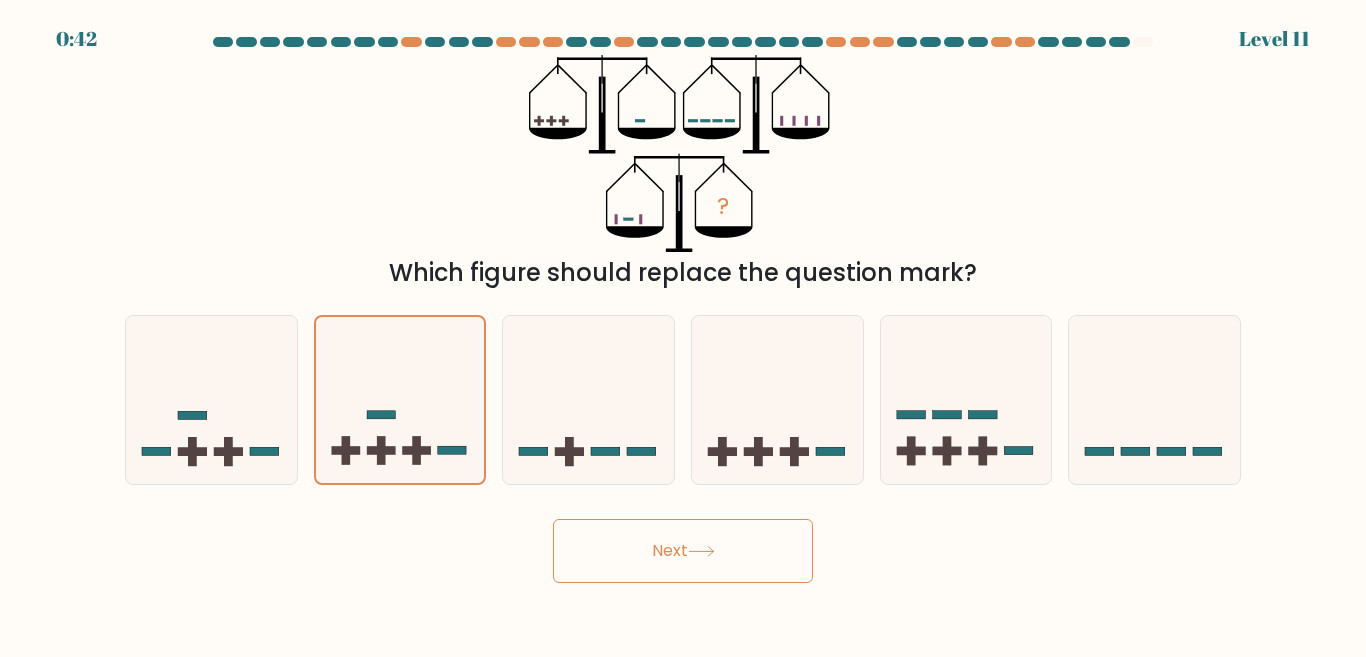 click on "Next" at bounding box center (683, 551) 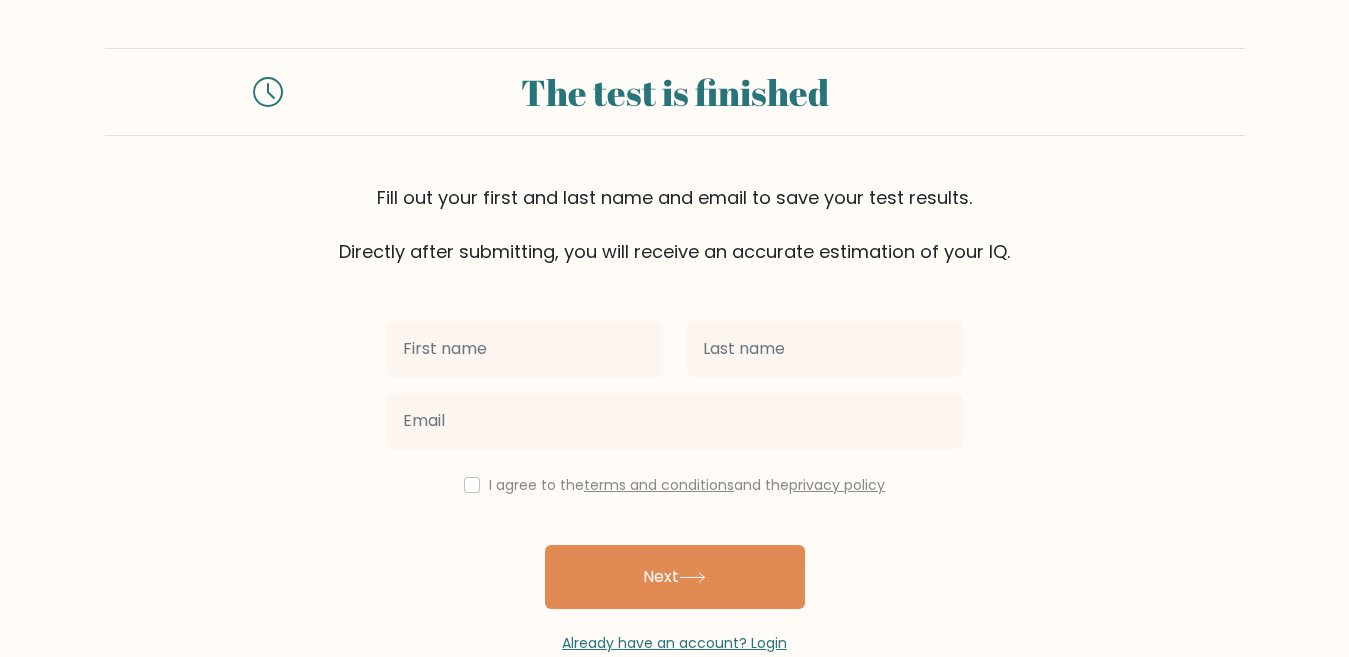 scroll, scrollTop: 0, scrollLeft: 0, axis: both 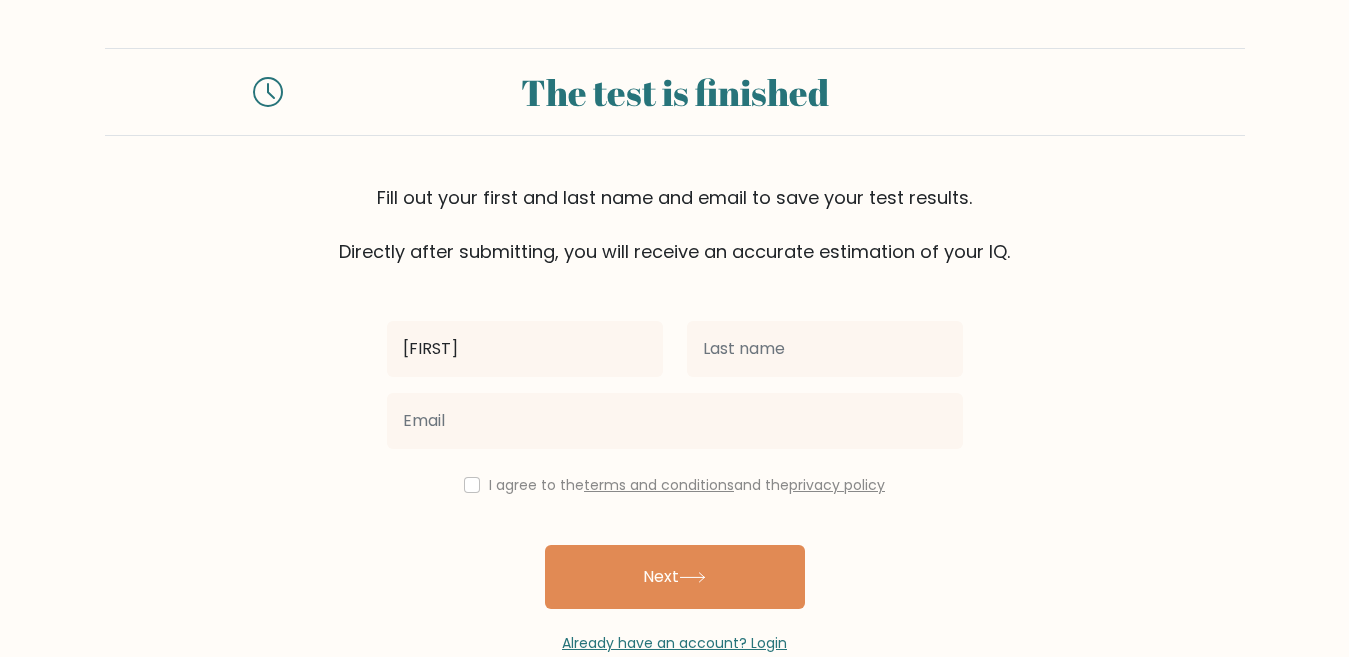 type on "[FIRST]" 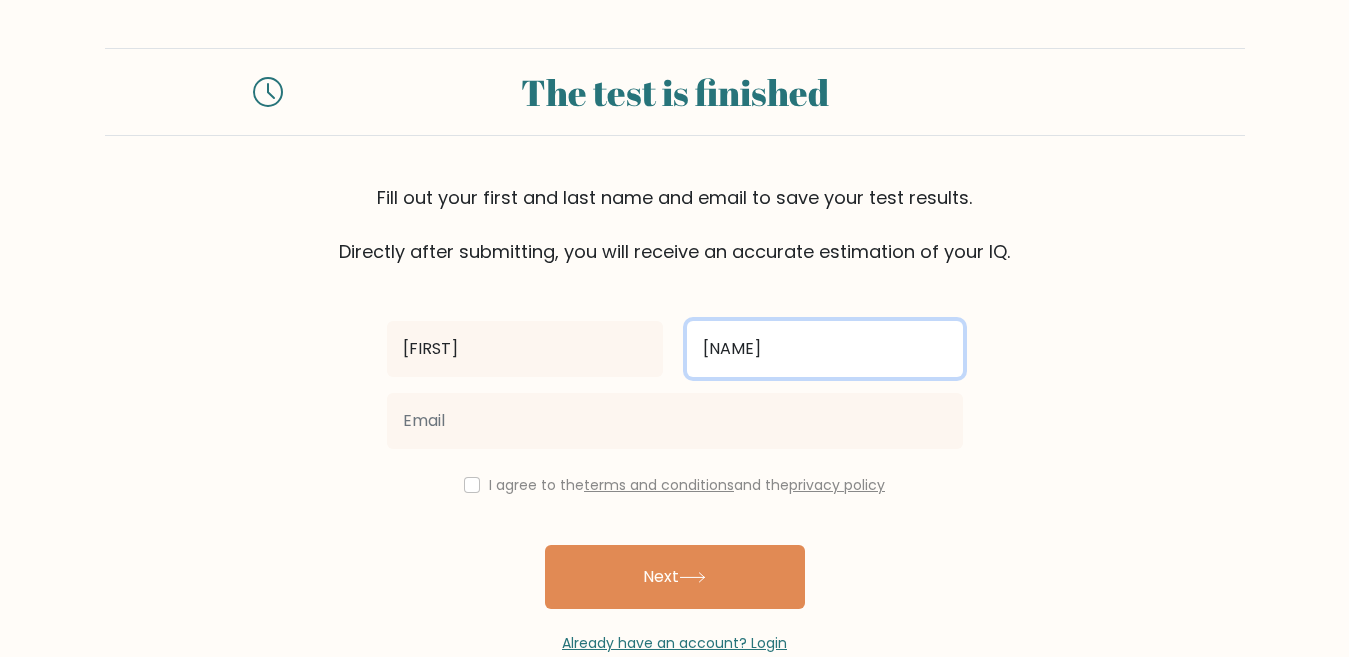 type on "[NAME]" 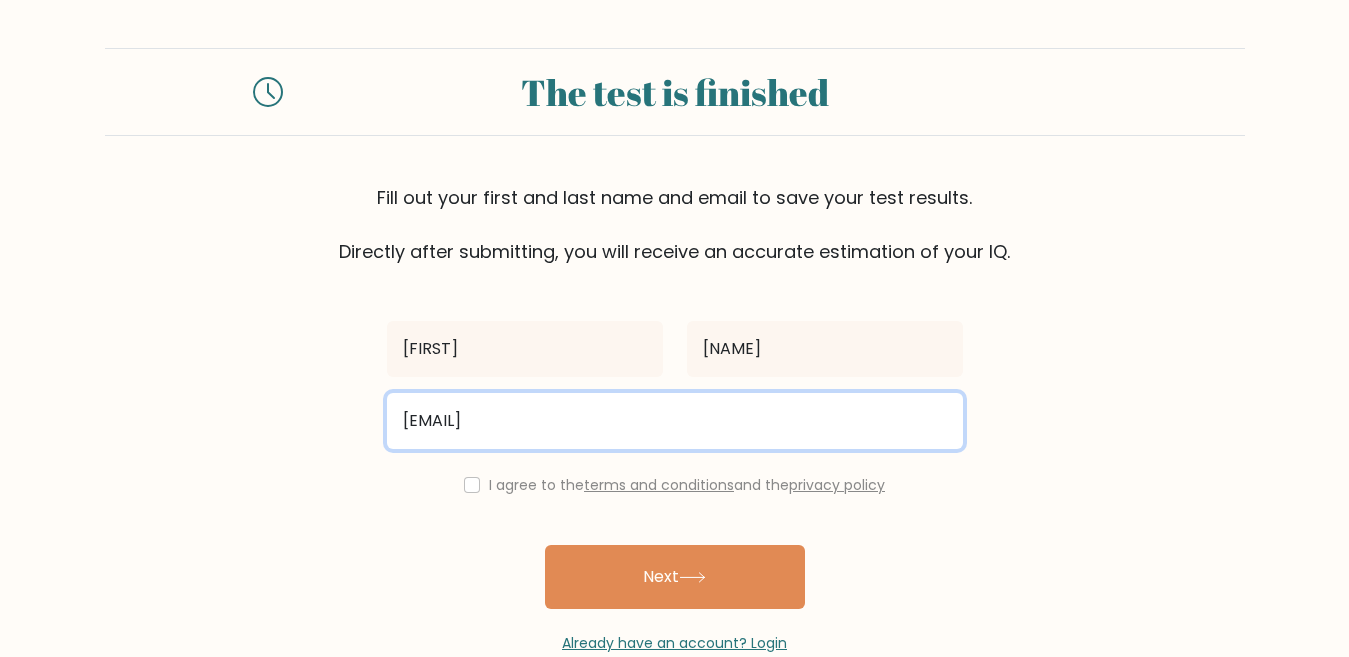 type on "[EMAIL]" 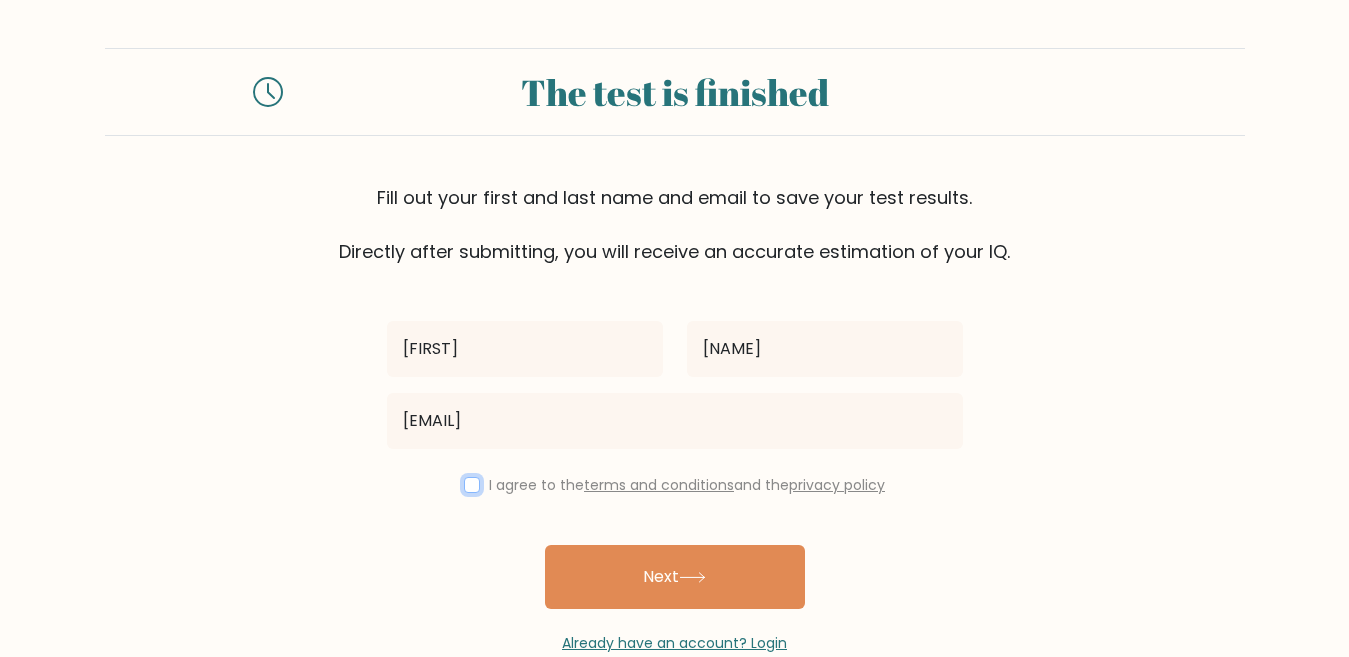 click at bounding box center (472, 485) 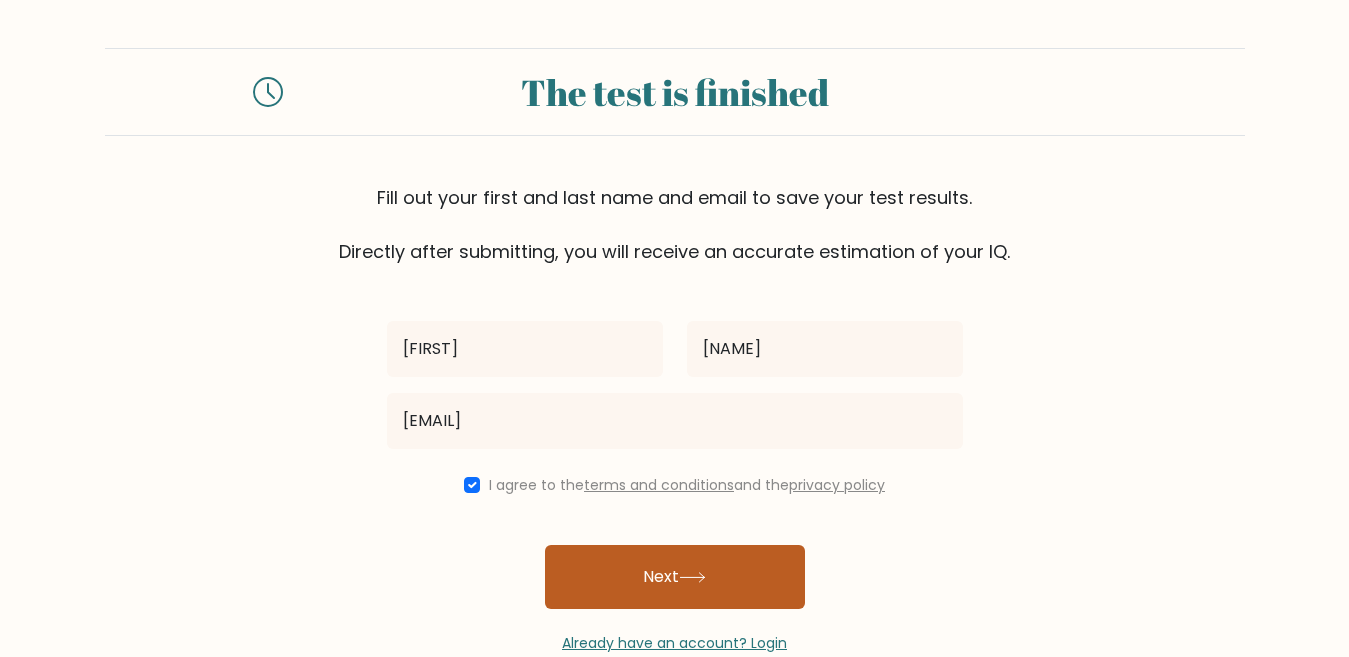 click on "Next" at bounding box center (675, 577) 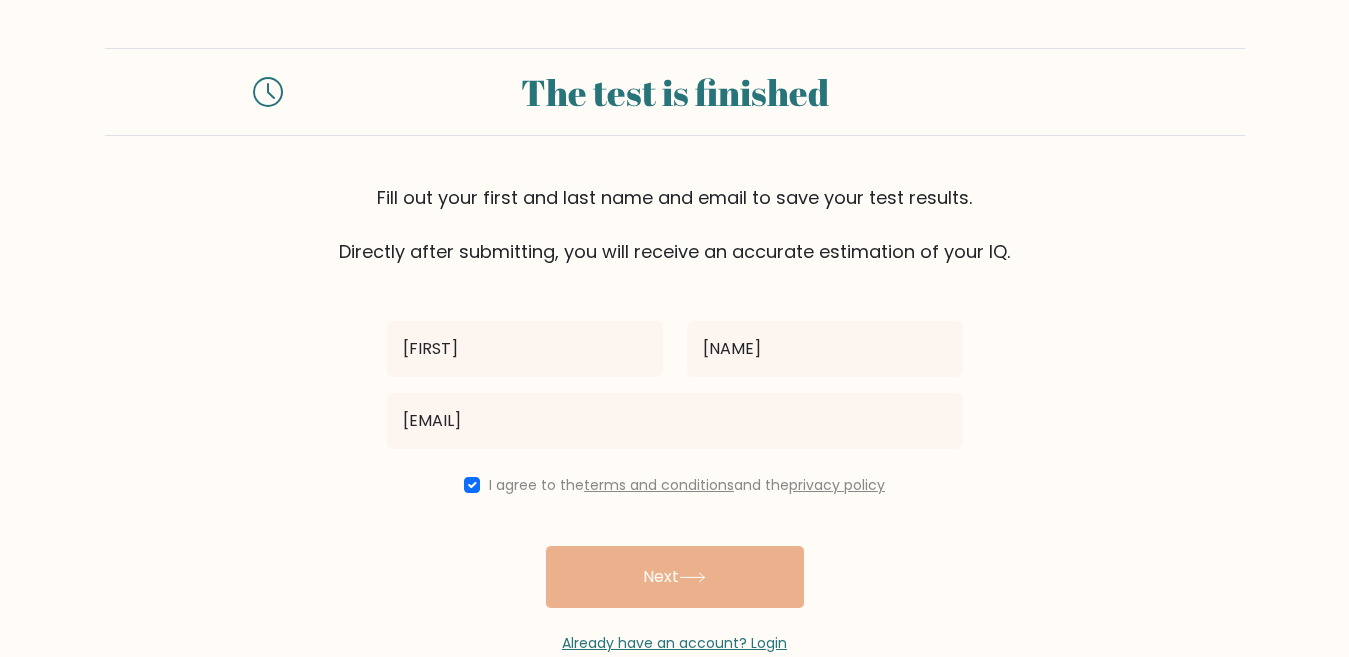 scroll, scrollTop: 16, scrollLeft: 0, axis: vertical 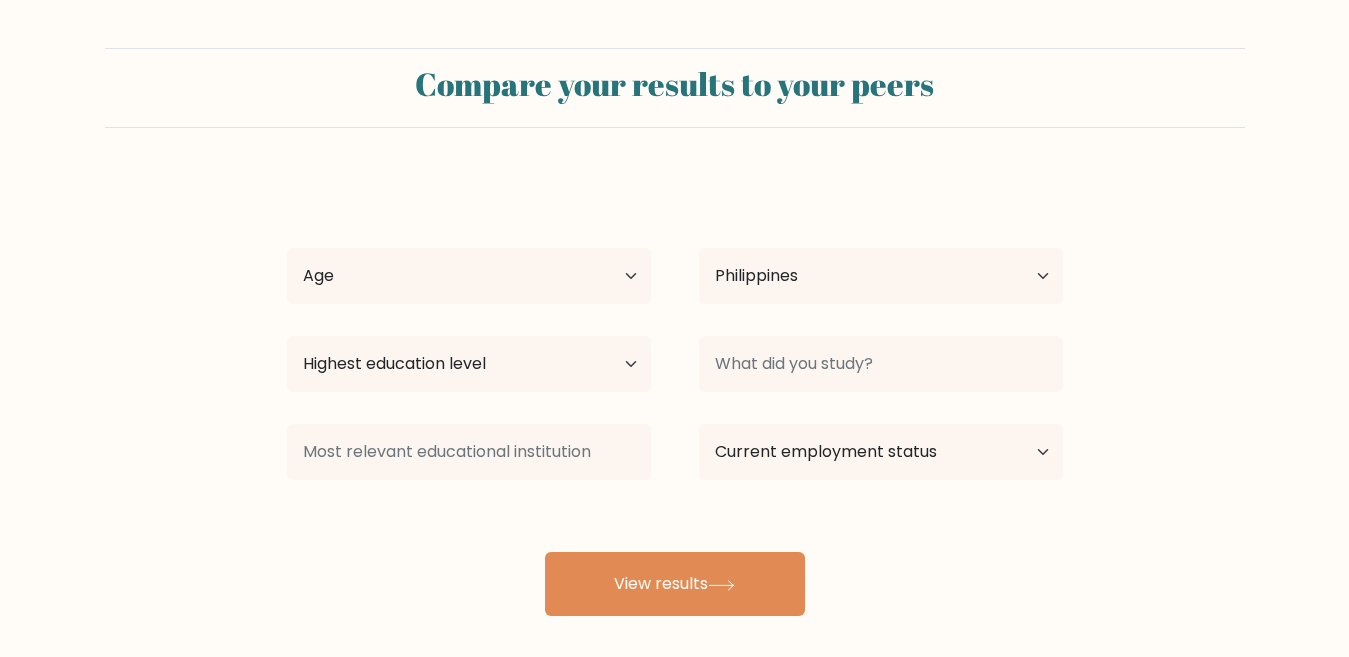 select on "PH" 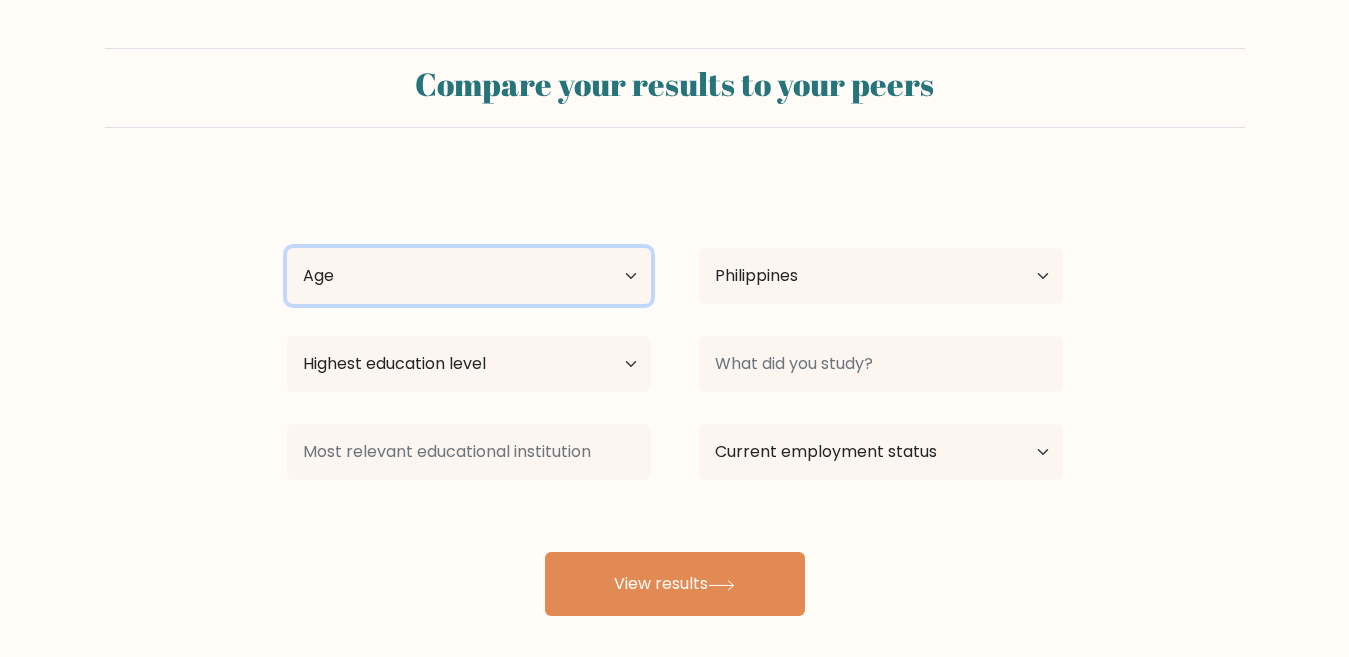 click on "Age
Under 18 years old
18-24 years old
25-34 years old
35-44 years old
45-54 years old
55-64 years old
65 years old and above" at bounding box center [469, 276] 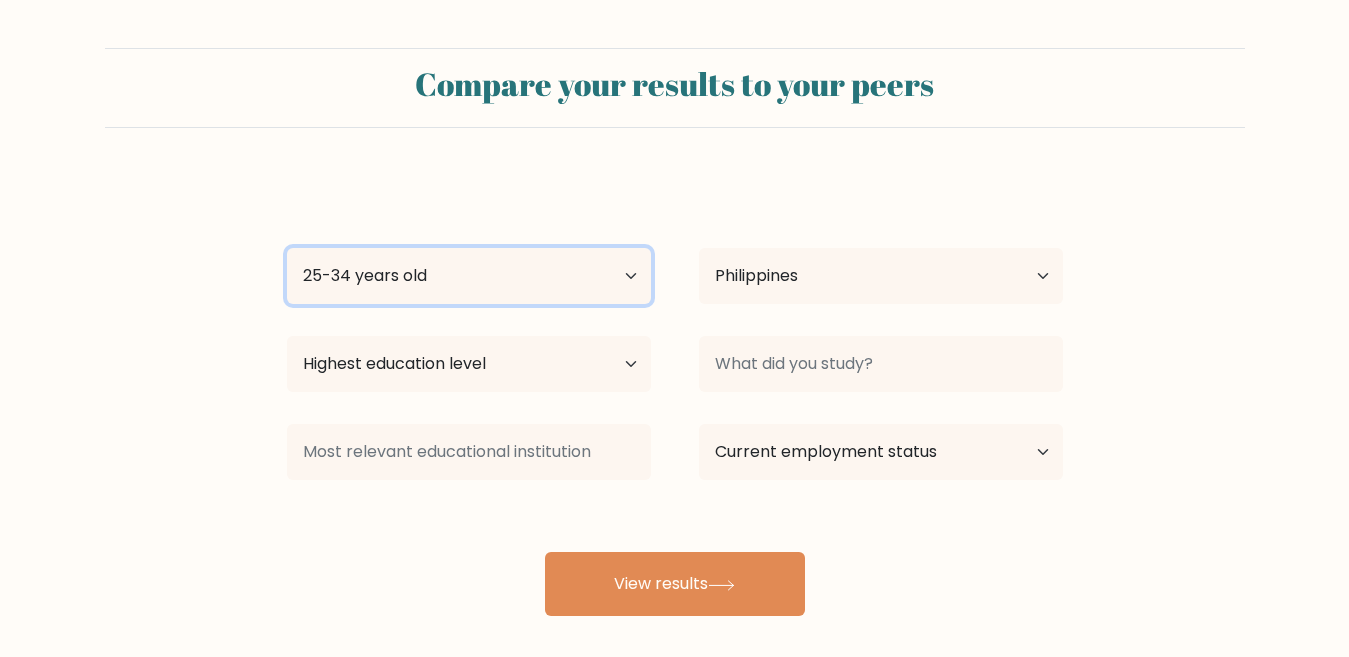 click on "Age
Under 18 years old
18-24 years old
25-34 years old
35-44 years old
45-54 years old
55-64 years old
65 years old and above" at bounding box center (469, 276) 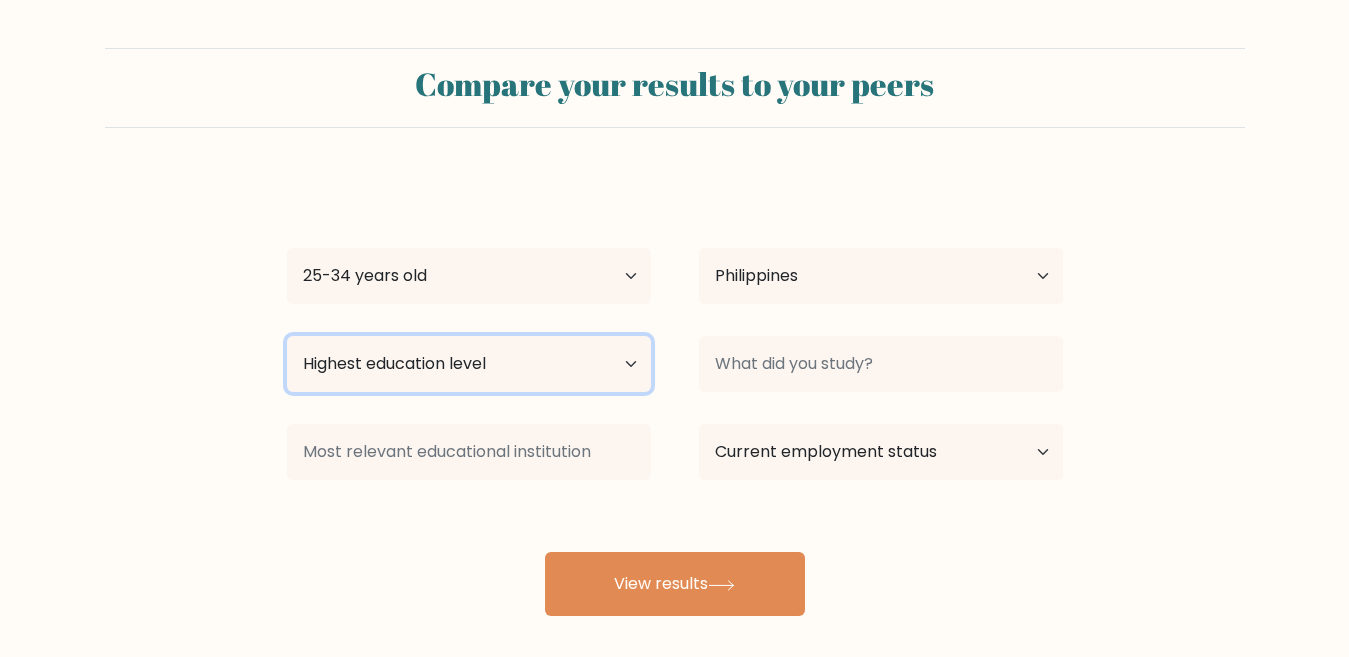 click on "Highest education level
No schooling
Primary
Lower Secondary
Upper Secondary
Occupation Specific
Bachelor's degree
Master's degree
Doctoral degree" at bounding box center [469, 364] 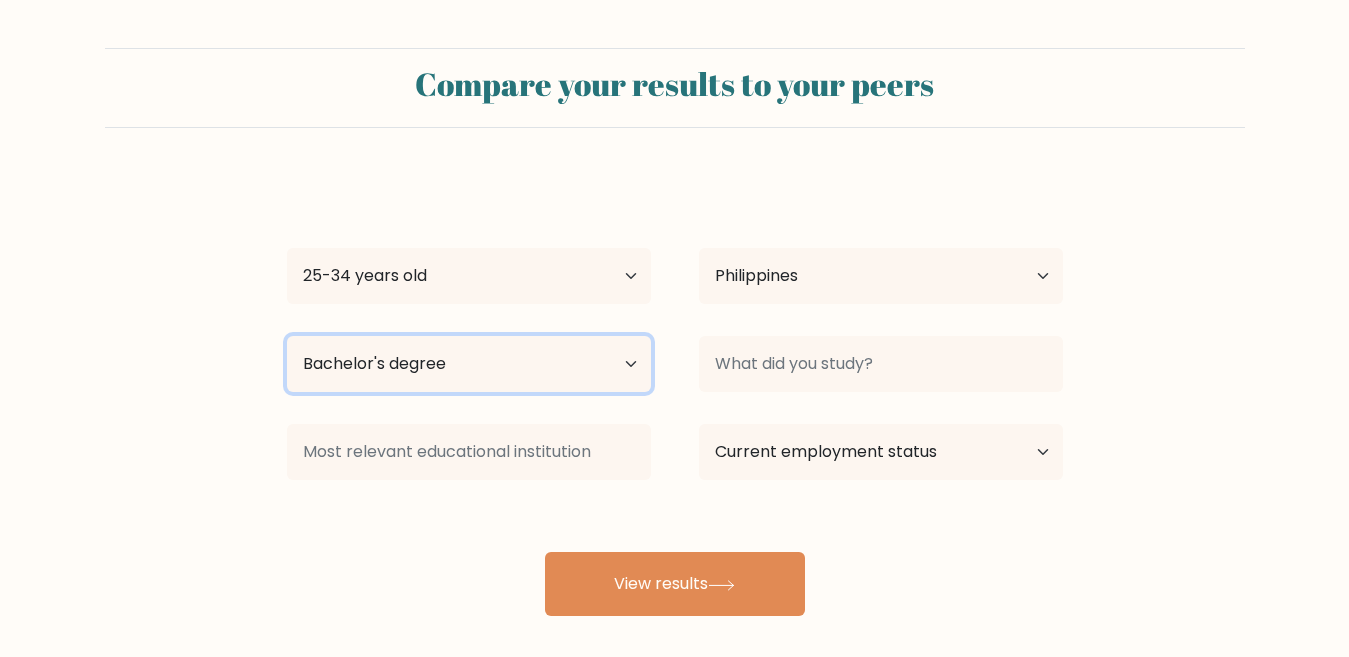 click on "Highest education level
No schooling
Primary
Lower Secondary
Upper Secondary
Occupation Specific
Bachelor's degree
Master's degree
Doctoral degree" at bounding box center (469, 364) 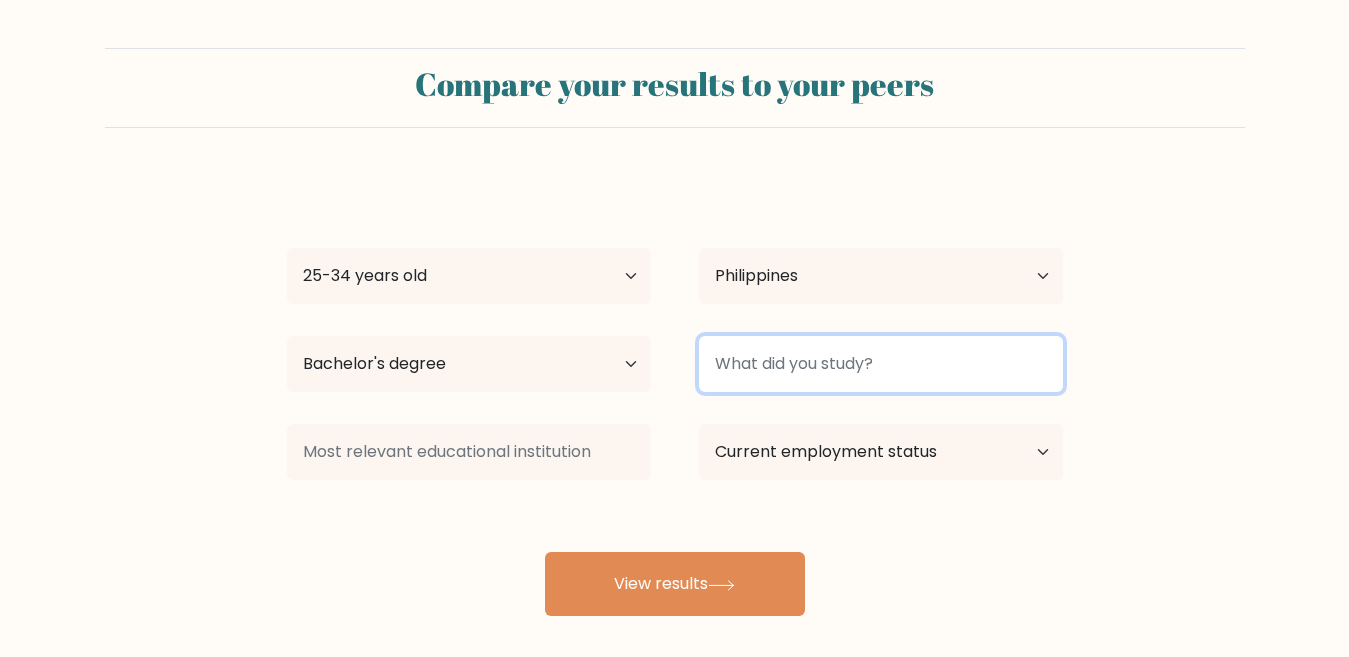 click at bounding box center [881, 364] 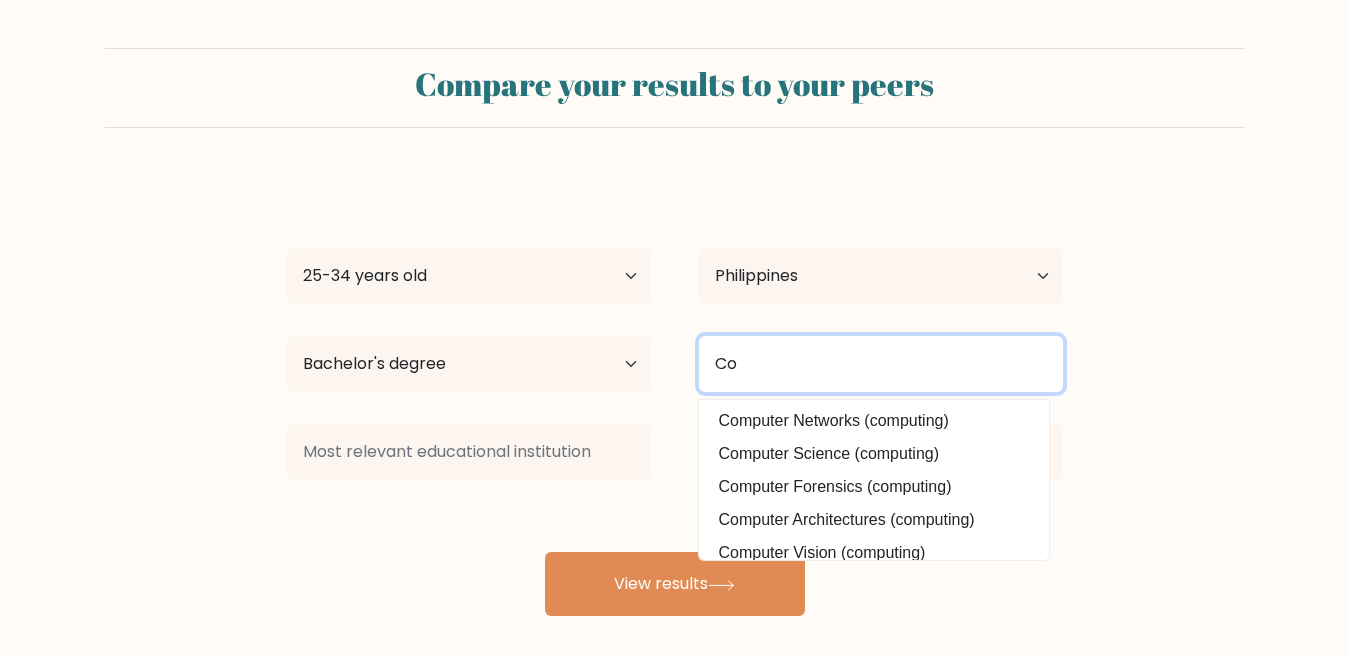 type on "C" 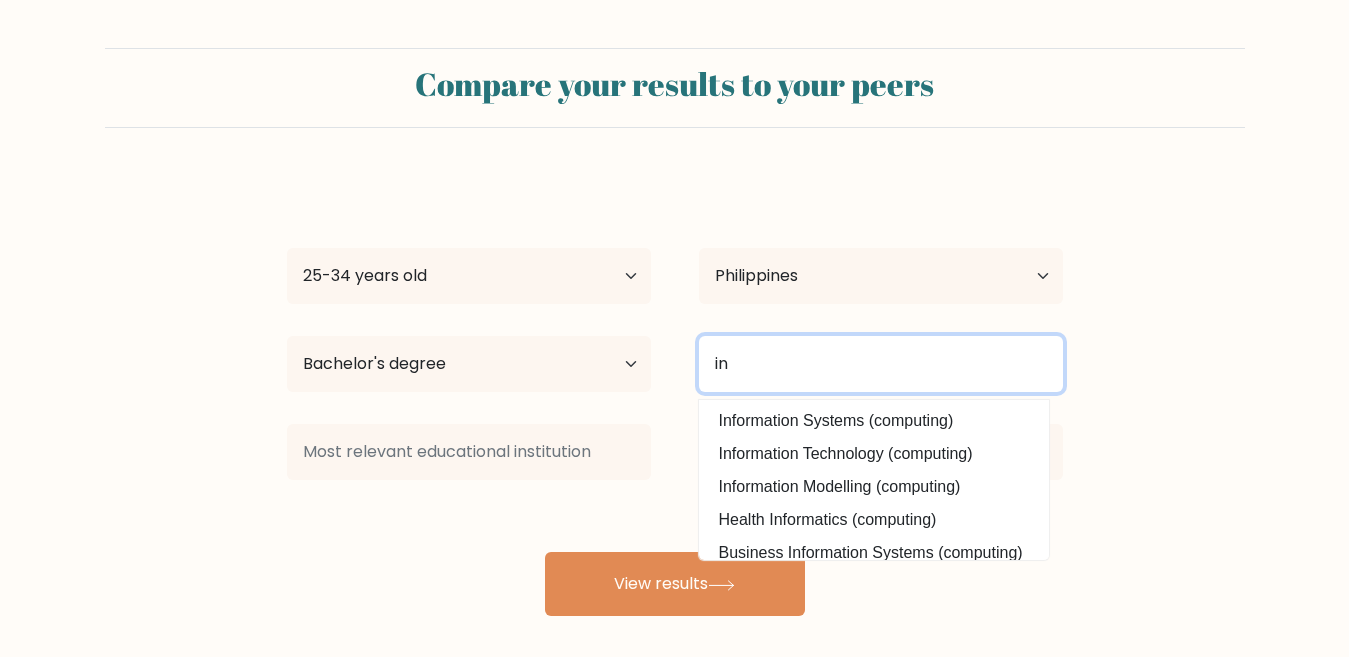 type on "i" 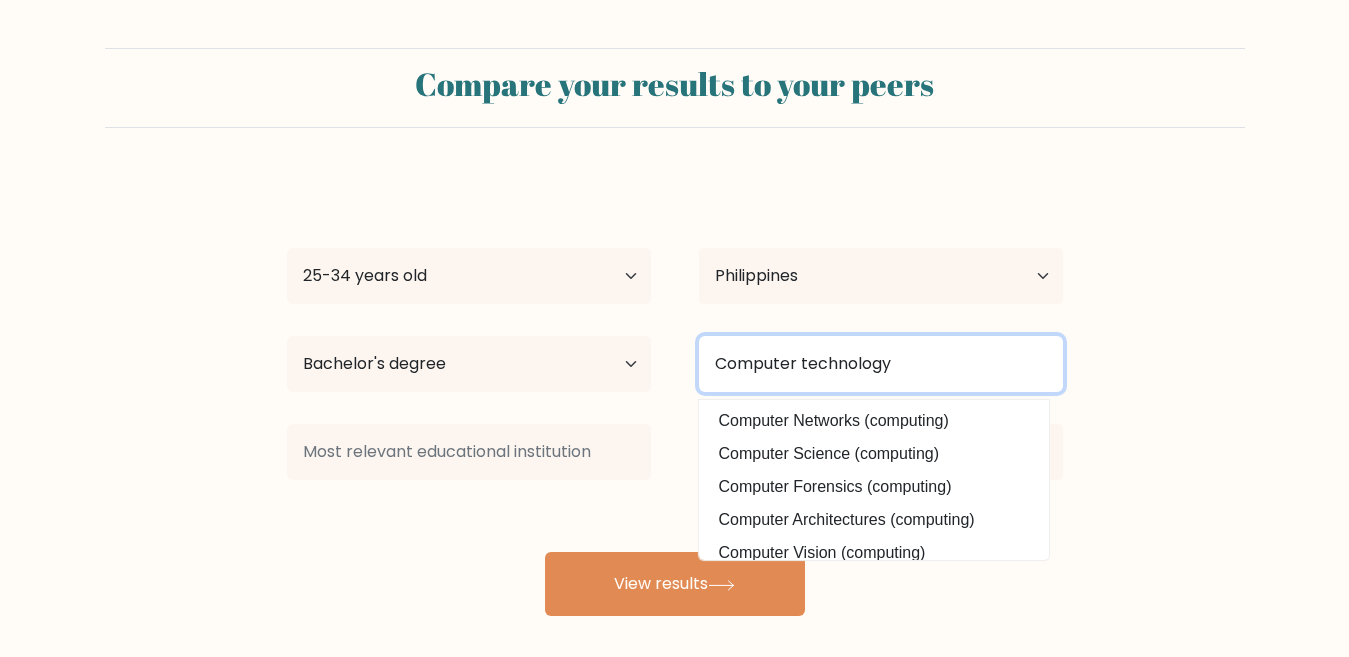 type on "Computer technology" 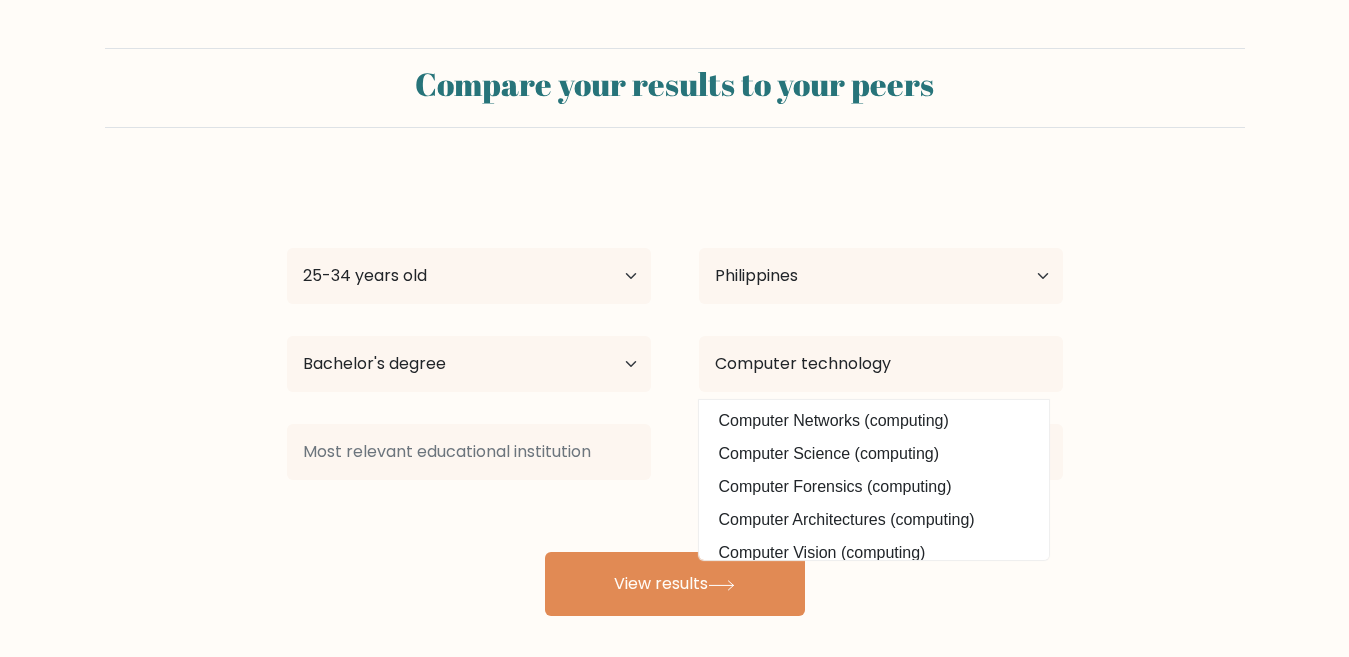 click on "Compare your results to your peers
[LAST]
[LAST]
Age
Under 18 years old
18-24 years old
25-34 years old
35-44 years old
45-54 years old
55-64 years old
65 years old and above
Country
Afghanistan
Albania
Algeria
American Samoa
Andorra
Angola
Anguilla
Antarctica
Antigua and Barbuda
Argentina
Armenia
Aruba
Australia" at bounding box center [674, 332] 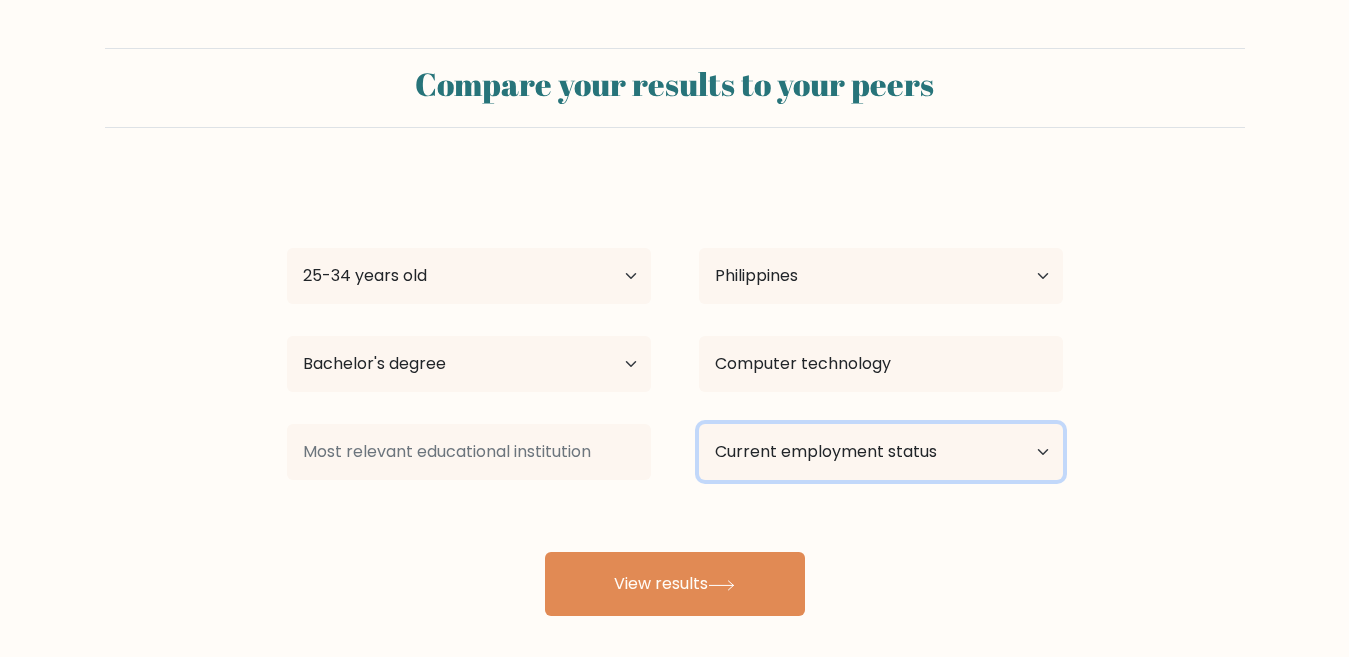 click on "Current employment status
Employed
Student
Retired
Other / prefer not to answer" at bounding box center [881, 452] 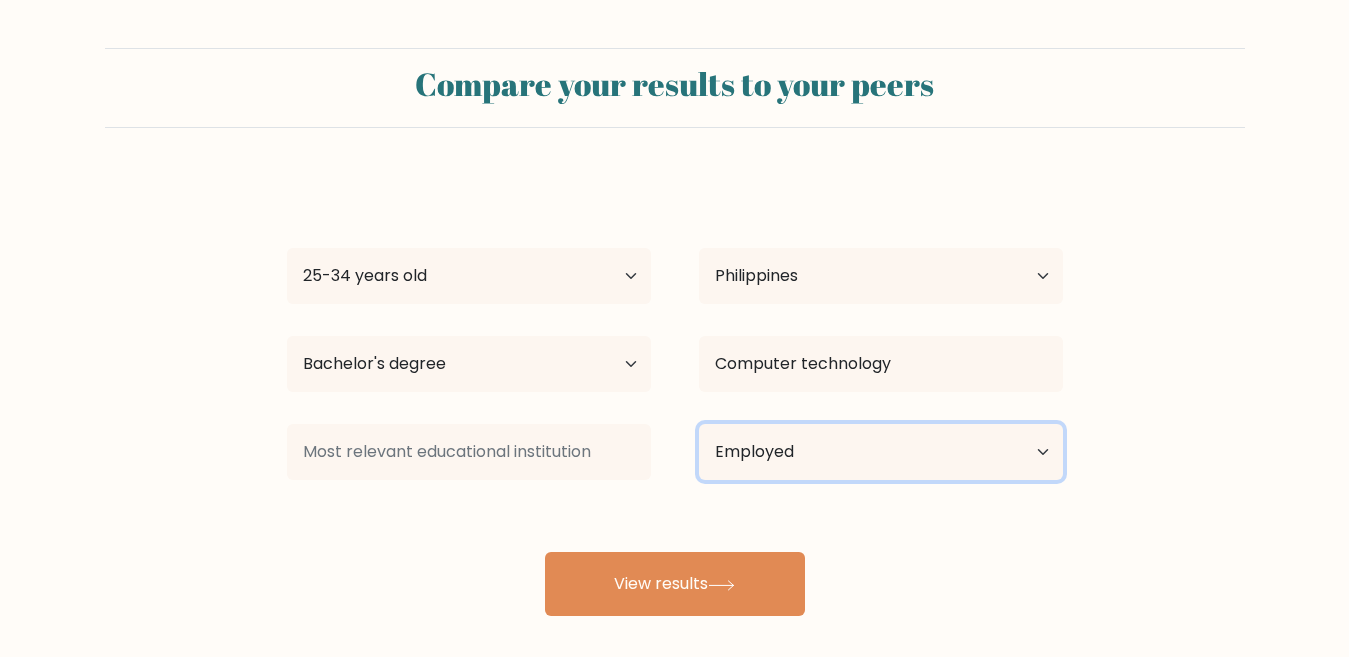 click on "Current employment status
Employed
Student
Retired
Other / prefer not to answer" at bounding box center [881, 452] 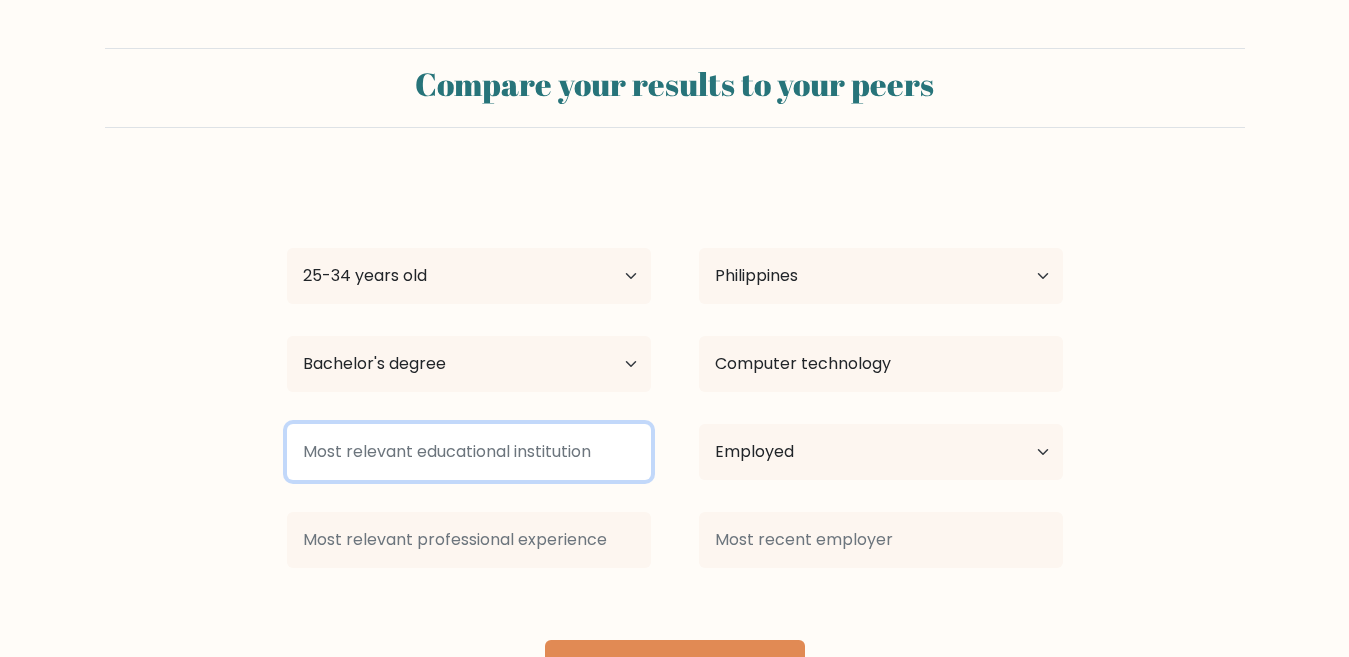 click at bounding box center (469, 452) 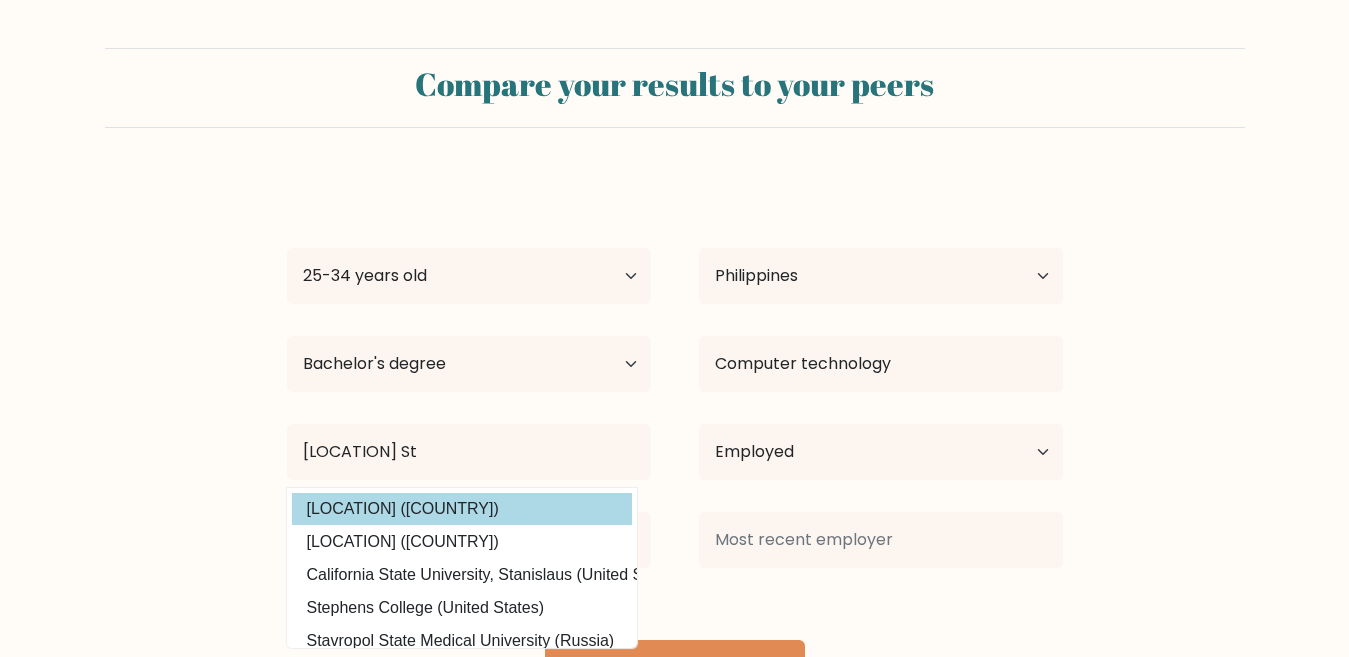 click on "[LOCATION] ([COUNTRY])" at bounding box center (462, 509) 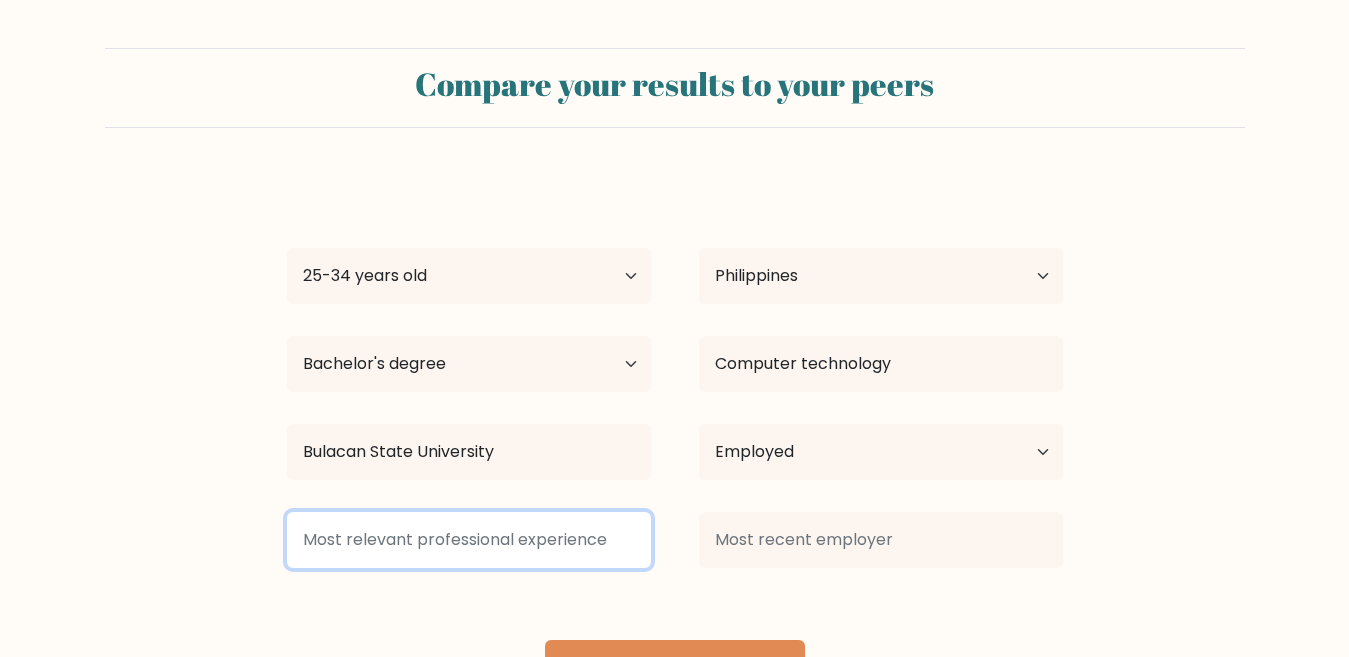 click at bounding box center [469, 540] 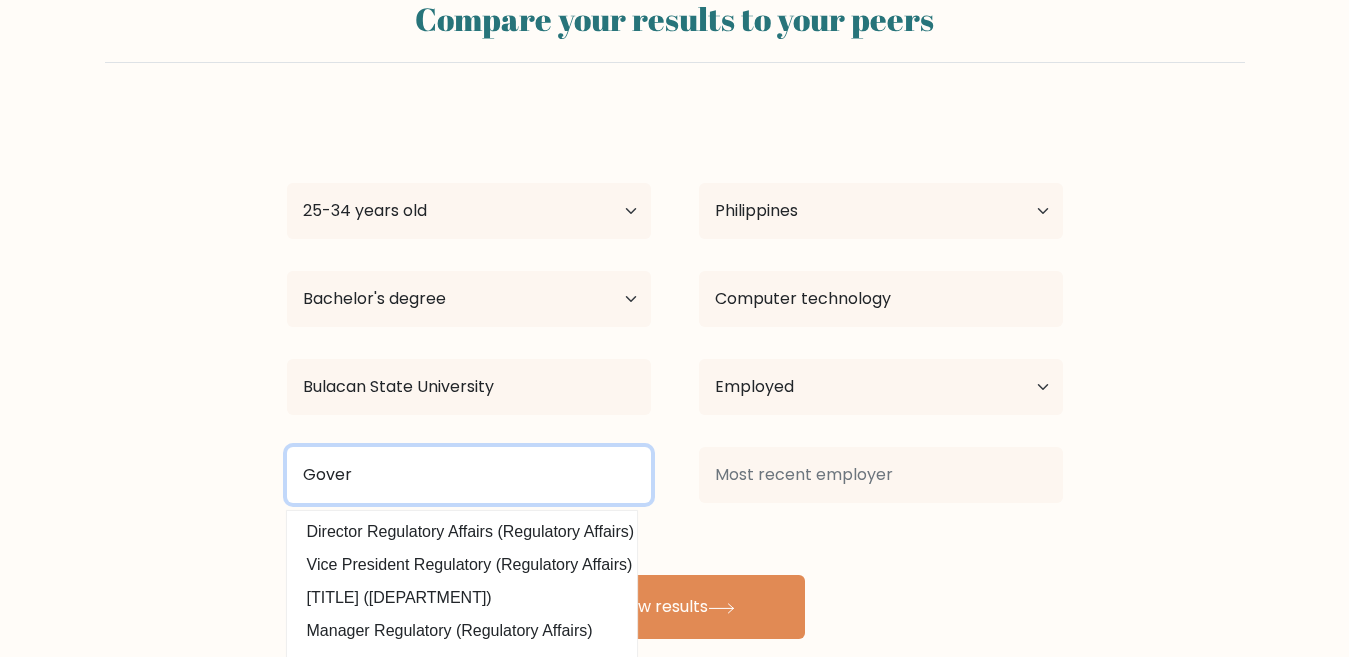 scroll, scrollTop: 101, scrollLeft: 0, axis: vertical 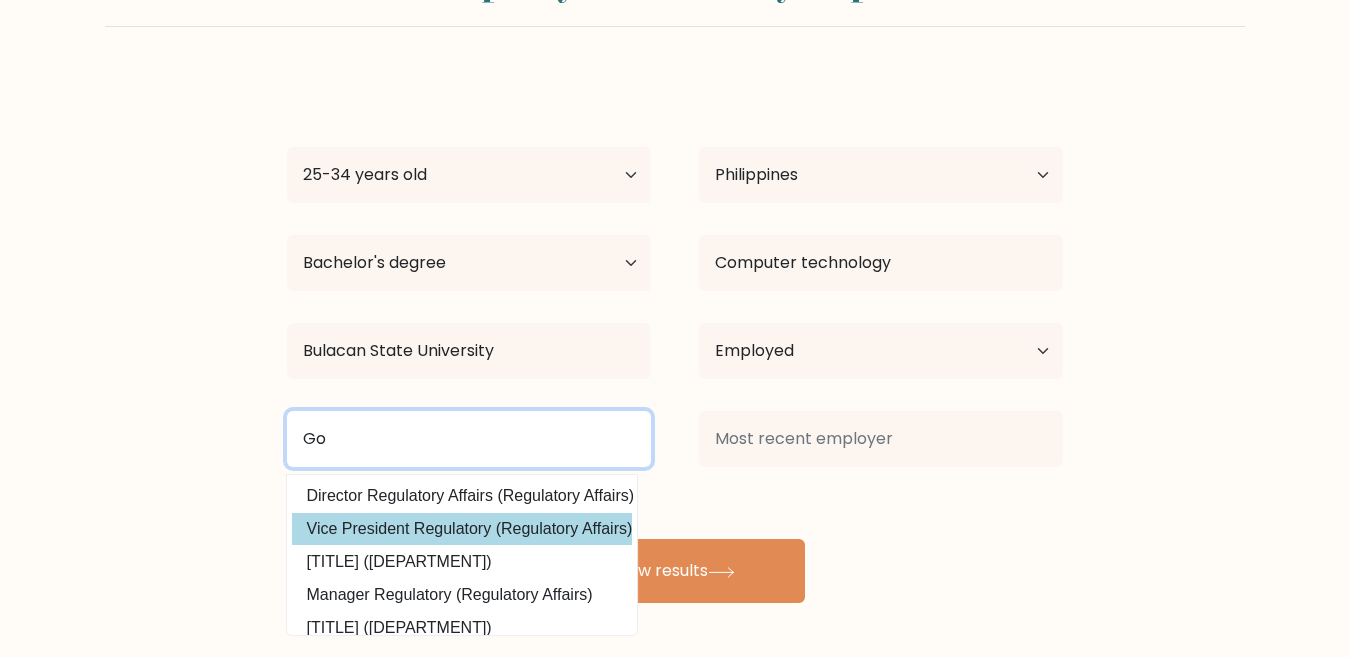 type on "G" 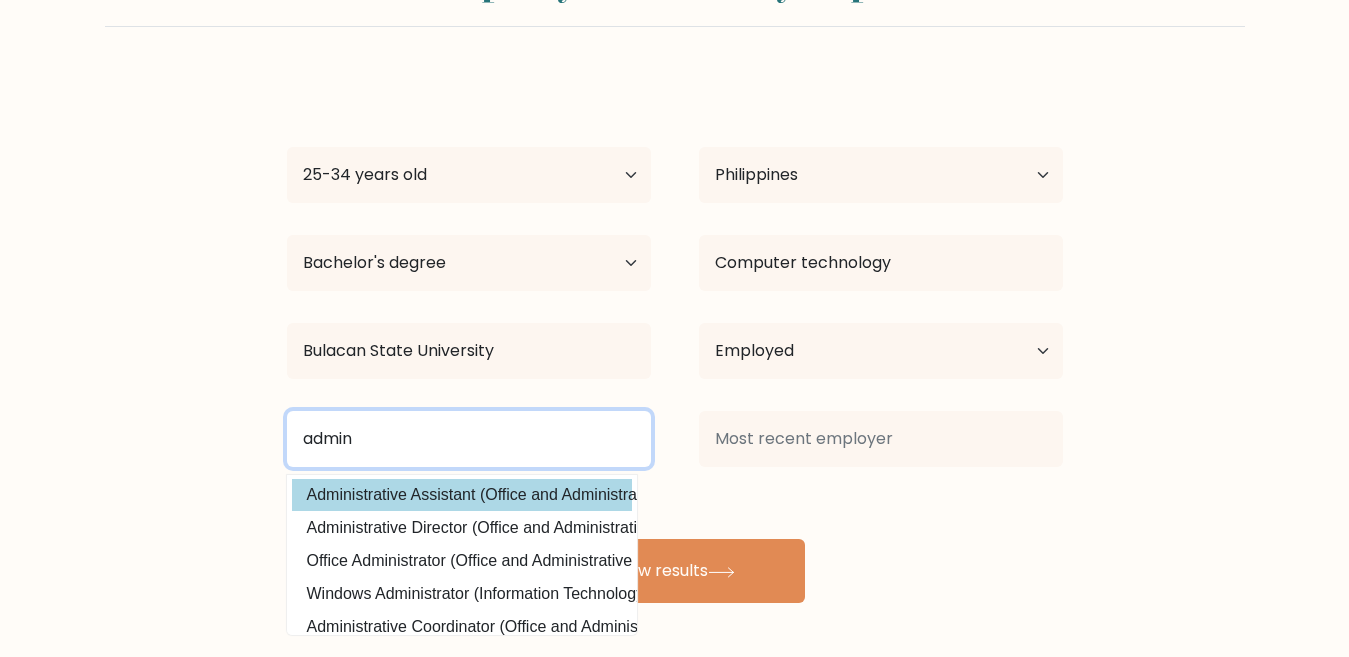 scroll, scrollTop: 0, scrollLeft: 0, axis: both 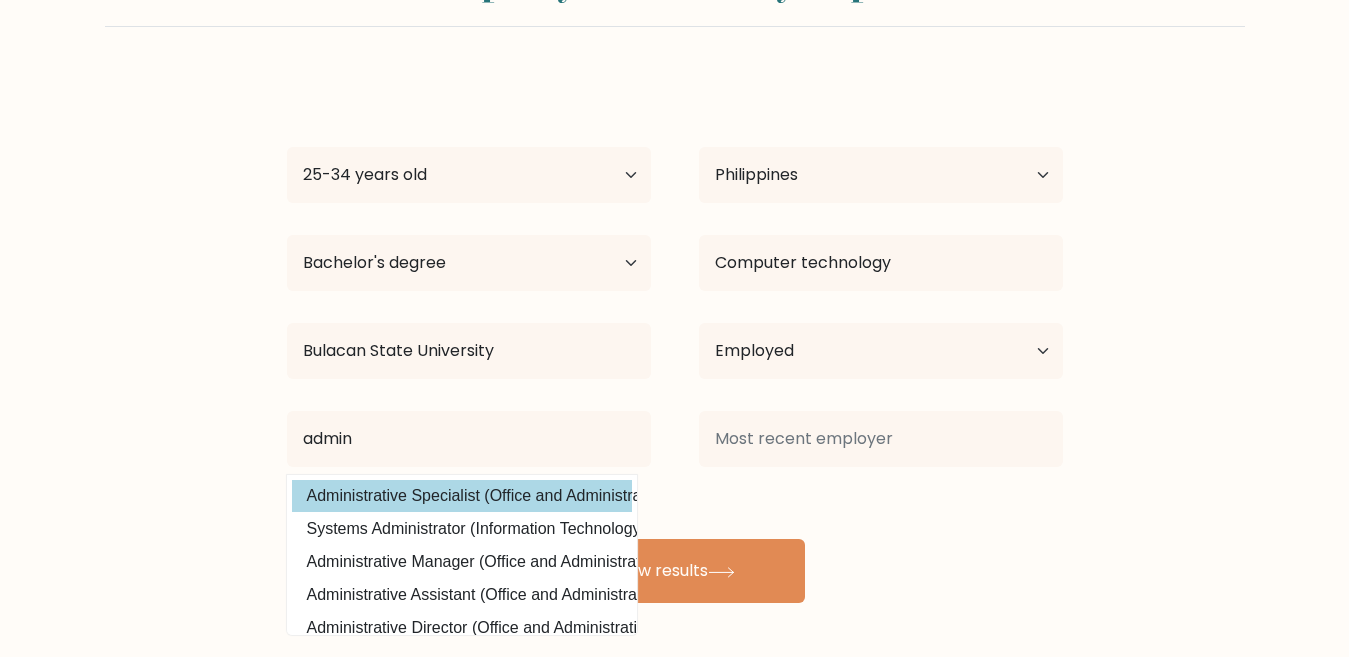 click on "Administrative Specialist (Office and Administrative Support)" at bounding box center (462, 496) 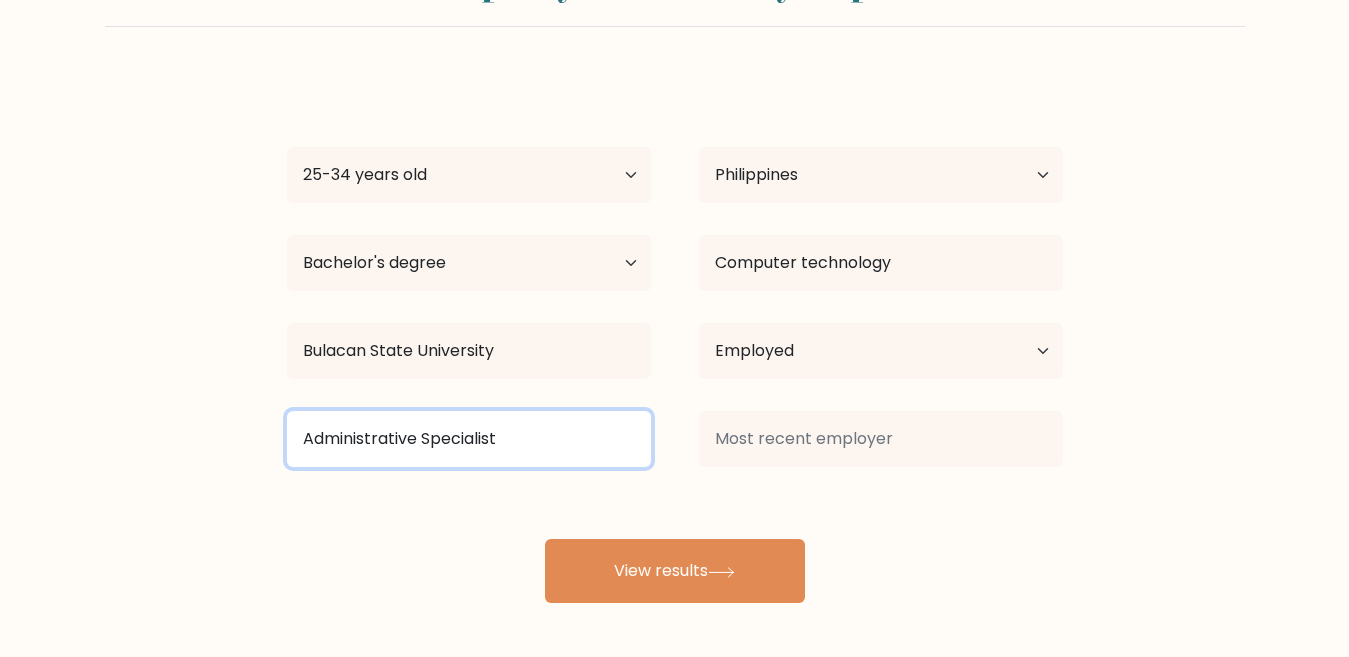click on "Administrative Specialist" at bounding box center [469, 439] 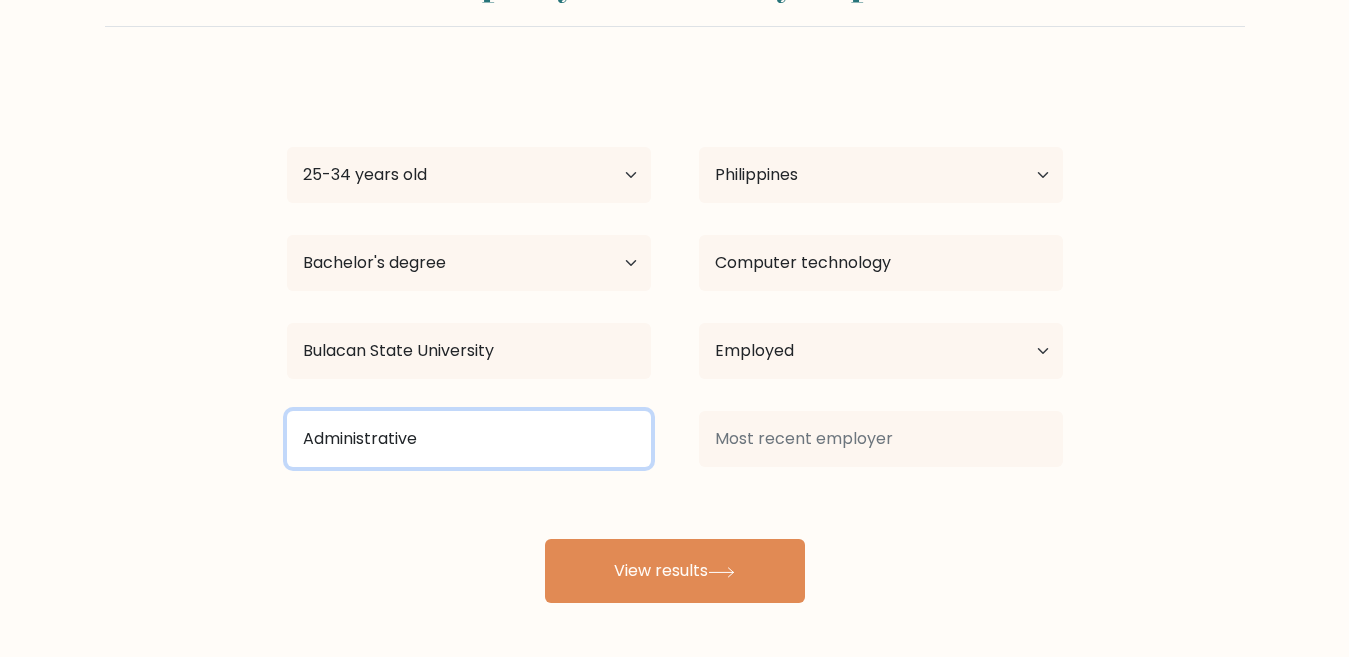 click on "Administrative" at bounding box center (469, 439) 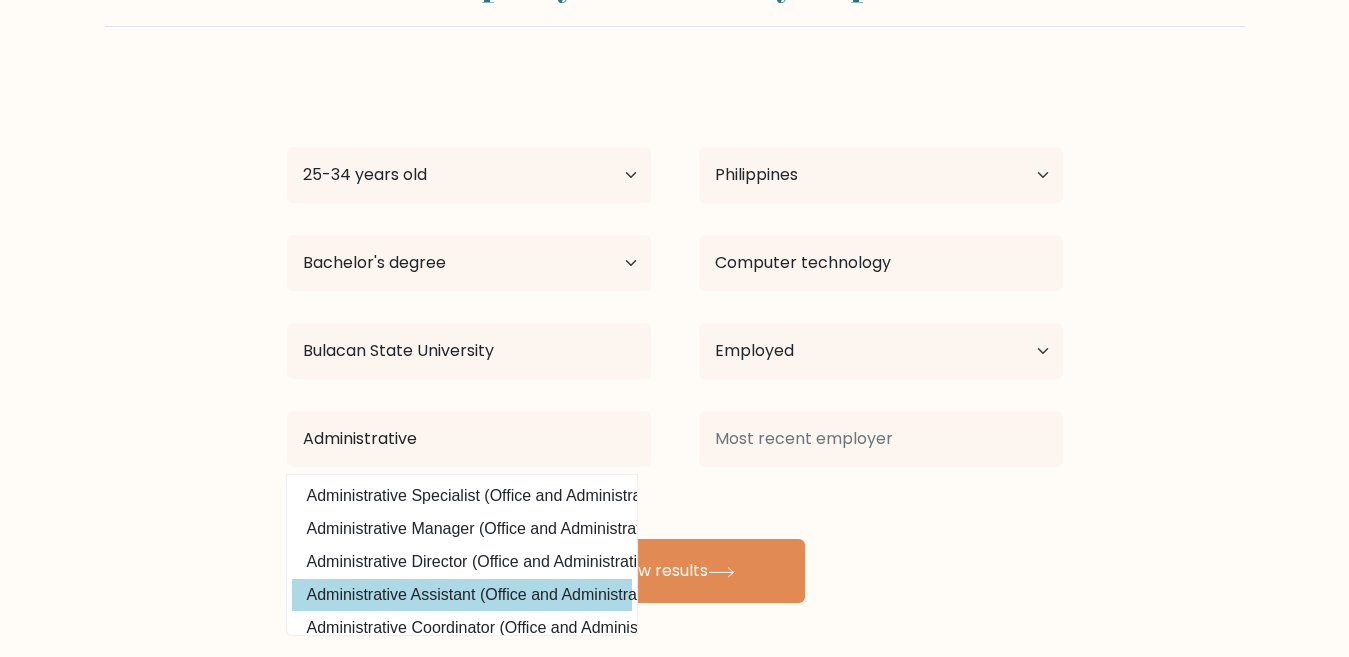 click on "Administrative Assistant (Office and Administrative Support)" at bounding box center [462, 595] 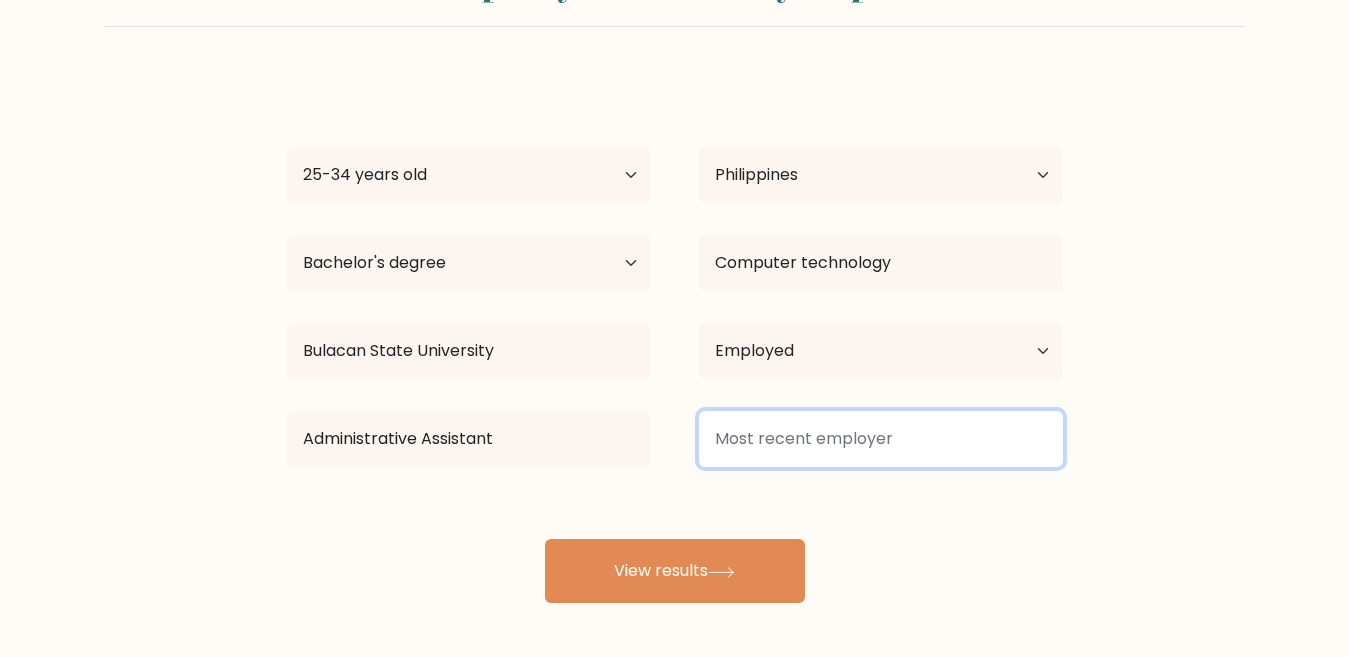 click at bounding box center (881, 439) 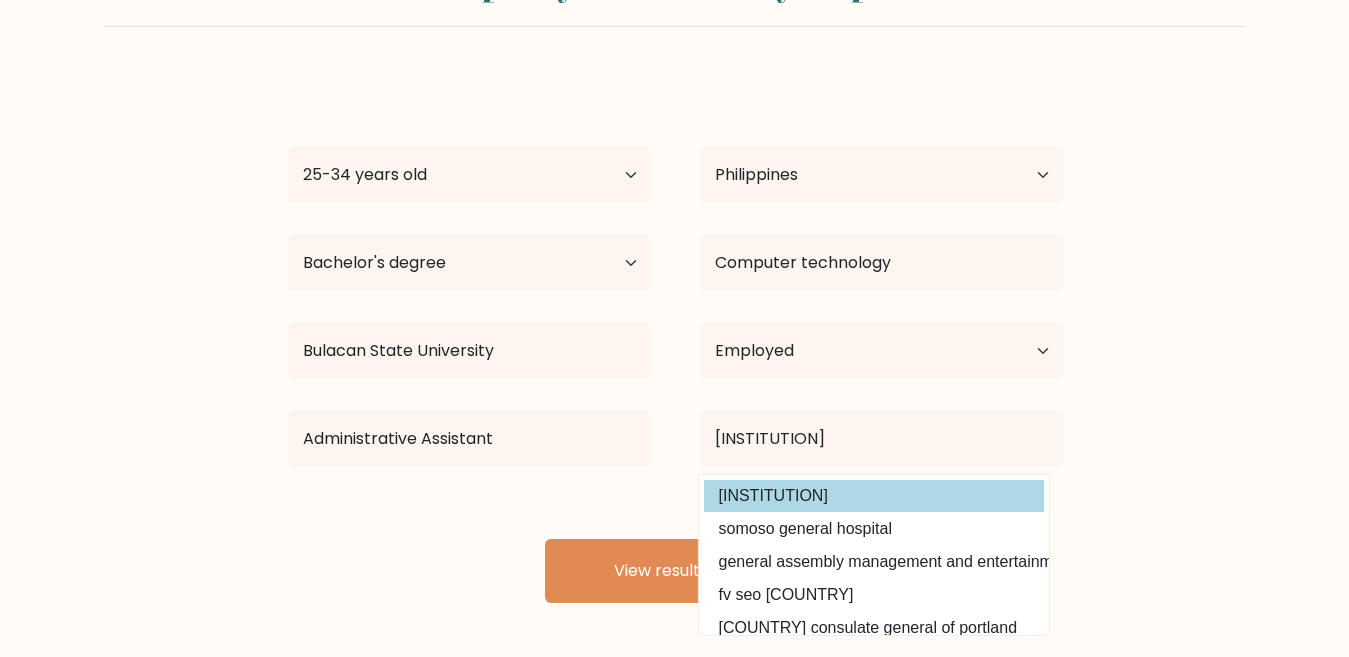 click on "[INSTITUTION]" at bounding box center (874, 496) 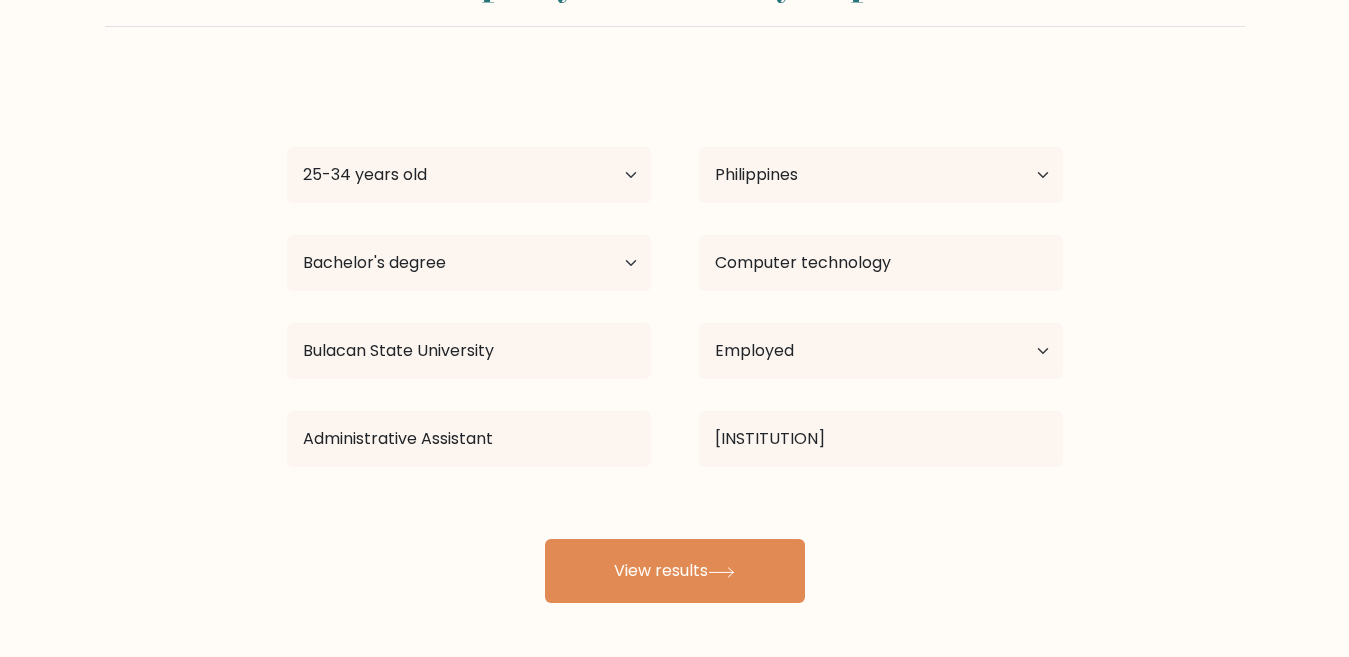 drag, startPoint x: 1017, startPoint y: 498, endPoint x: 939, endPoint y: 438, distance: 98.40732 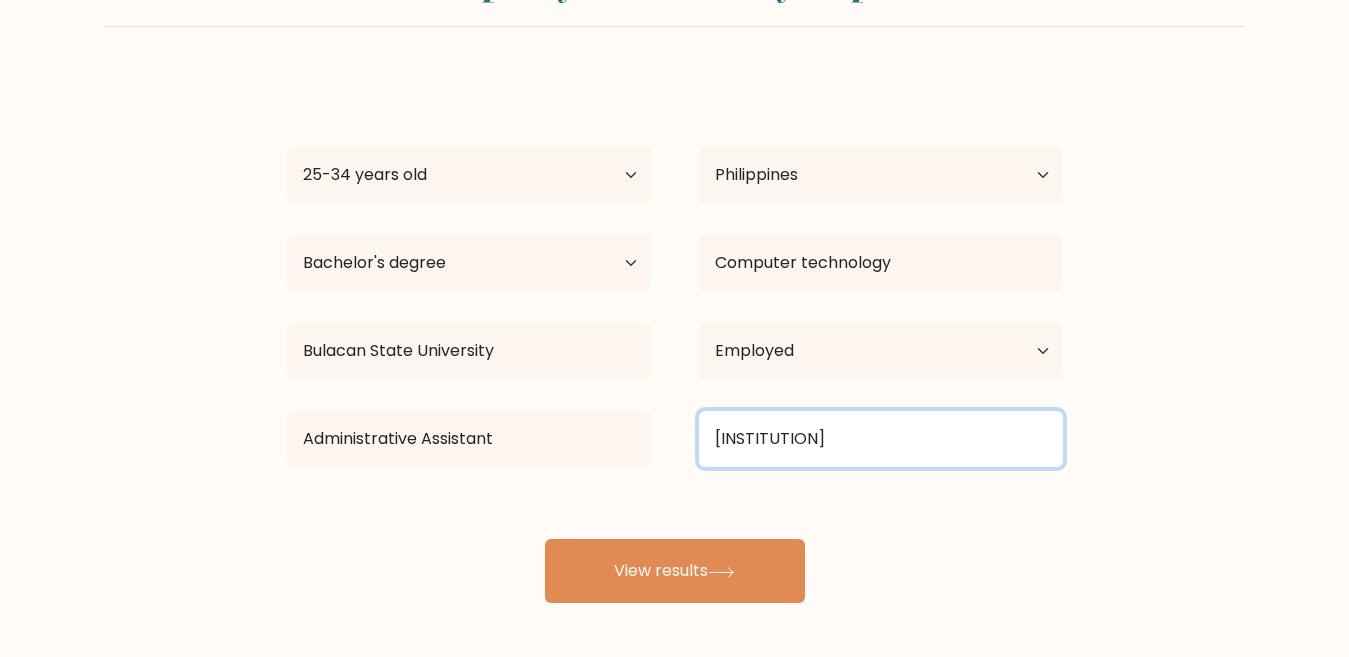 drag, startPoint x: 939, startPoint y: 438, endPoint x: 521, endPoint y: 458, distance: 418.4782 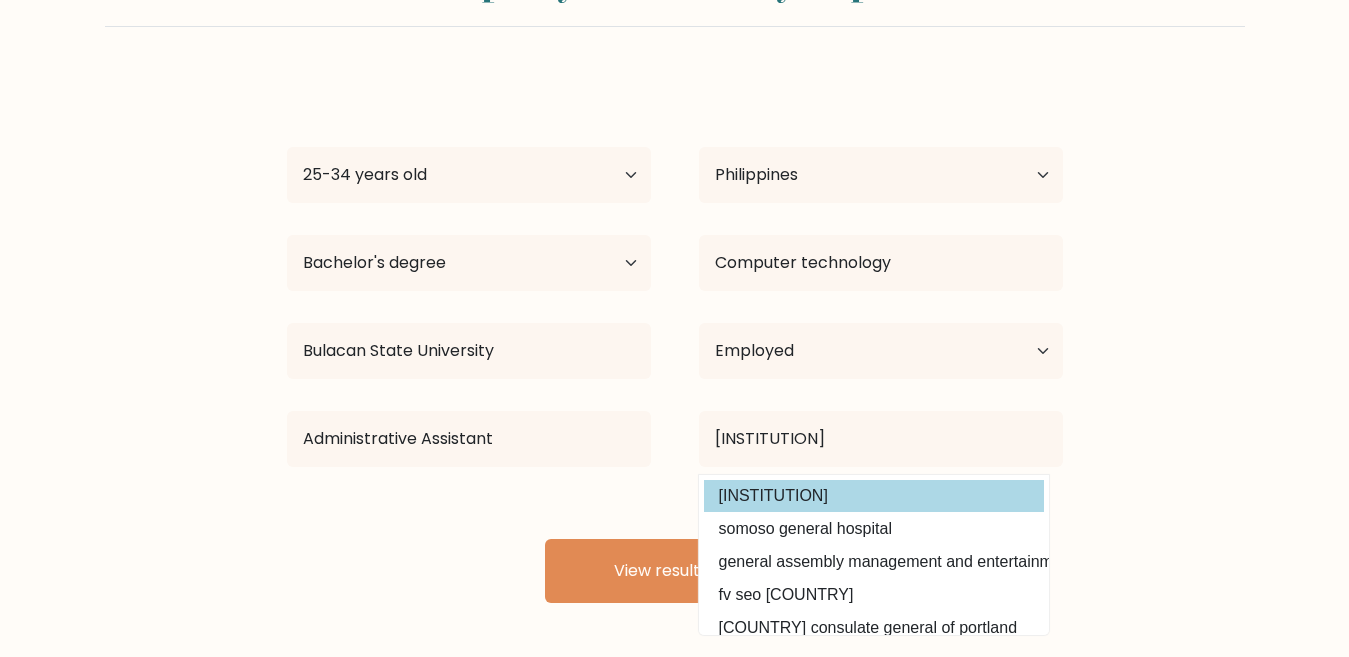 click on "[INSTITUTION]" at bounding box center [874, 496] 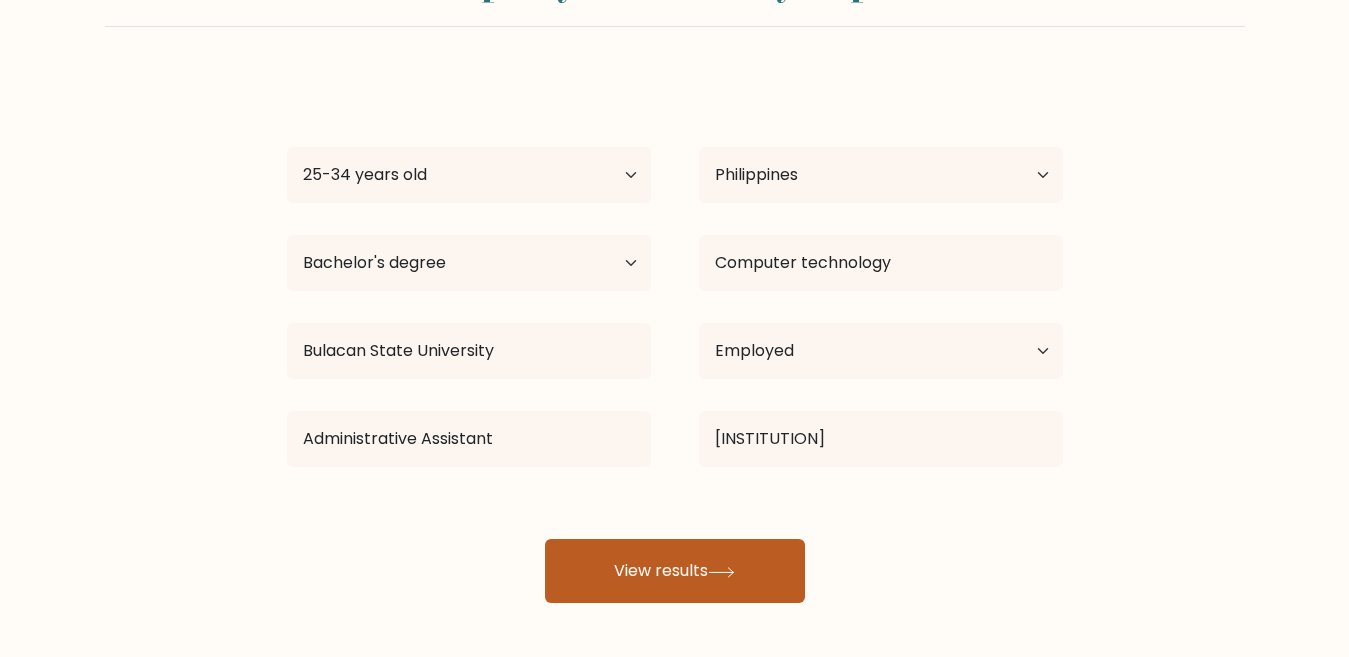 click on "View results" at bounding box center [675, 571] 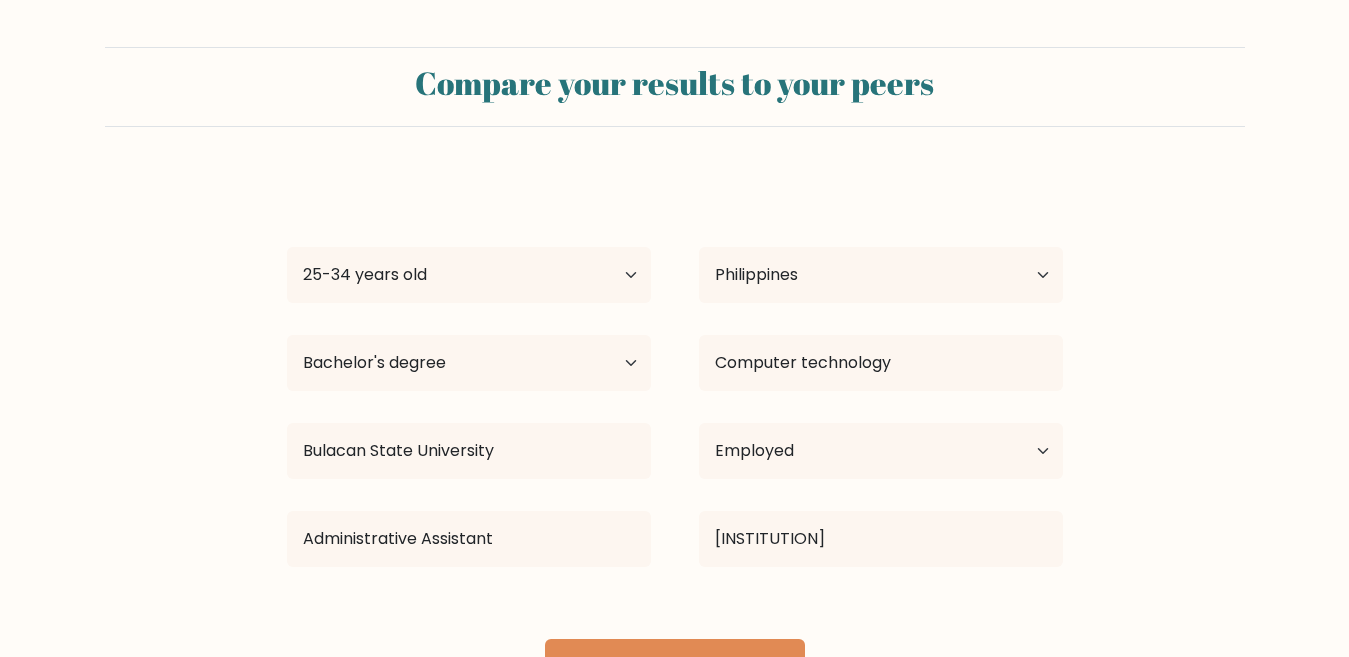 scroll, scrollTop: 0, scrollLeft: 0, axis: both 